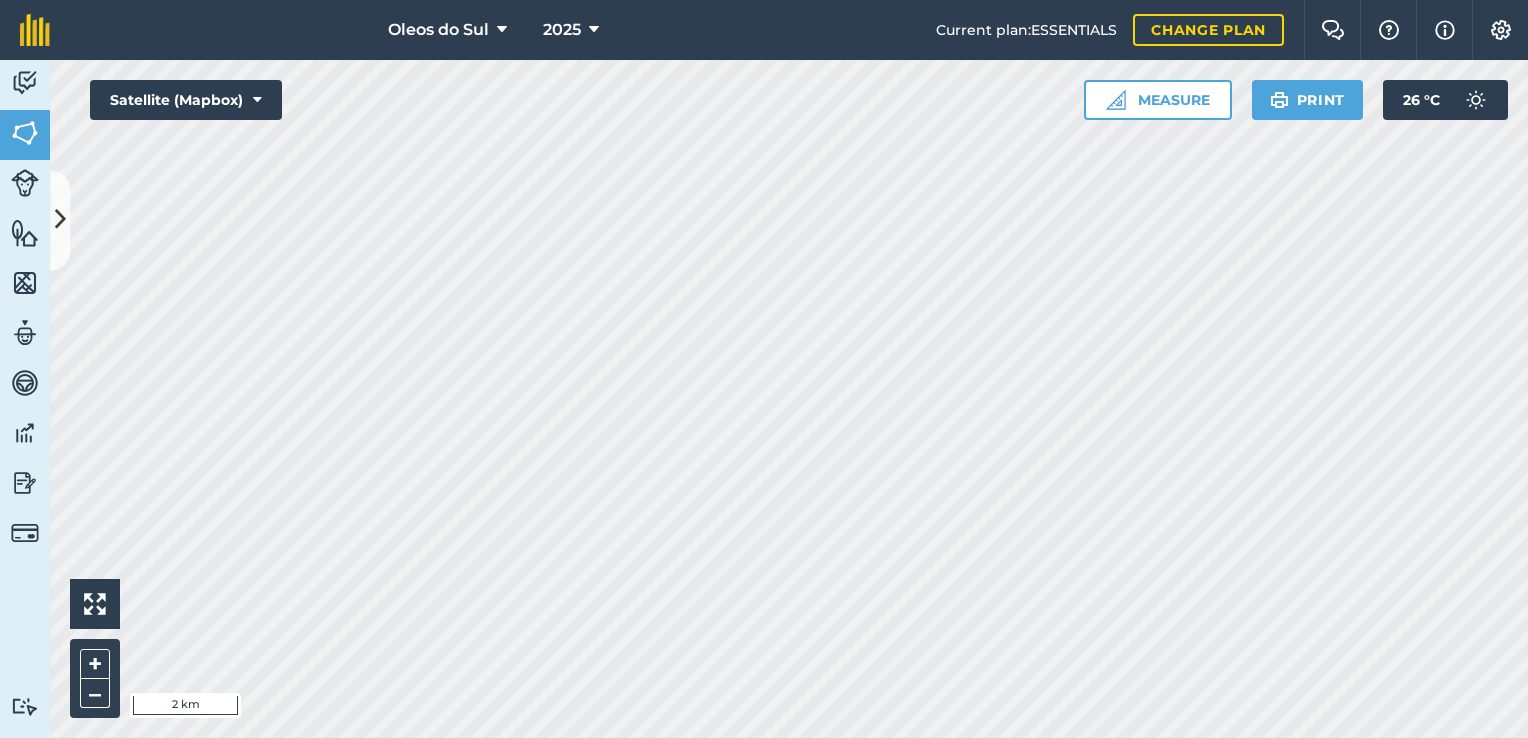scroll, scrollTop: 0, scrollLeft: 0, axis: both 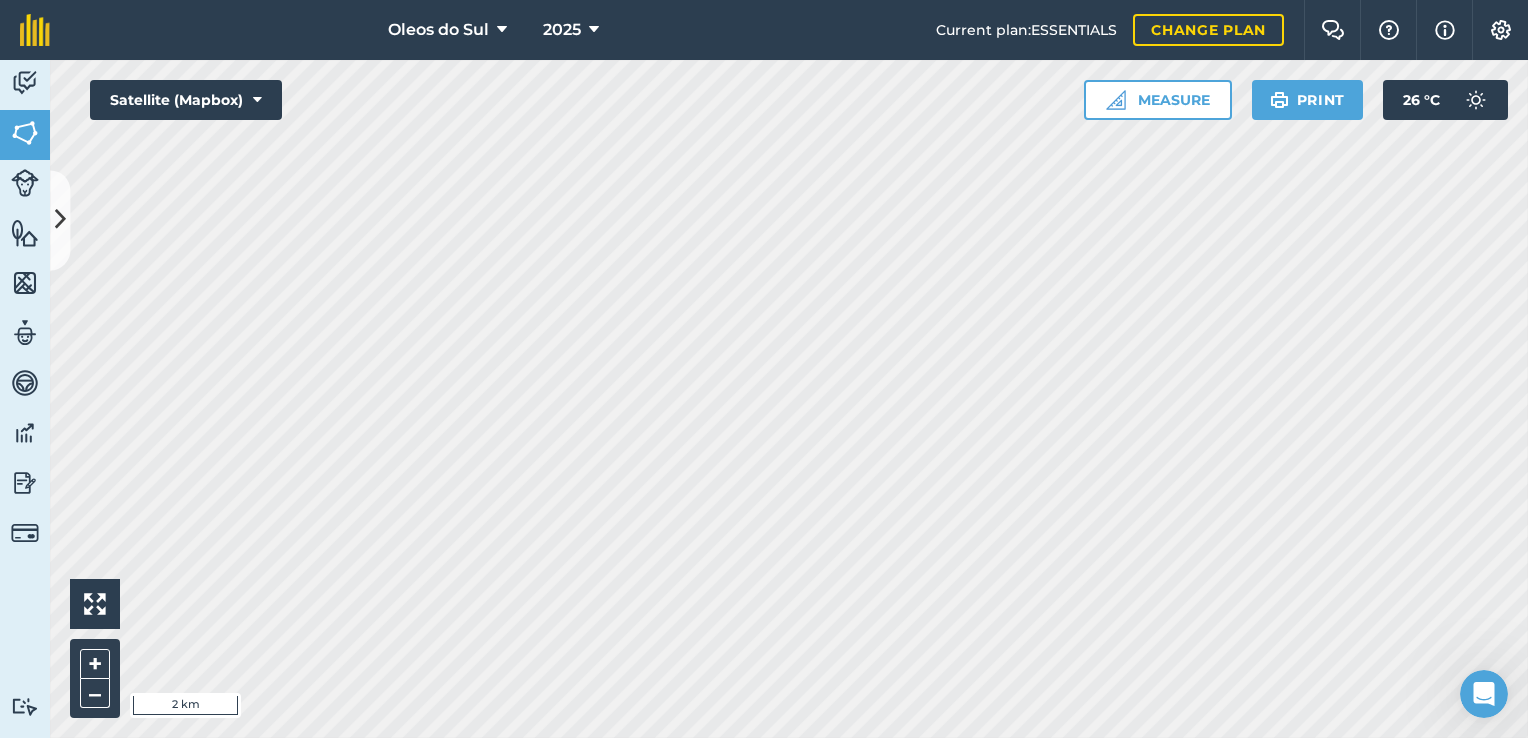 click 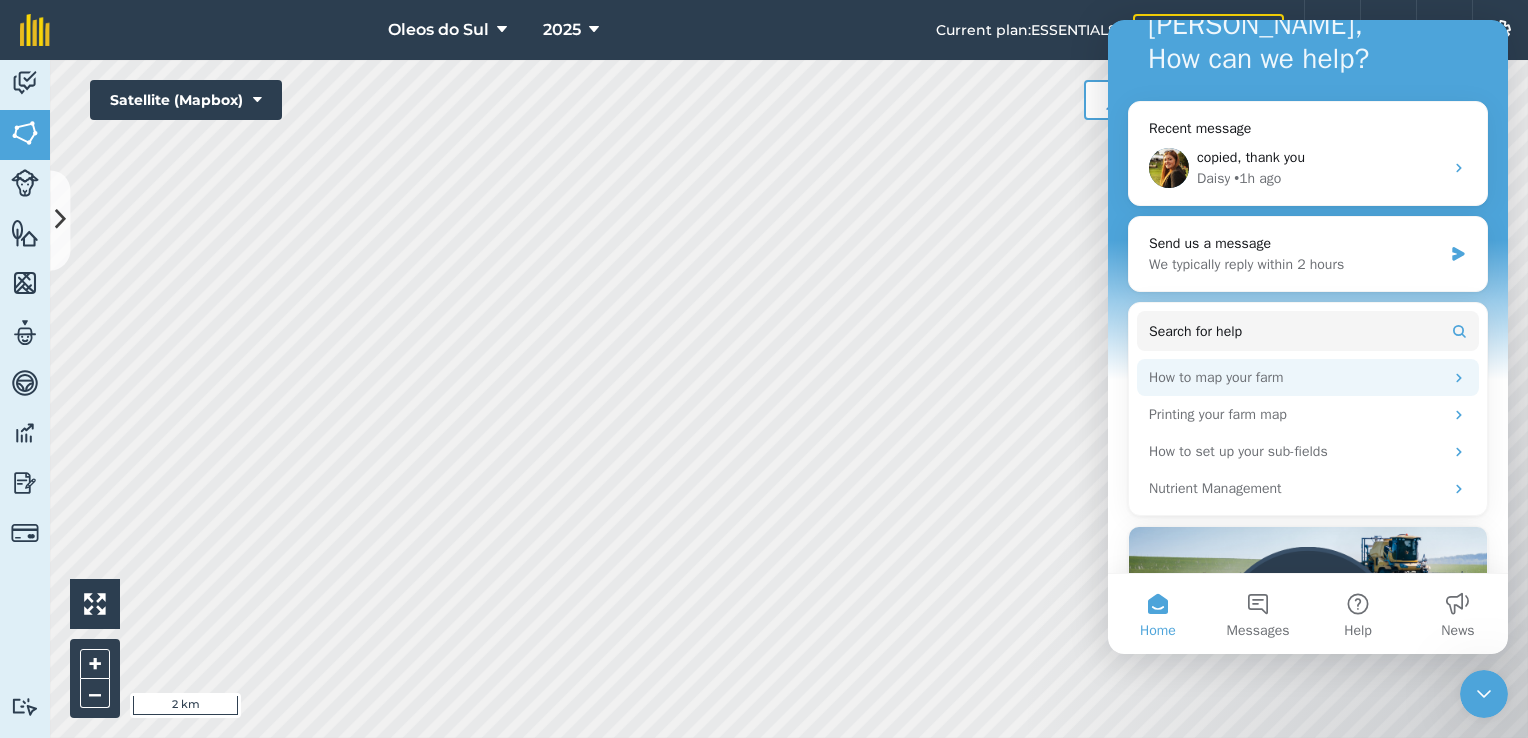 scroll, scrollTop: 0, scrollLeft: 0, axis: both 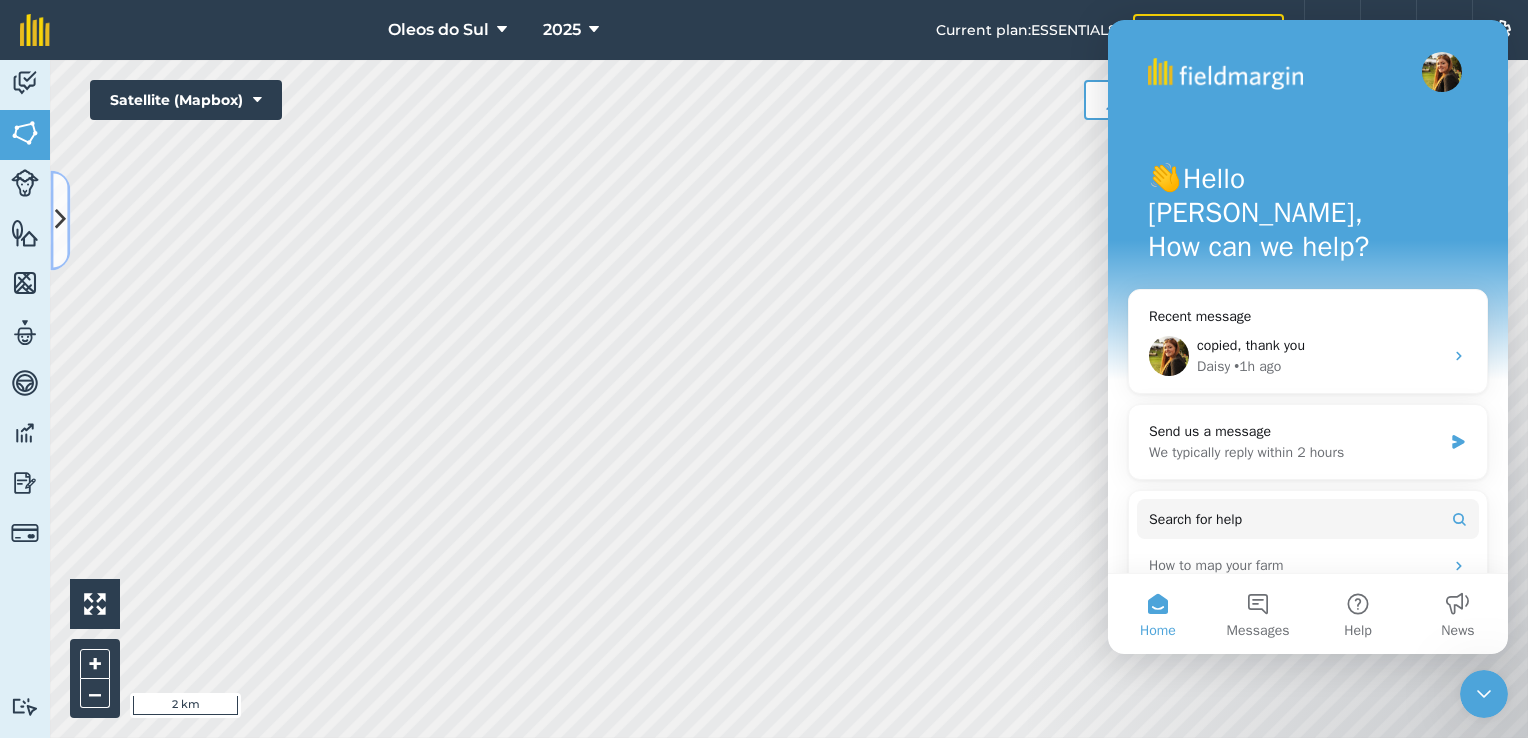 click at bounding box center [60, 220] 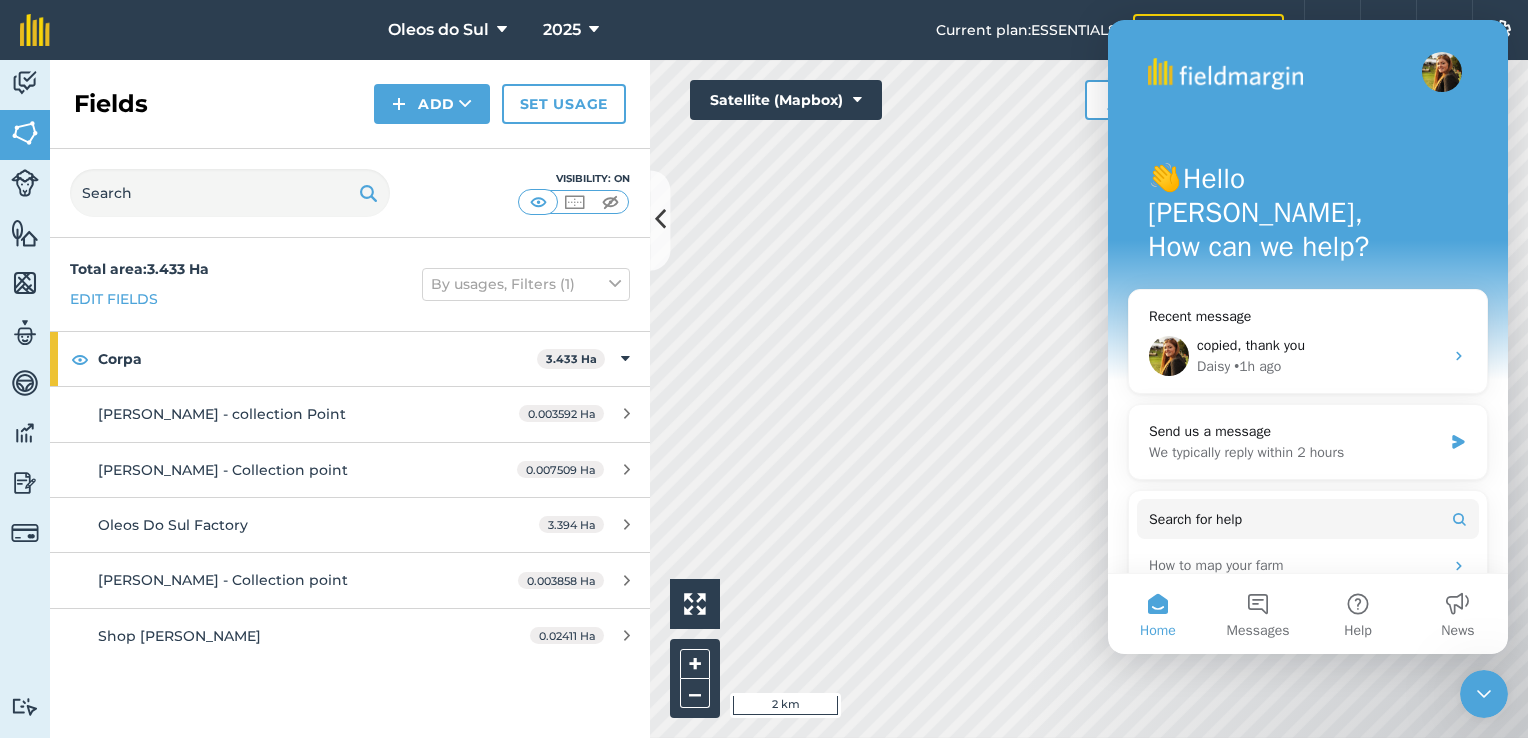 click 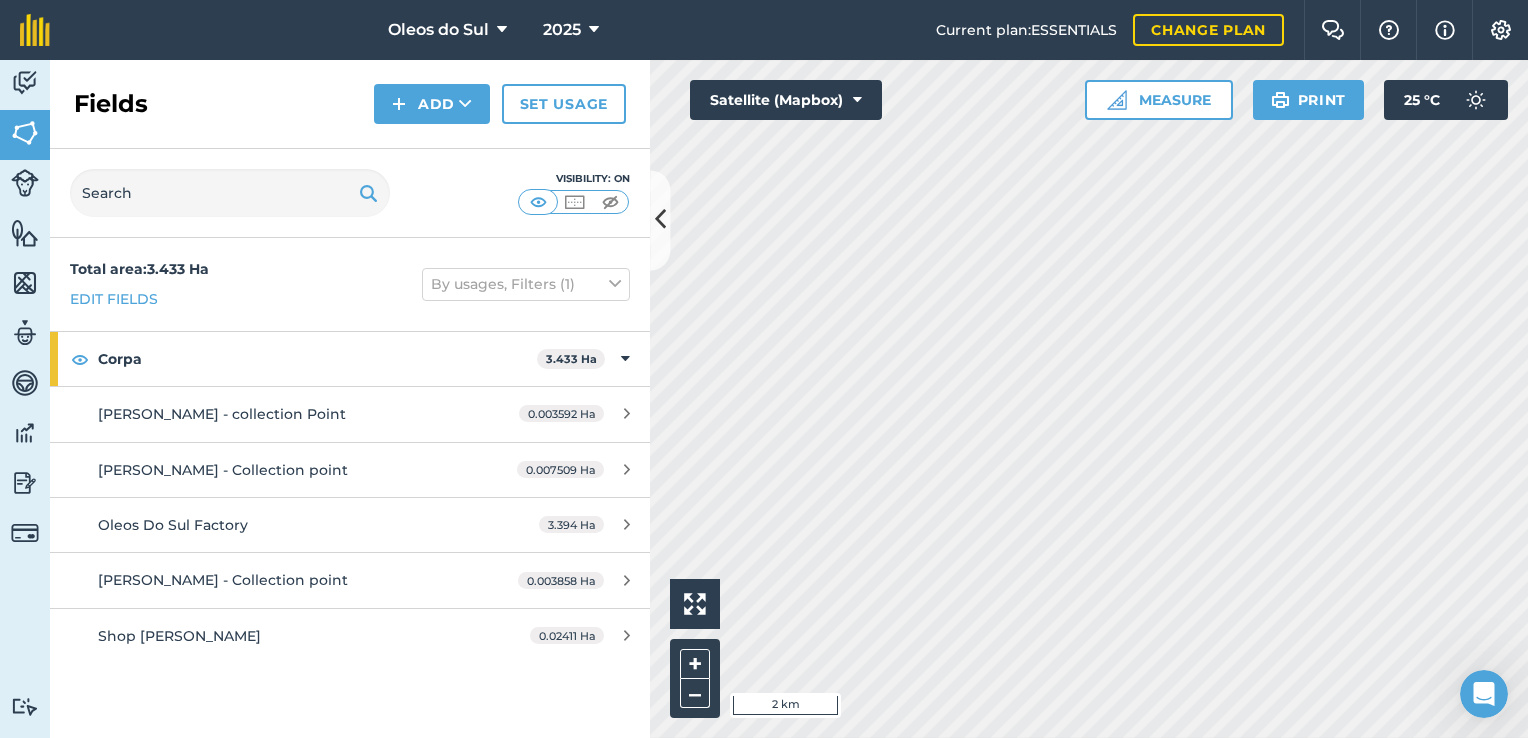 click at bounding box center (660, 220) 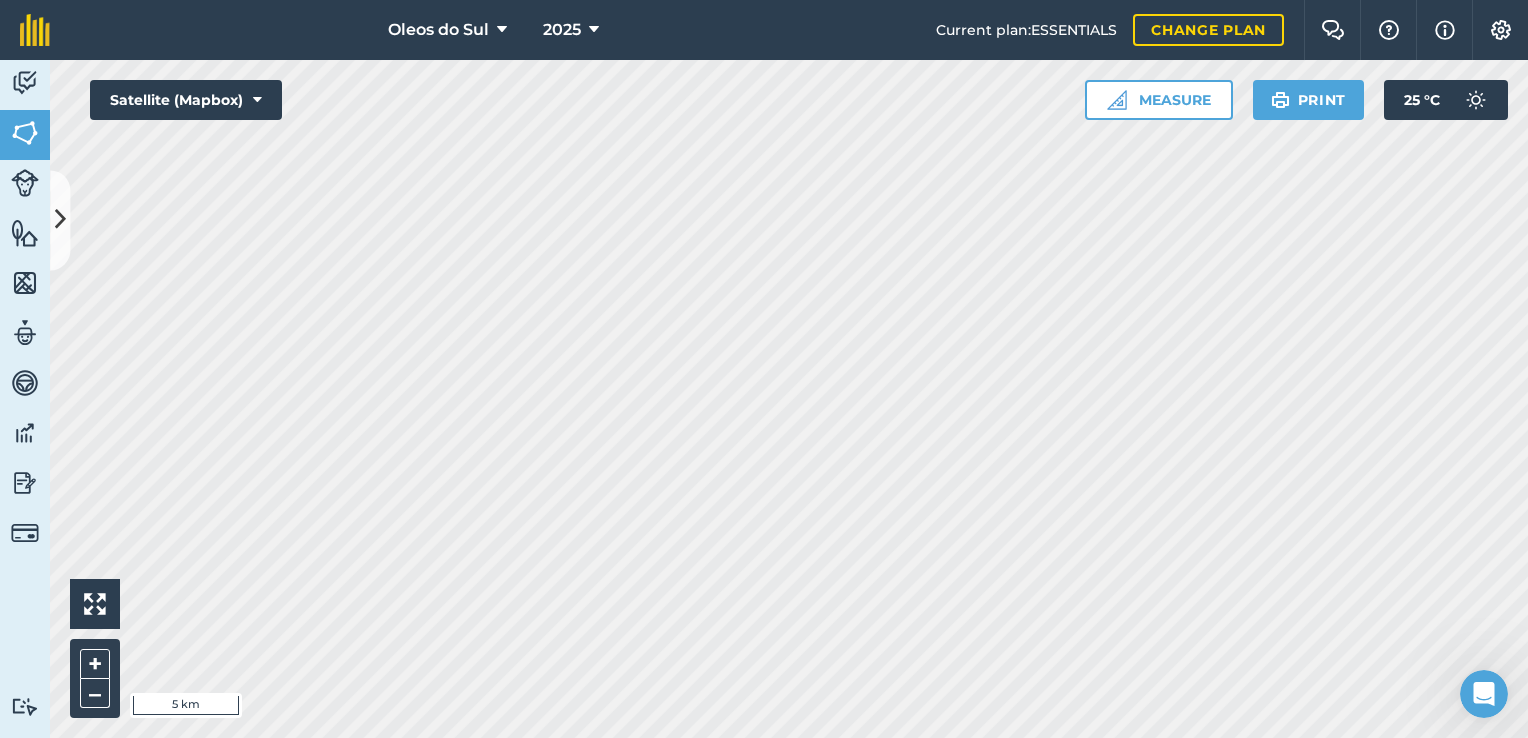 click at bounding box center (60, 220) 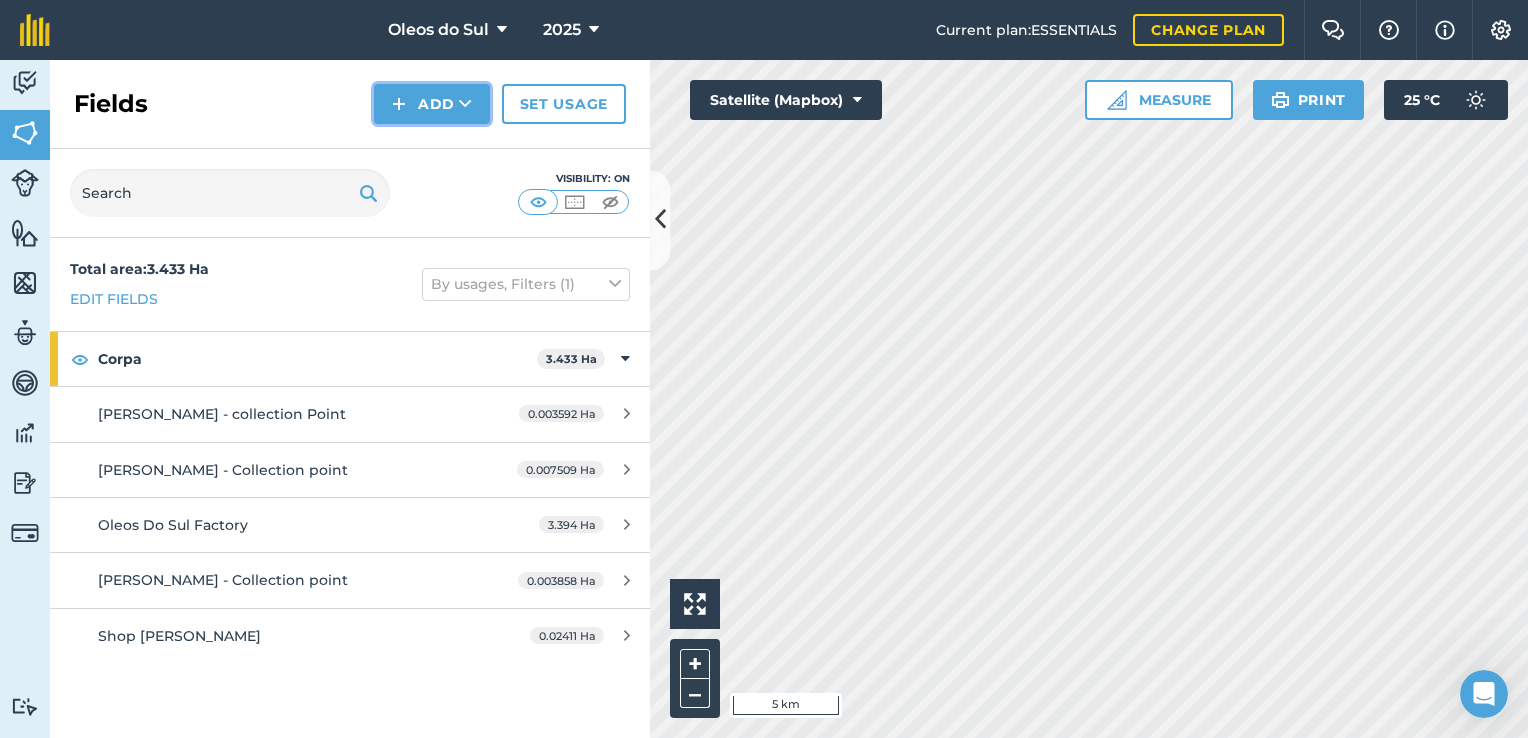 click at bounding box center (465, 104) 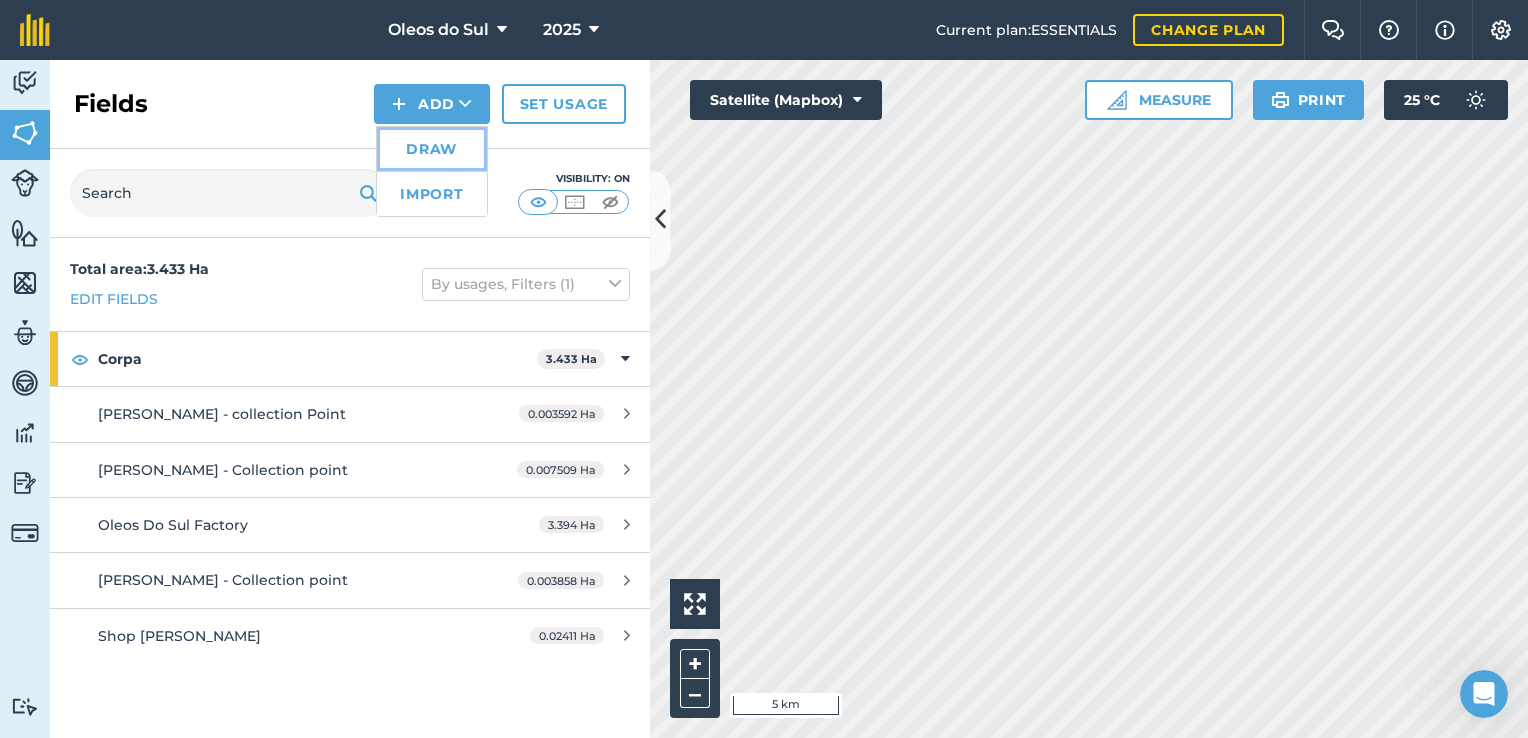 click on "Draw" at bounding box center (432, 149) 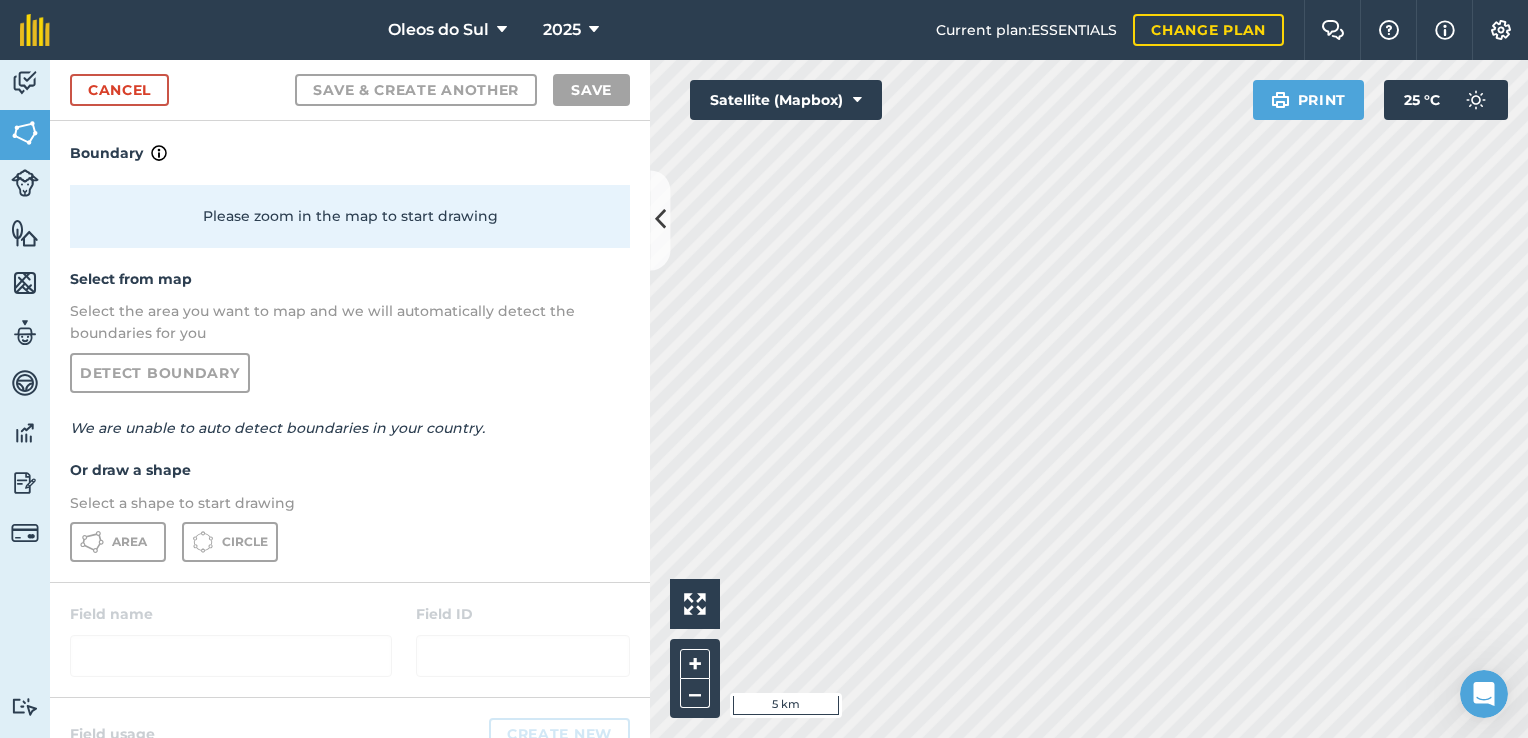 scroll, scrollTop: 0, scrollLeft: 0, axis: both 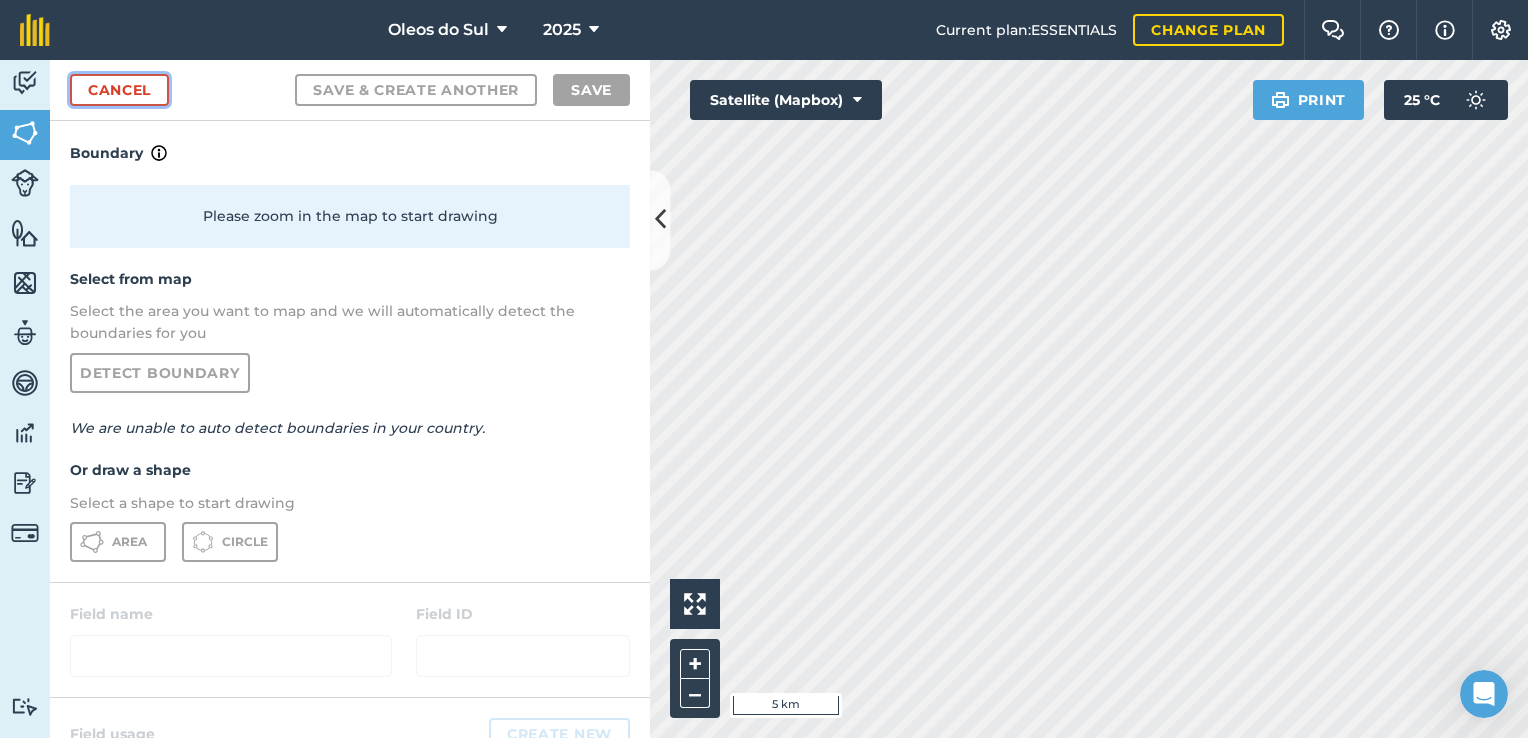 click on "Cancel" at bounding box center (119, 90) 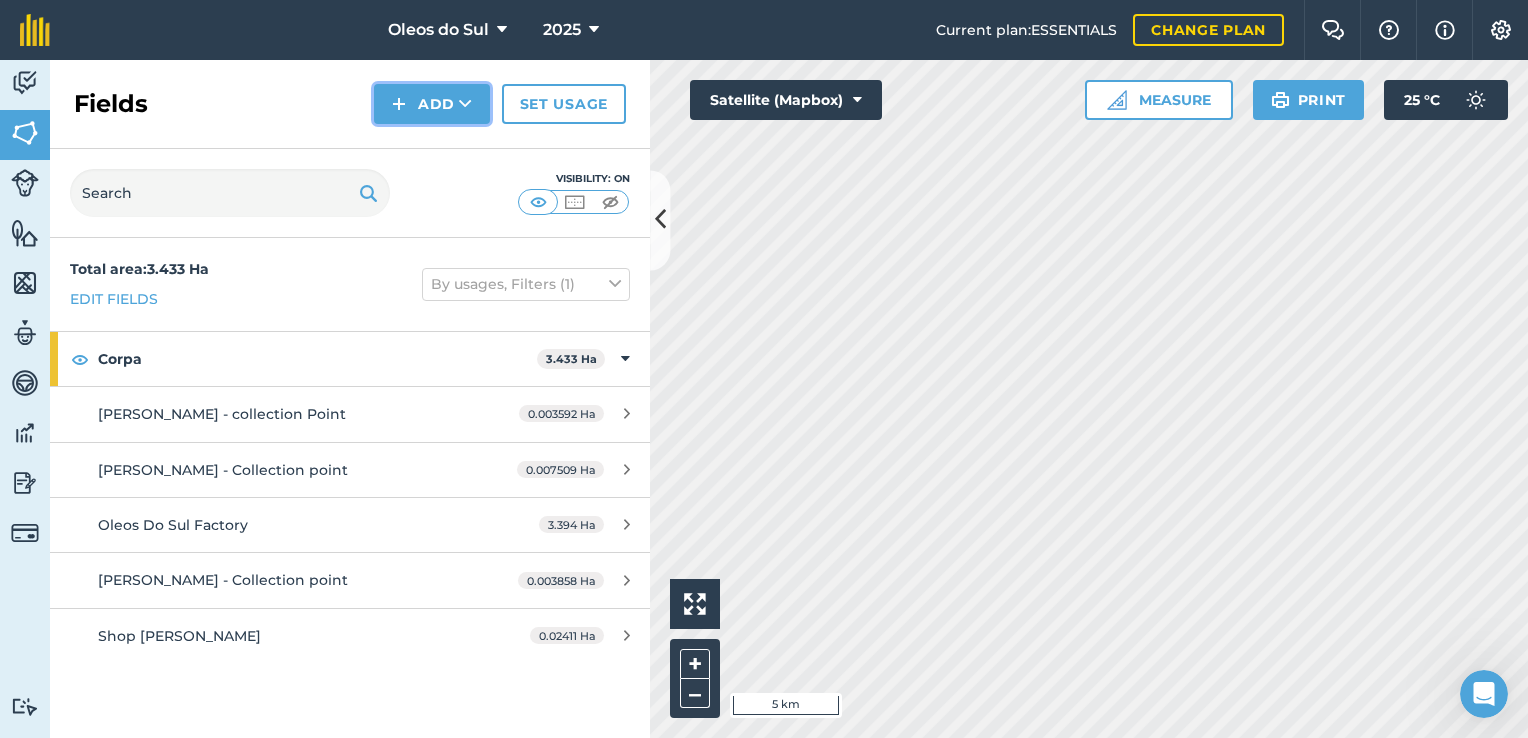 click on "Add" at bounding box center (432, 104) 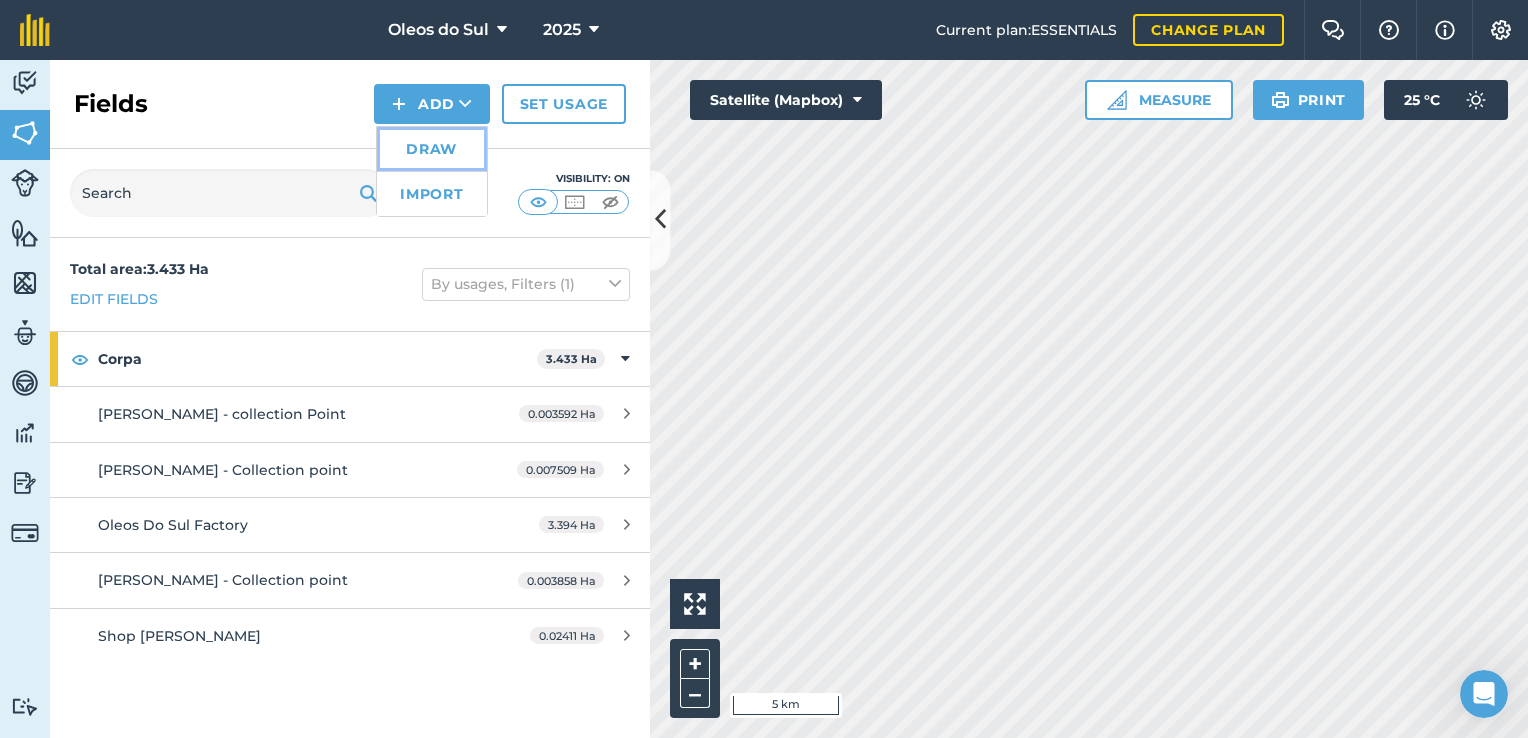 click on "Draw" at bounding box center (432, 149) 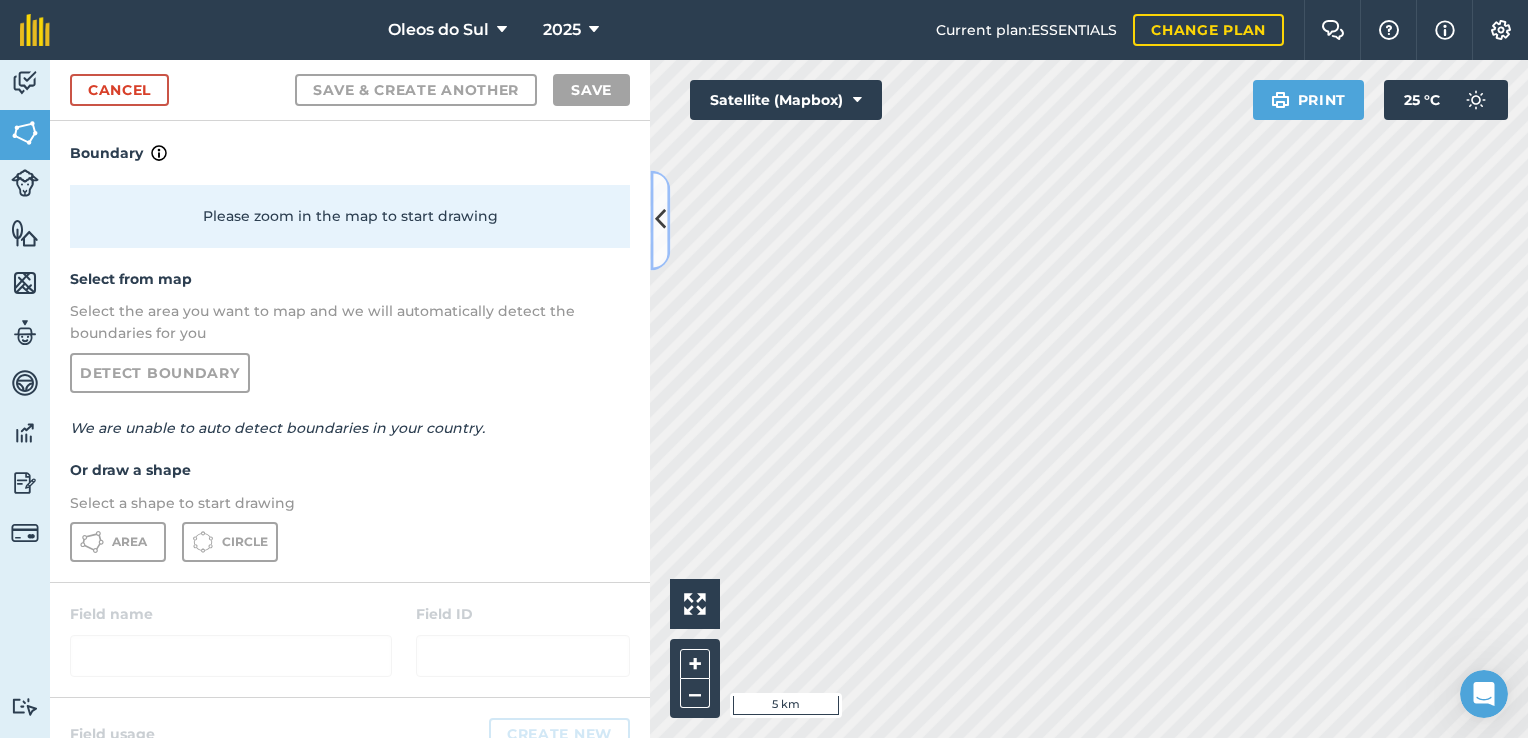 click at bounding box center (660, 220) 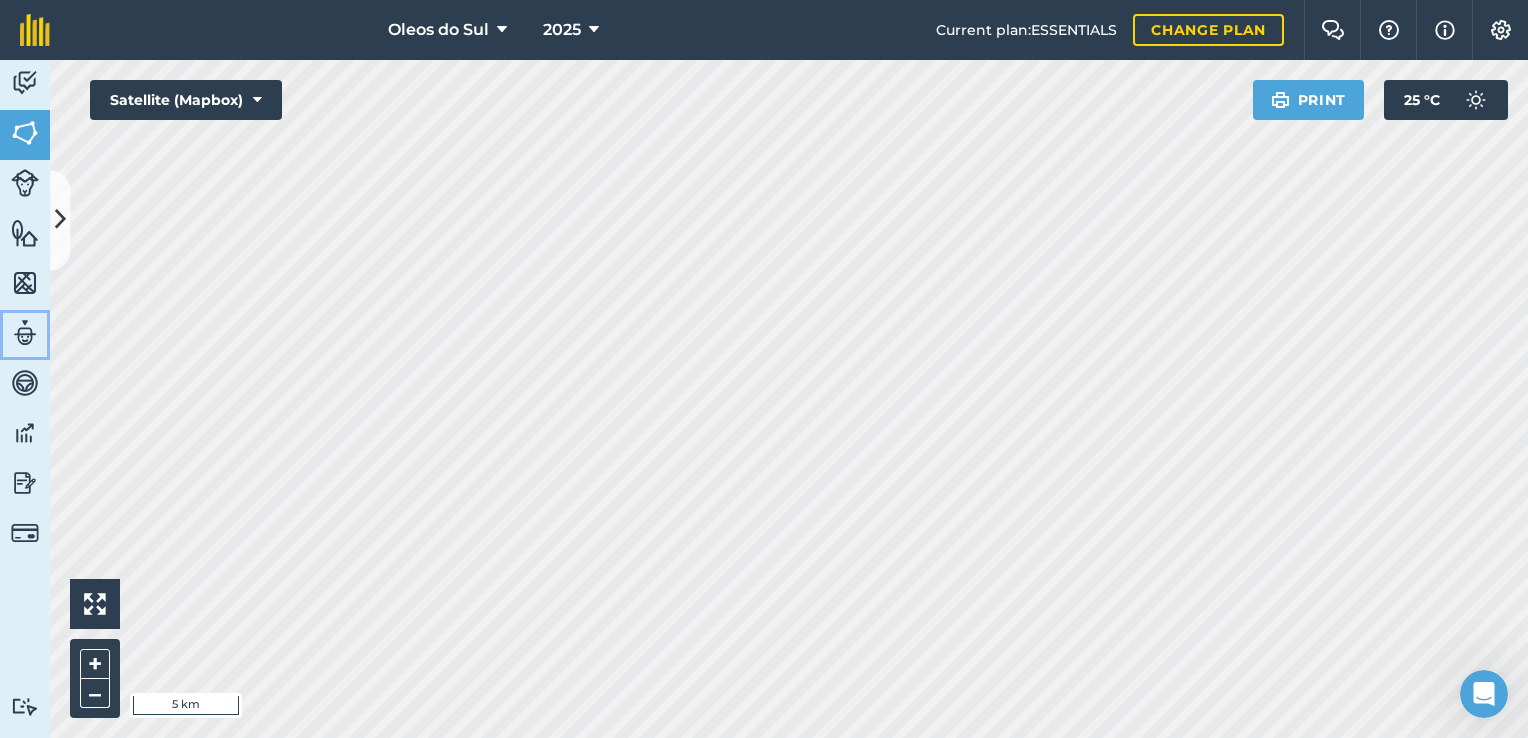 click at bounding box center (25, 333) 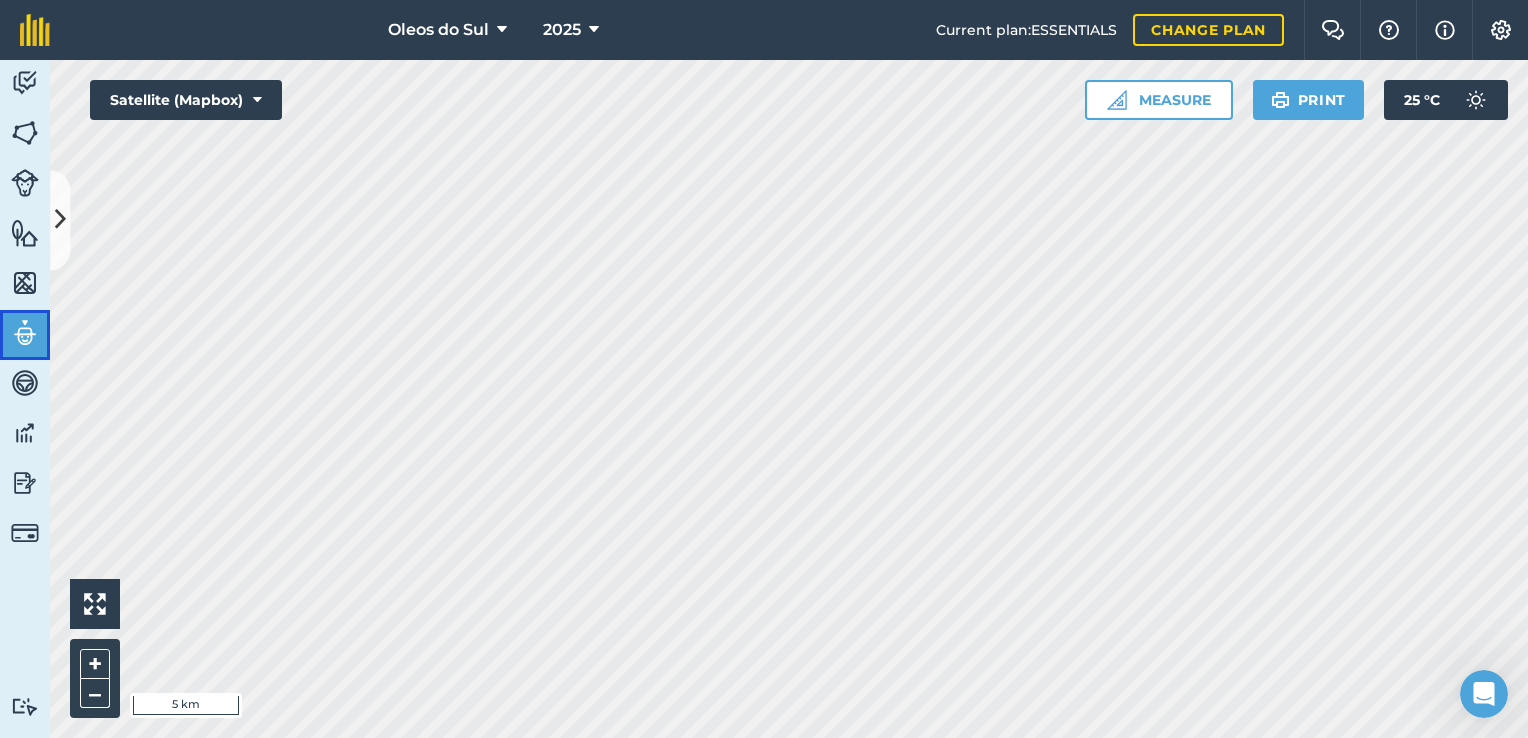 click at bounding box center (25, 333) 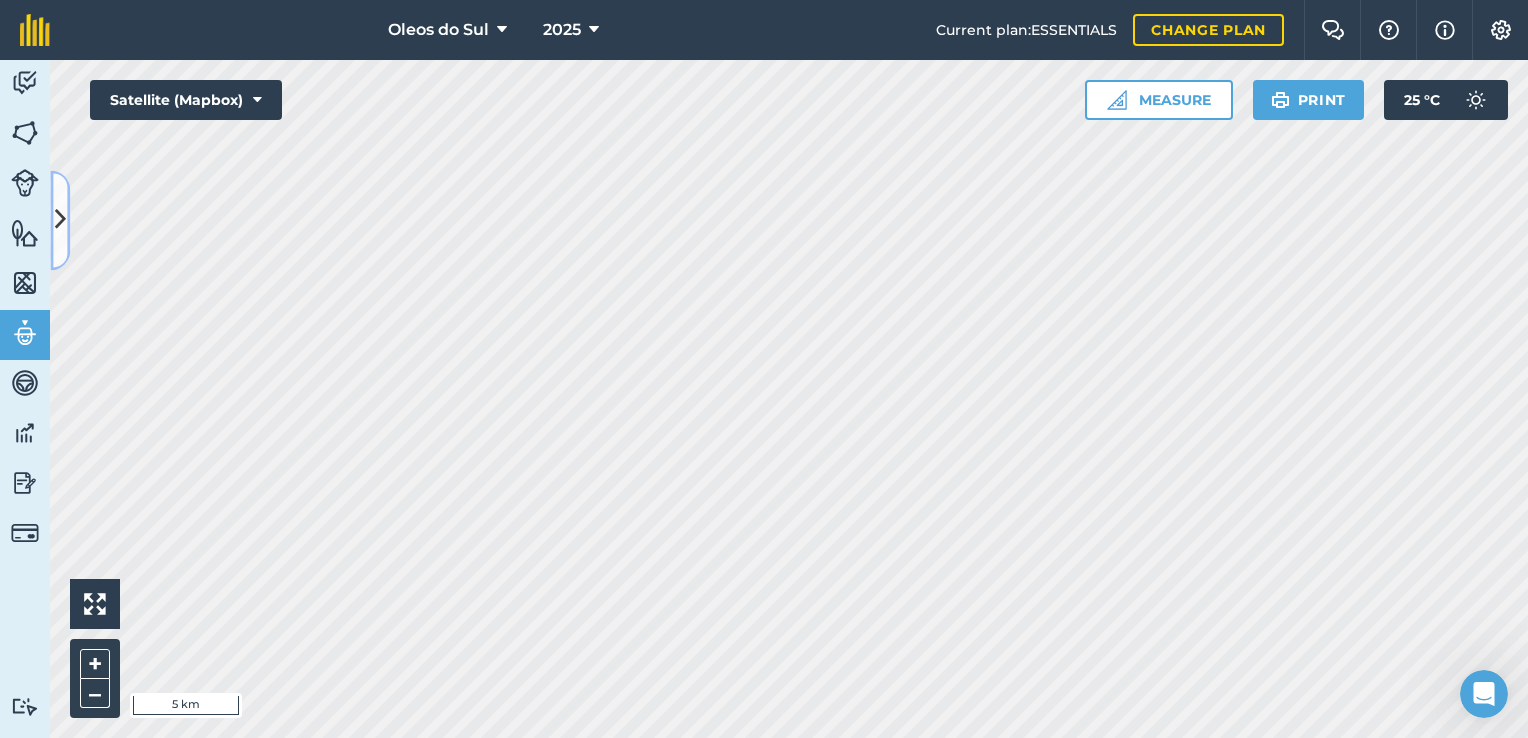 click at bounding box center (60, 220) 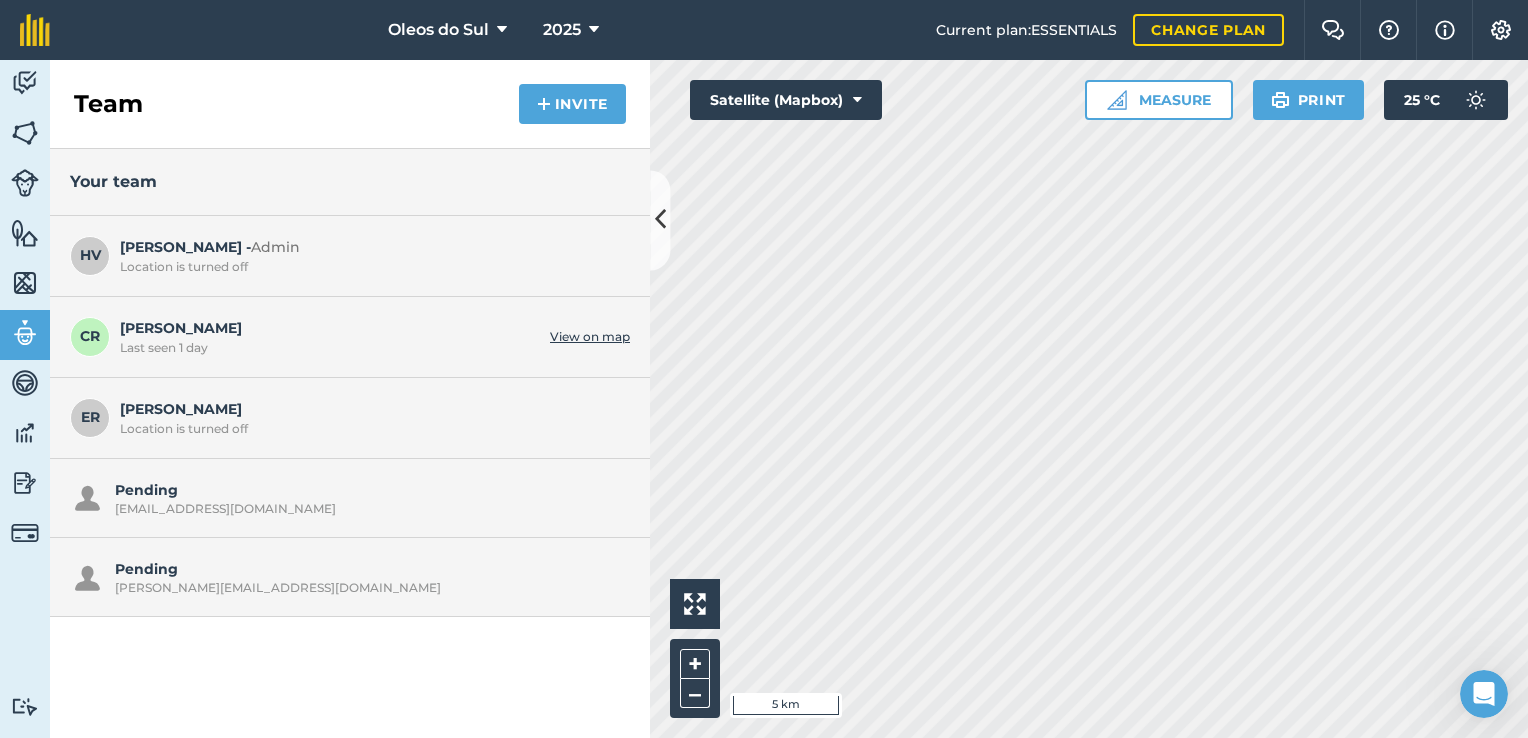 click on "Location is turned off" at bounding box center [370, 429] 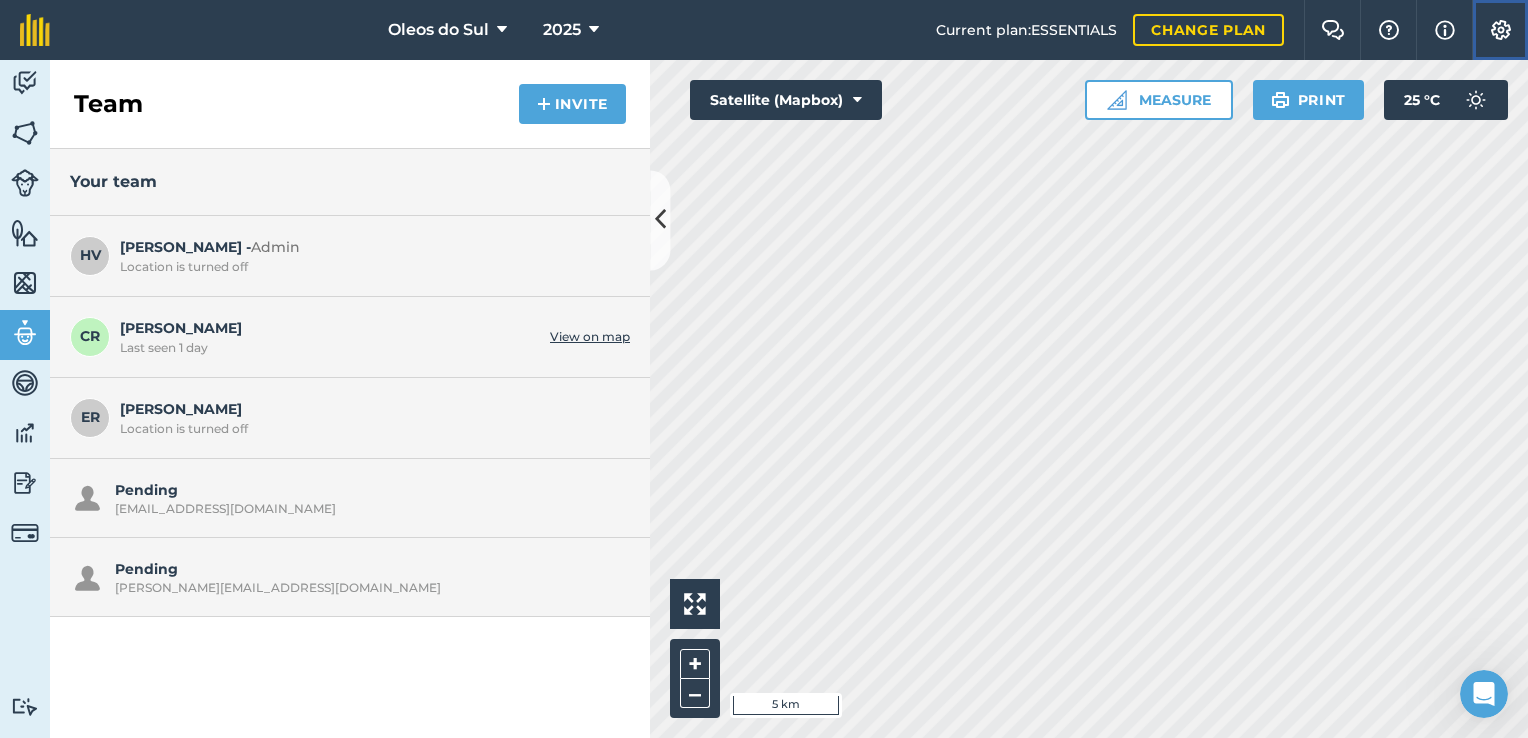 click at bounding box center (1501, 30) 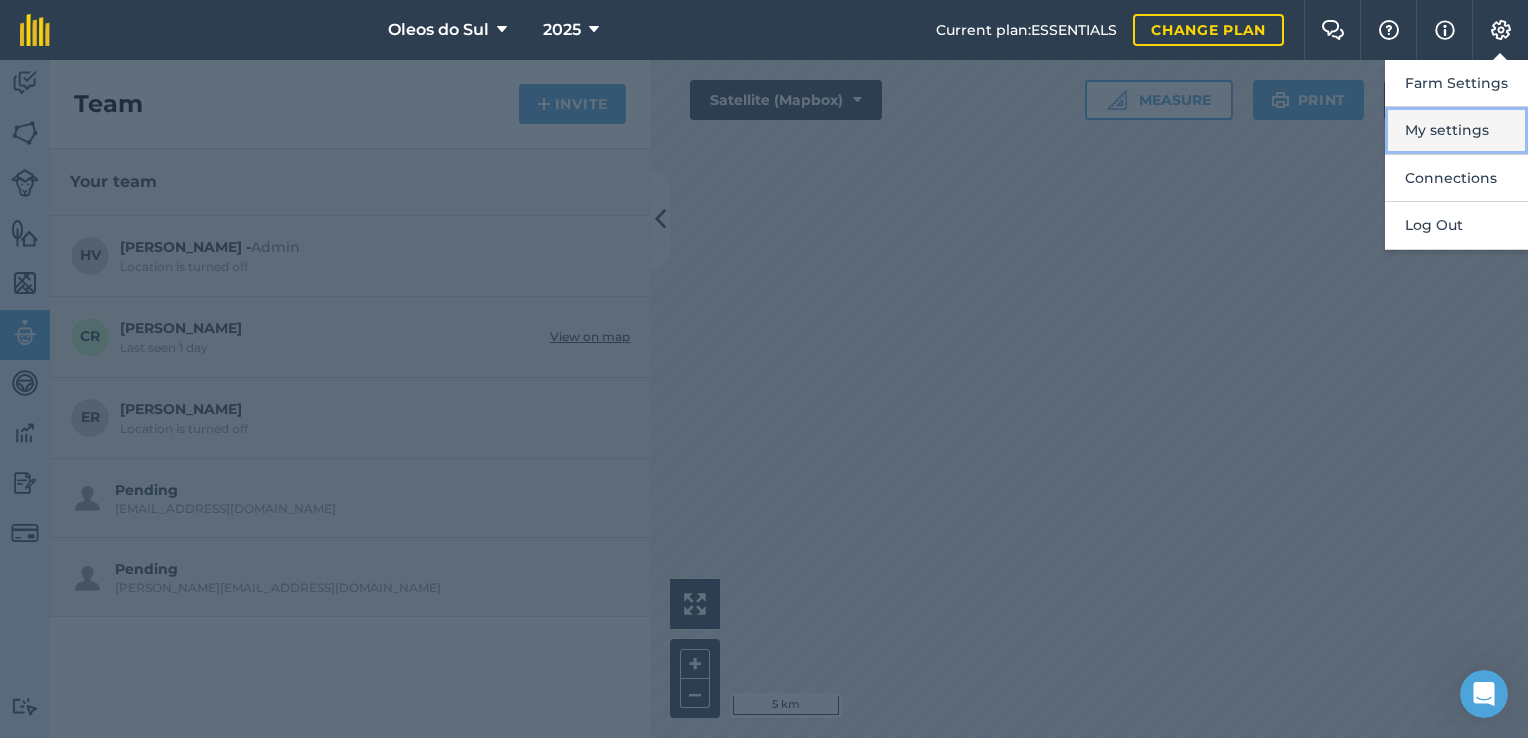 click on "My settings" at bounding box center (1456, 130) 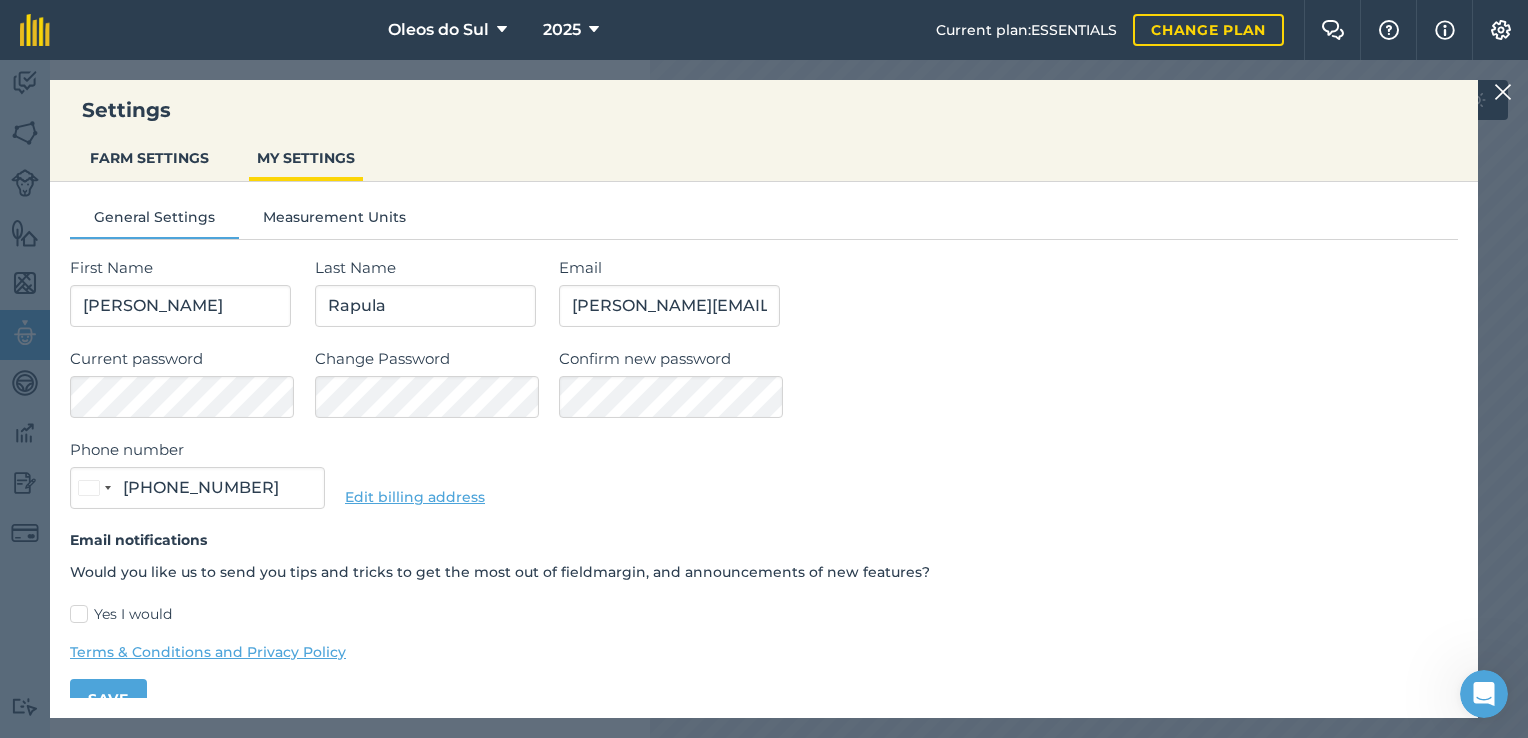 type on "84 237 3433" 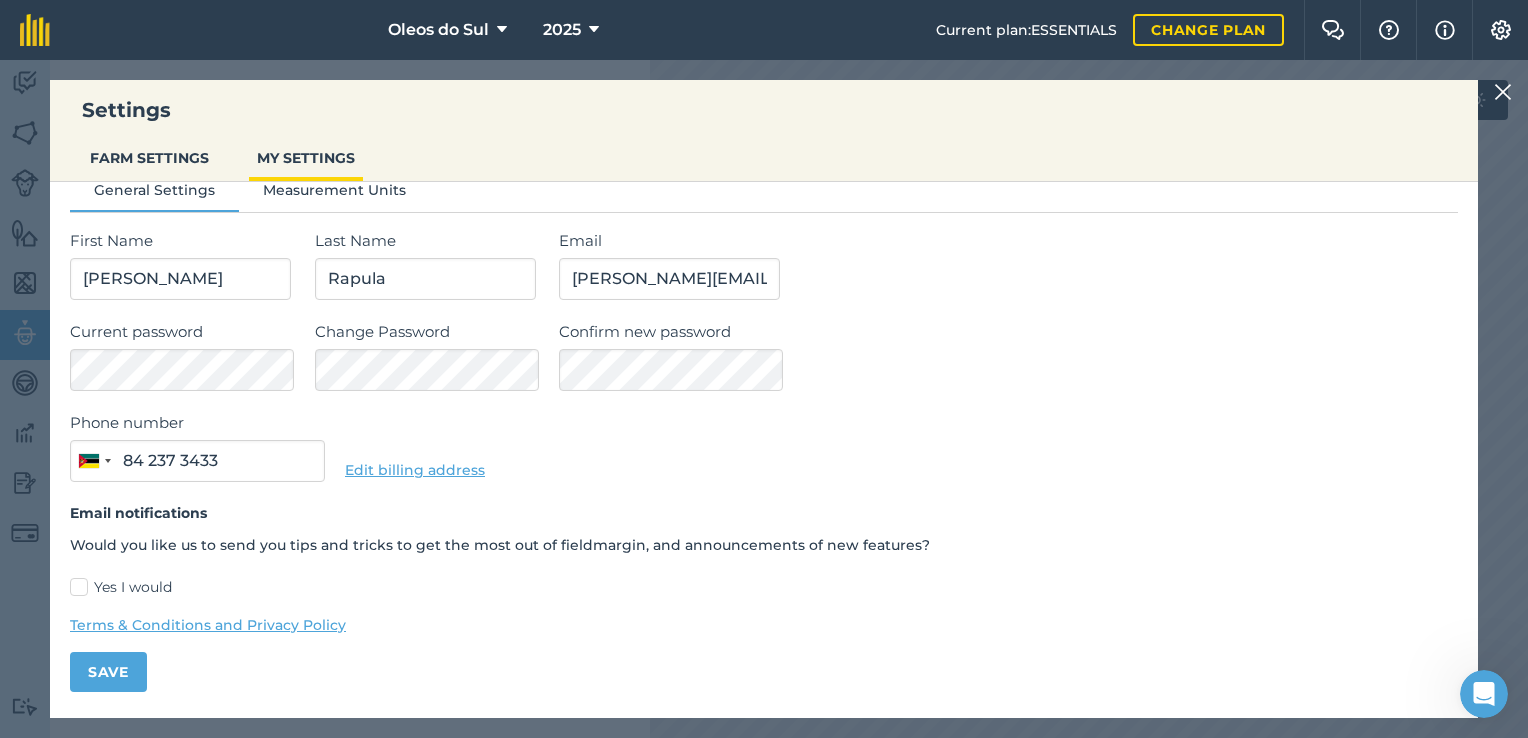 scroll, scrollTop: 0, scrollLeft: 0, axis: both 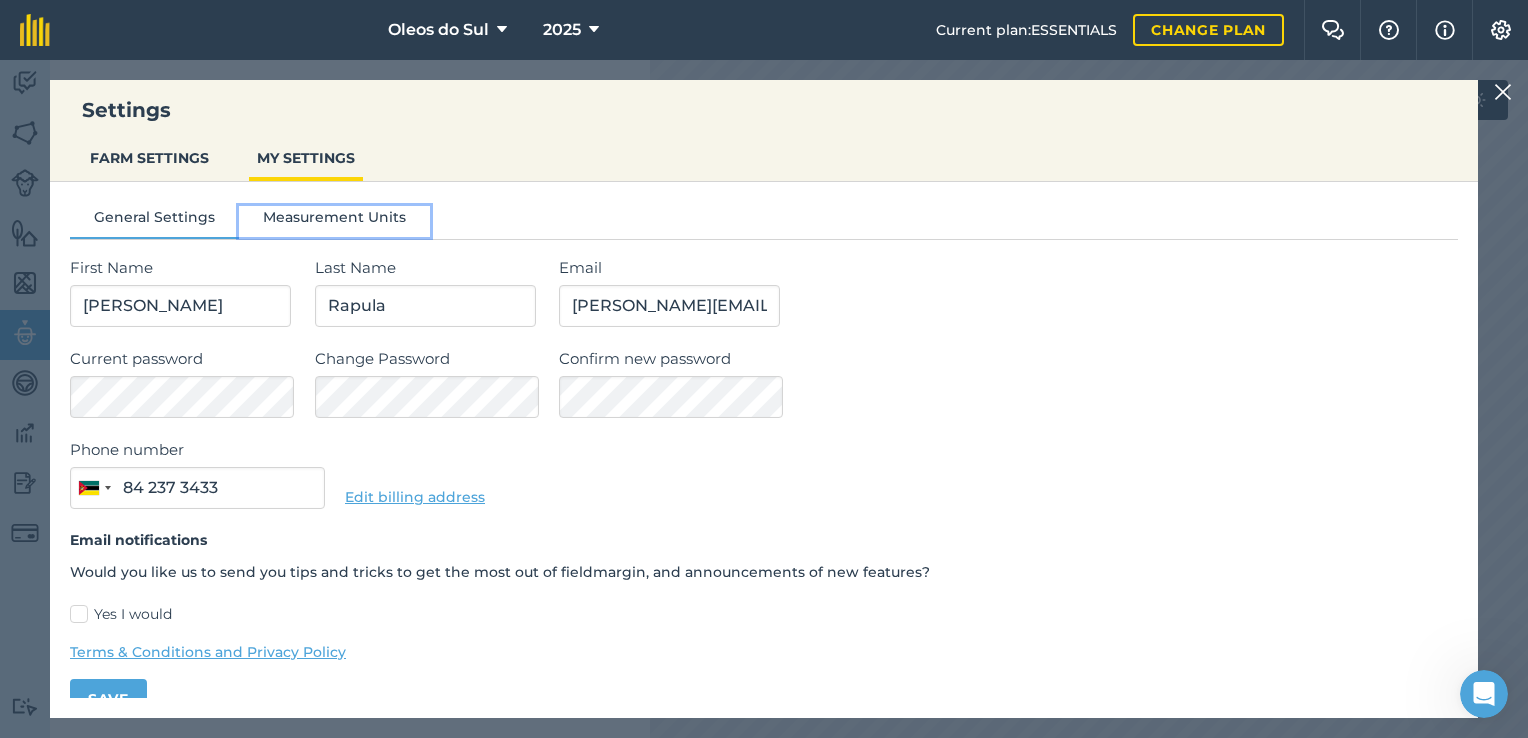 click on "Measurement Units" at bounding box center [334, 221] 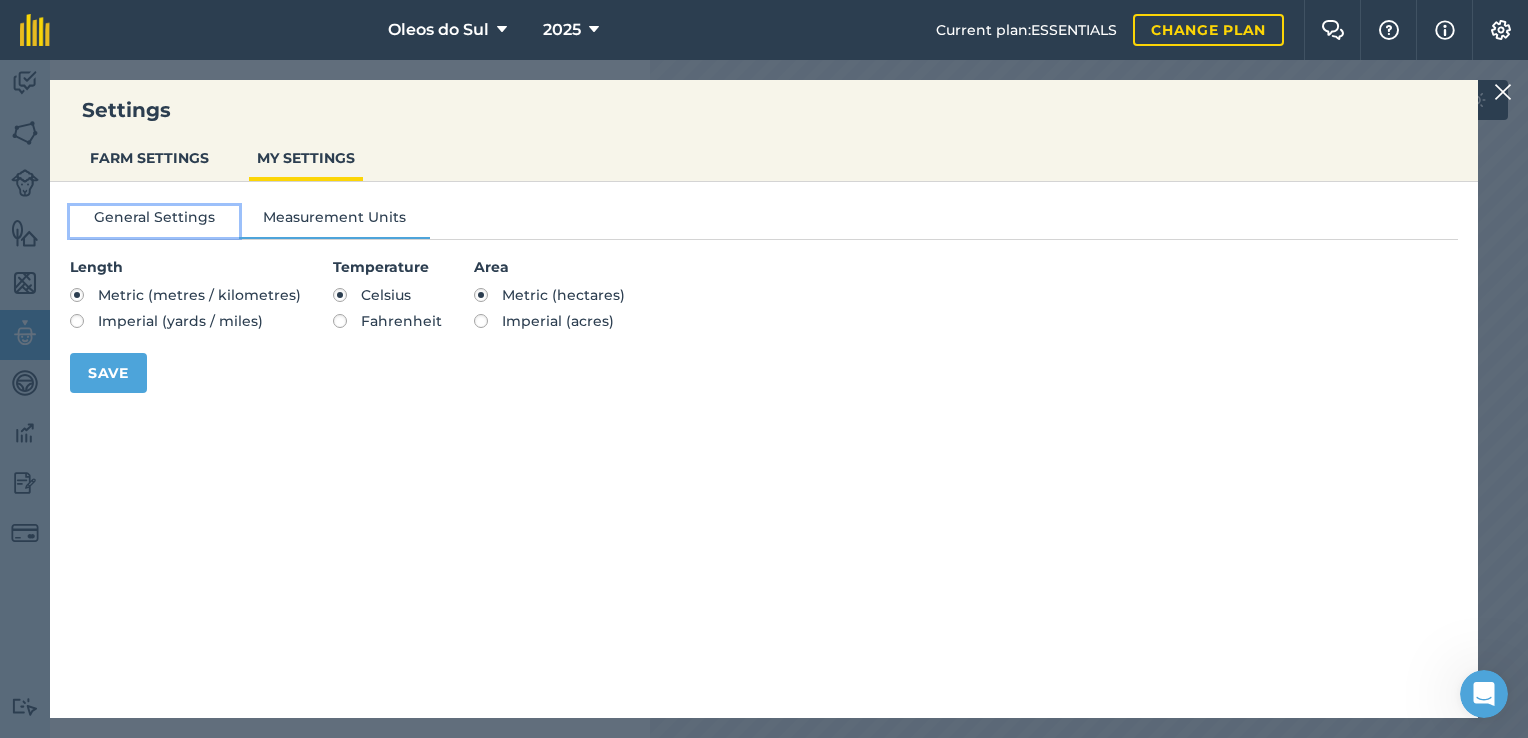 click on "General Settings" at bounding box center (154, 221) 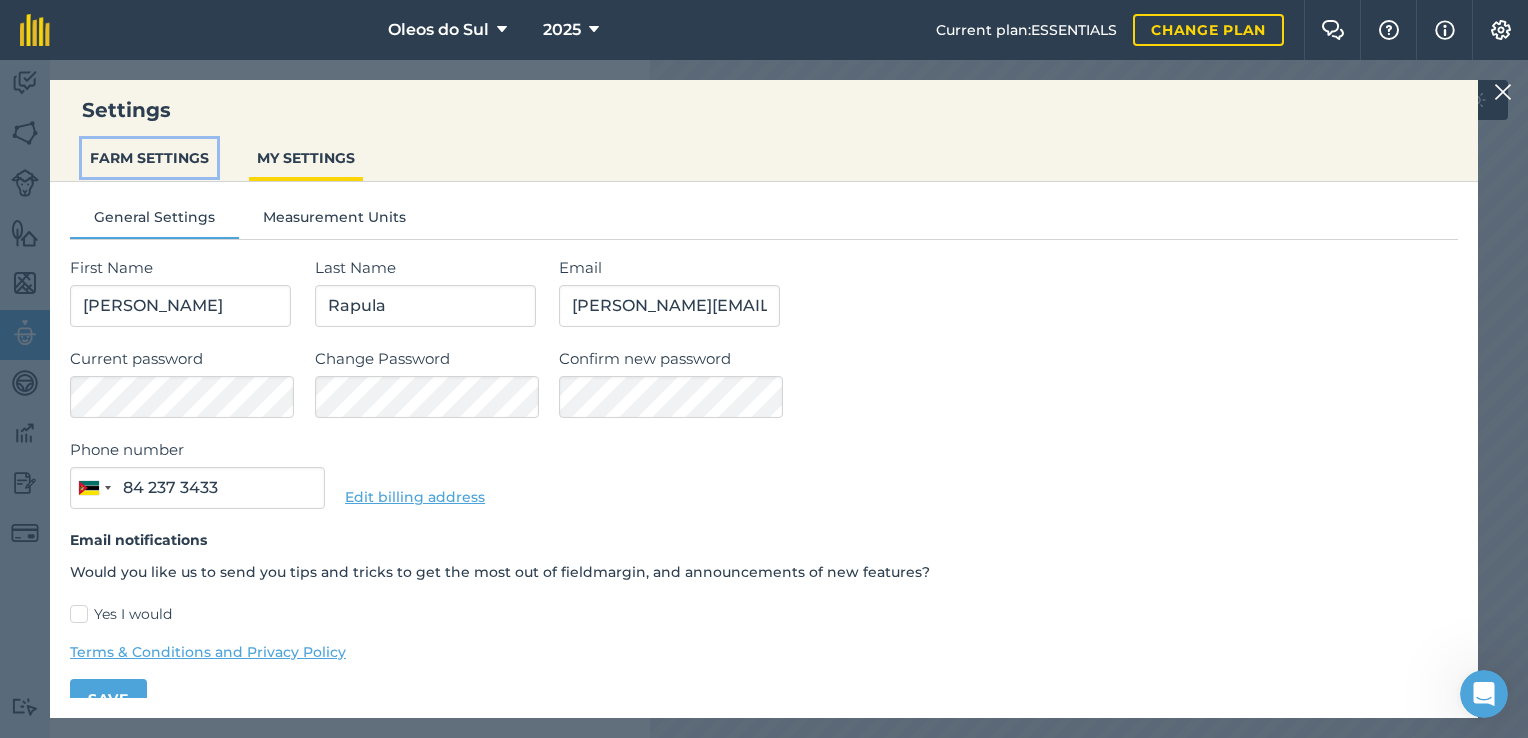 click on "FARM SETTINGS" at bounding box center (149, 158) 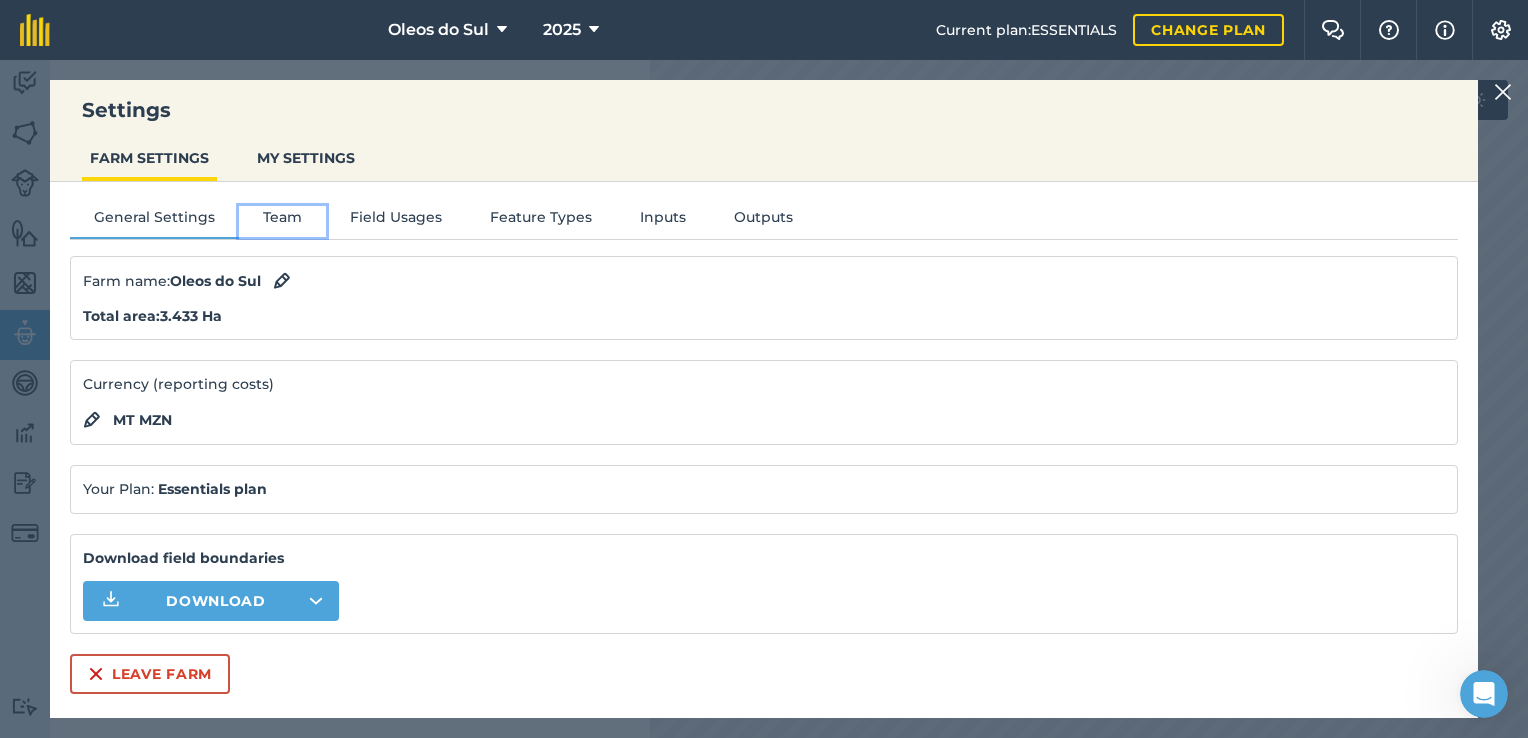click on "Team" at bounding box center (282, 221) 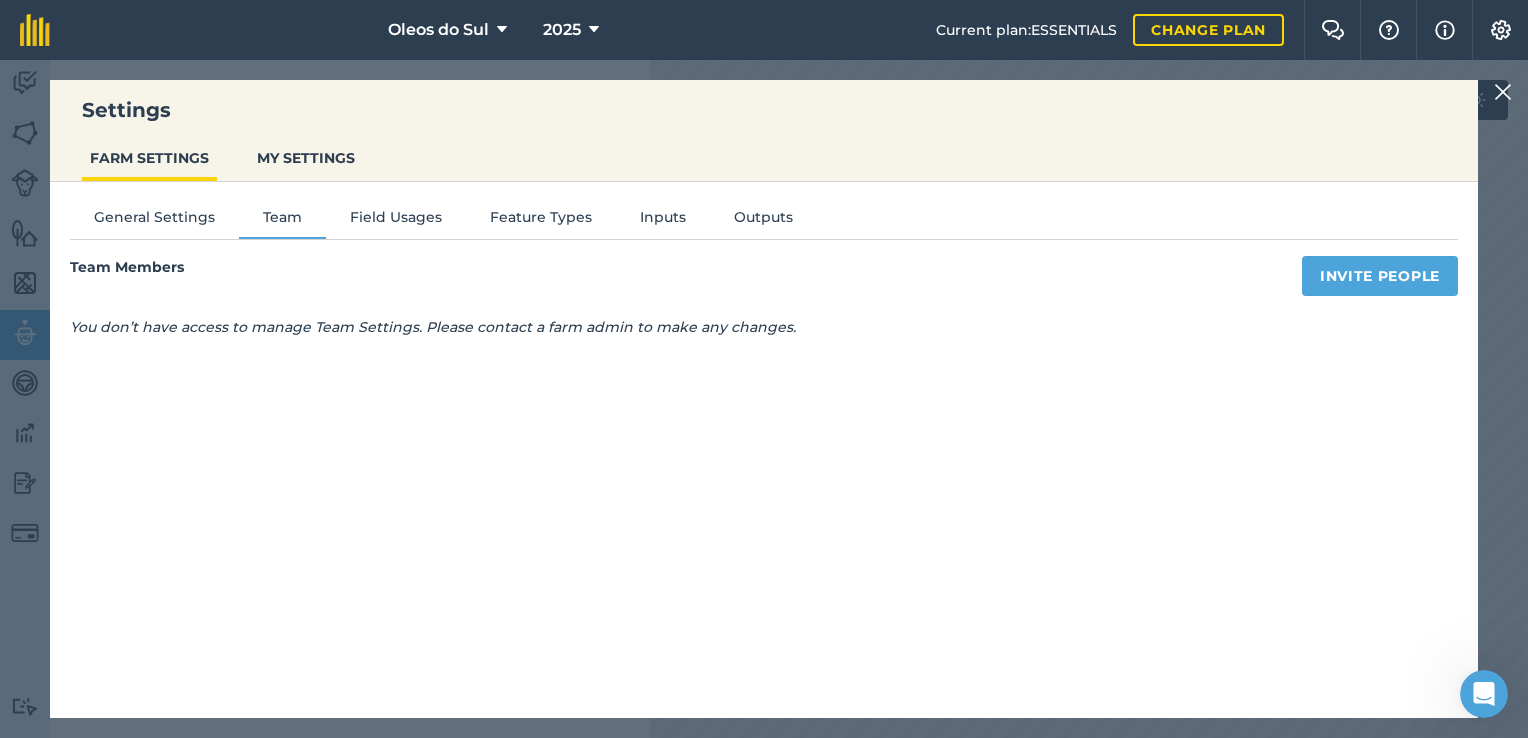 click on "General Settings Team Field Usages Feature Types Inputs Outputs Team Members Invite People You don’t have access to manage Team Settings. Please contact a farm admin to make any changes." at bounding box center [764, 440] 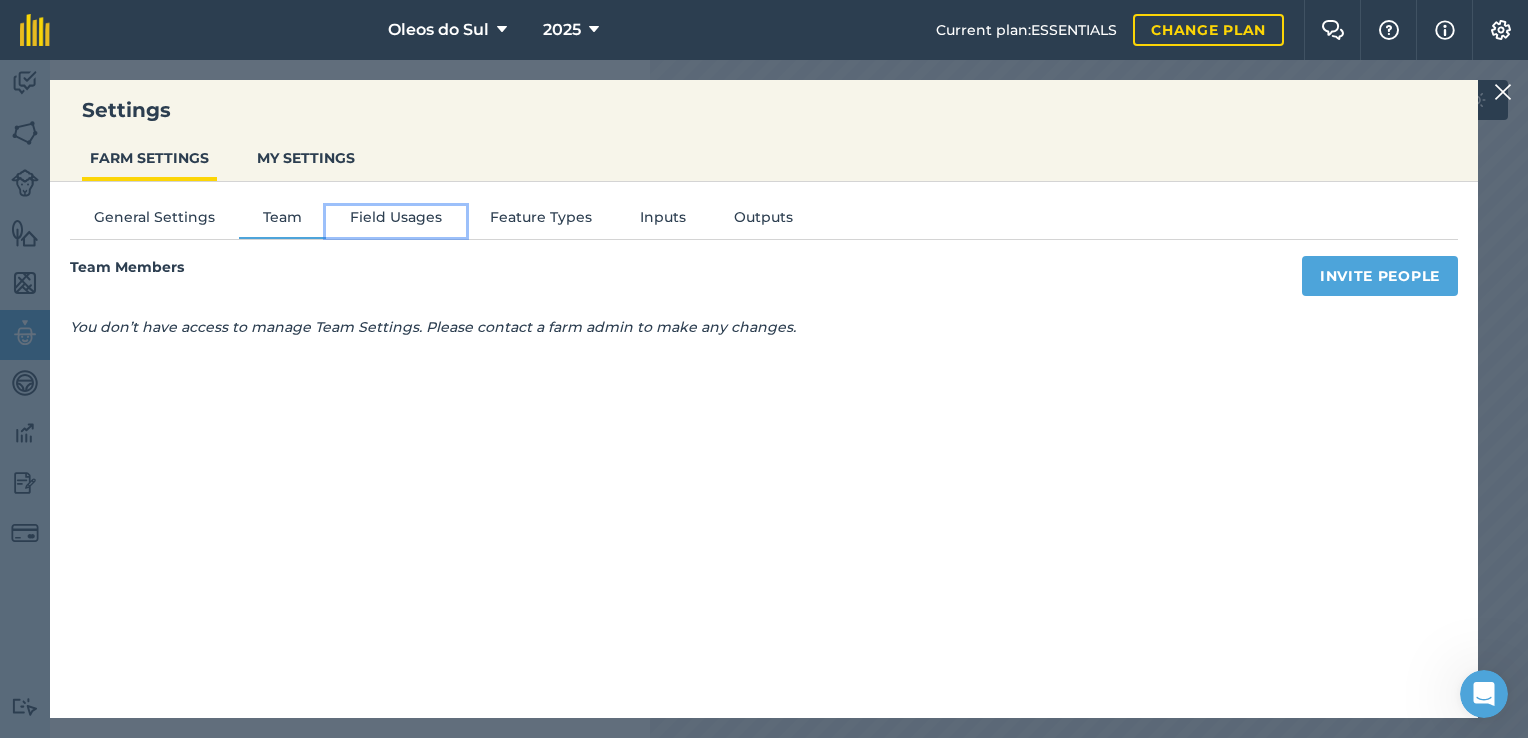 click on "Field Usages" at bounding box center [396, 221] 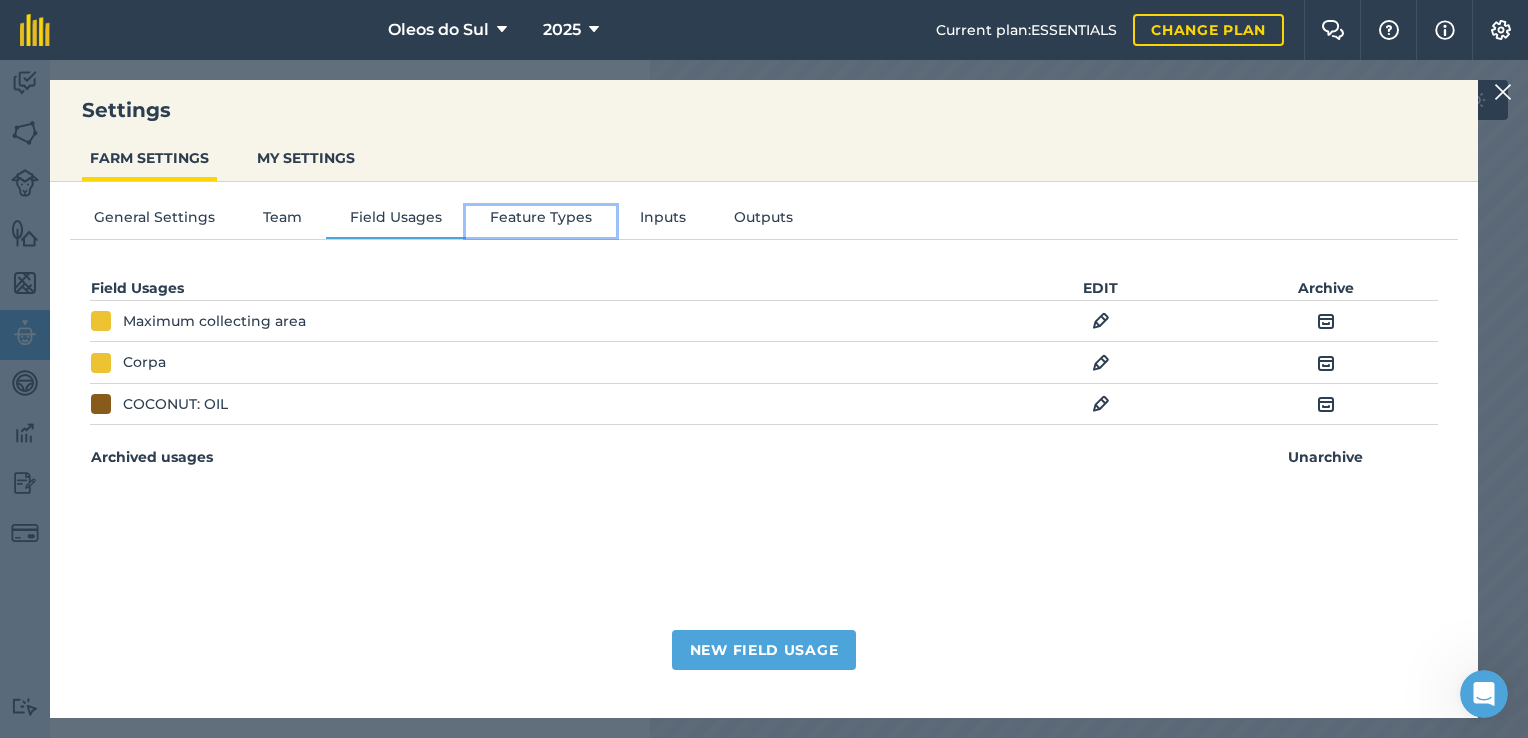 click on "Feature Types" at bounding box center (541, 221) 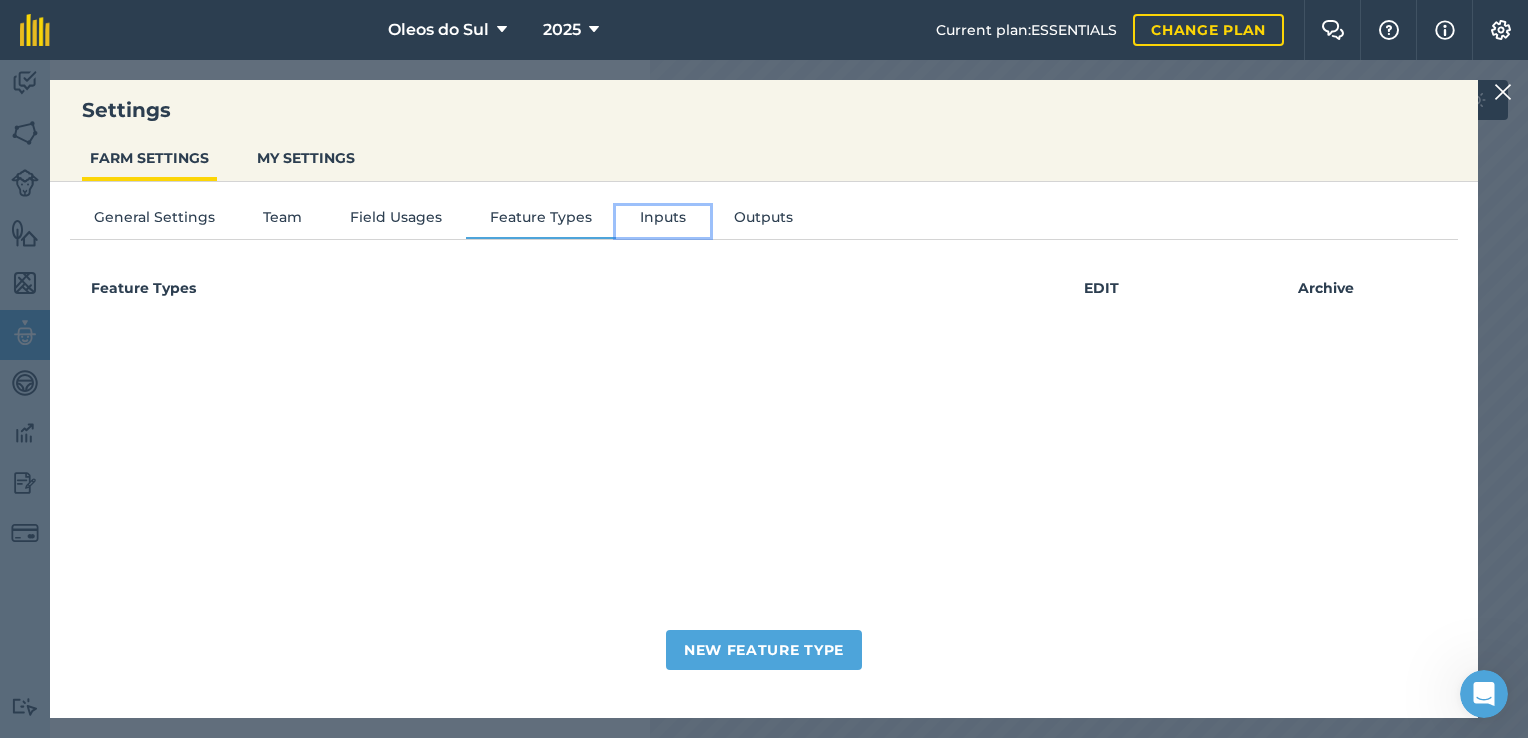 click on "Inputs" at bounding box center (663, 221) 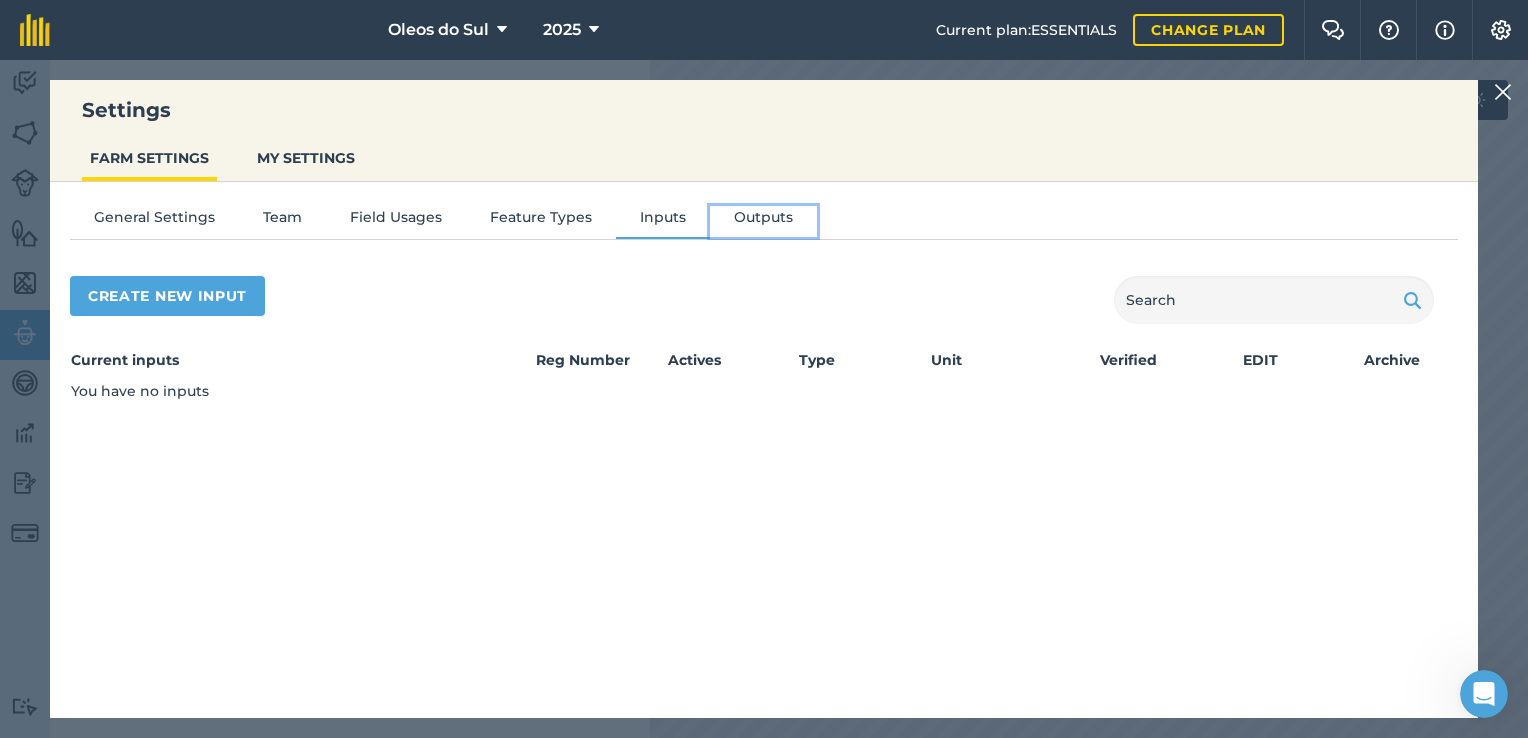 click on "Outputs" at bounding box center (763, 221) 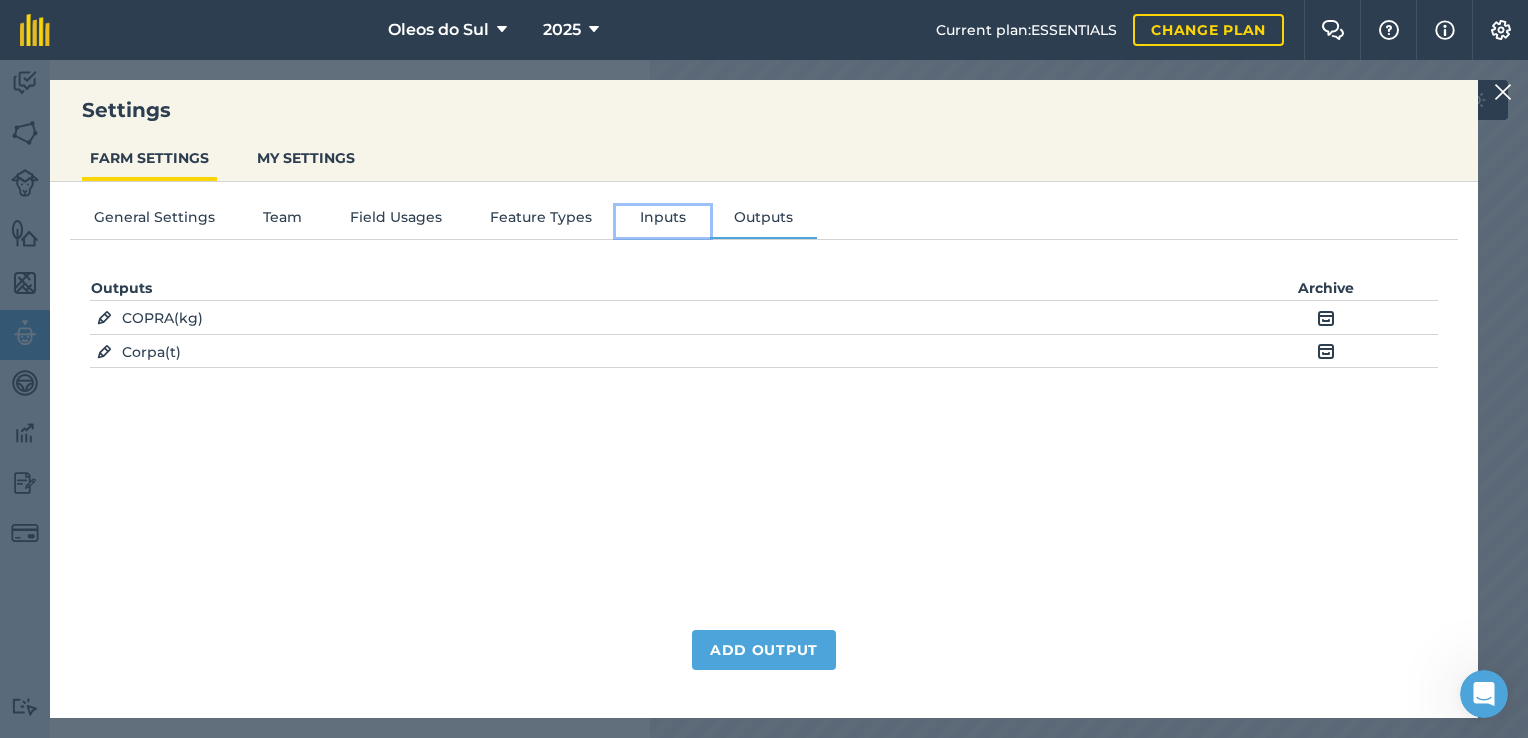 click on "Inputs" at bounding box center (663, 221) 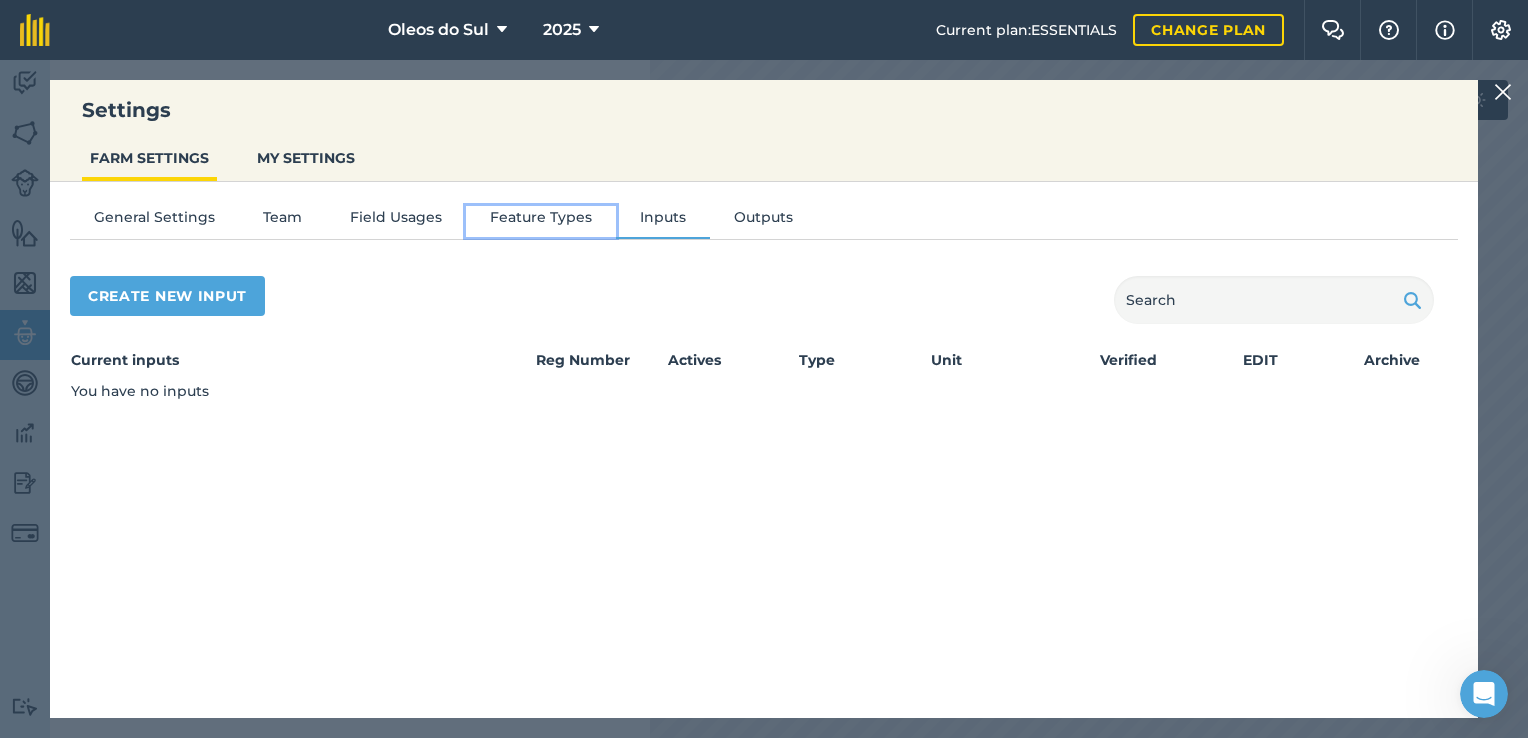 click on "Feature Types" at bounding box center (541, 221) 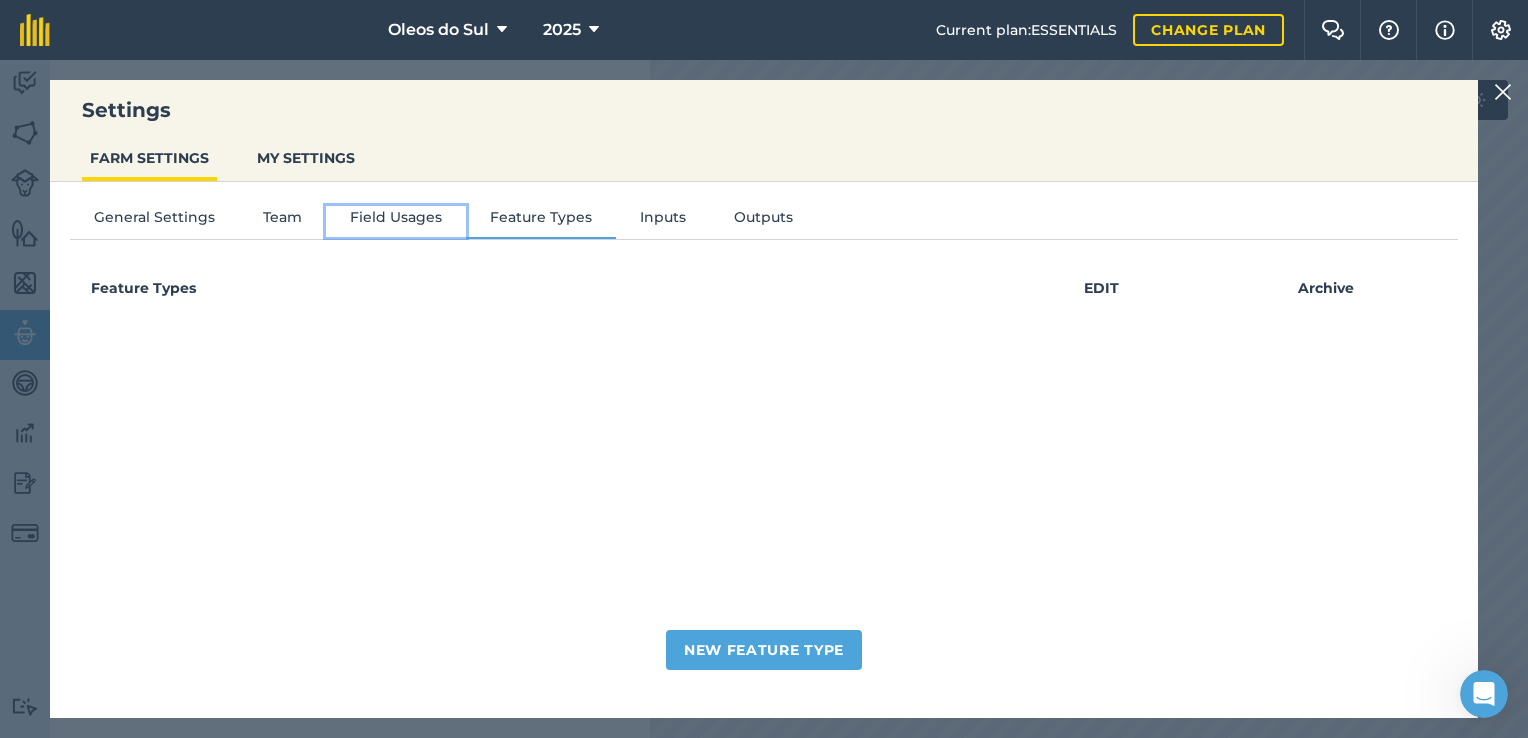 click on "Field Usages" at bounding box center [396, 221] 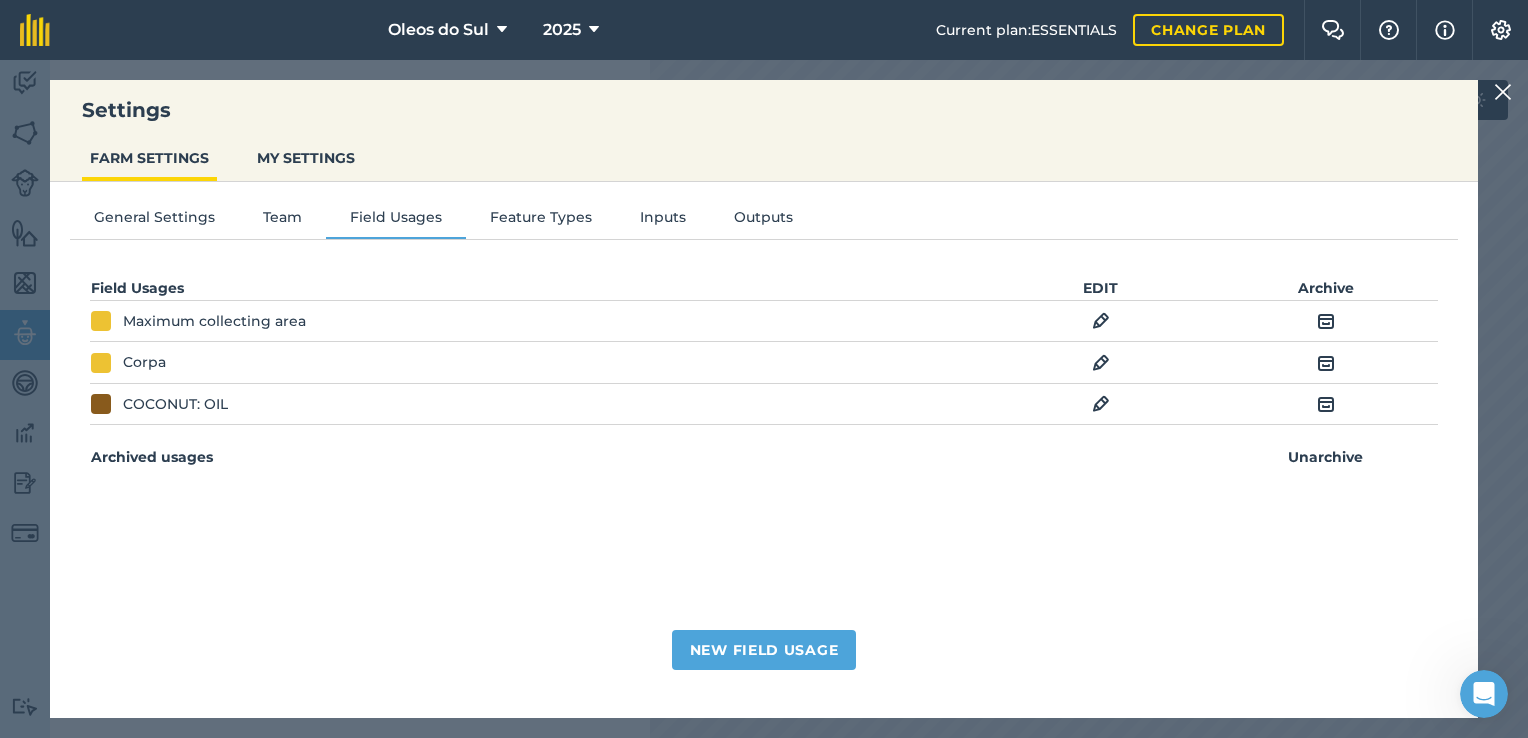 click at bounding box center [1101, 321] 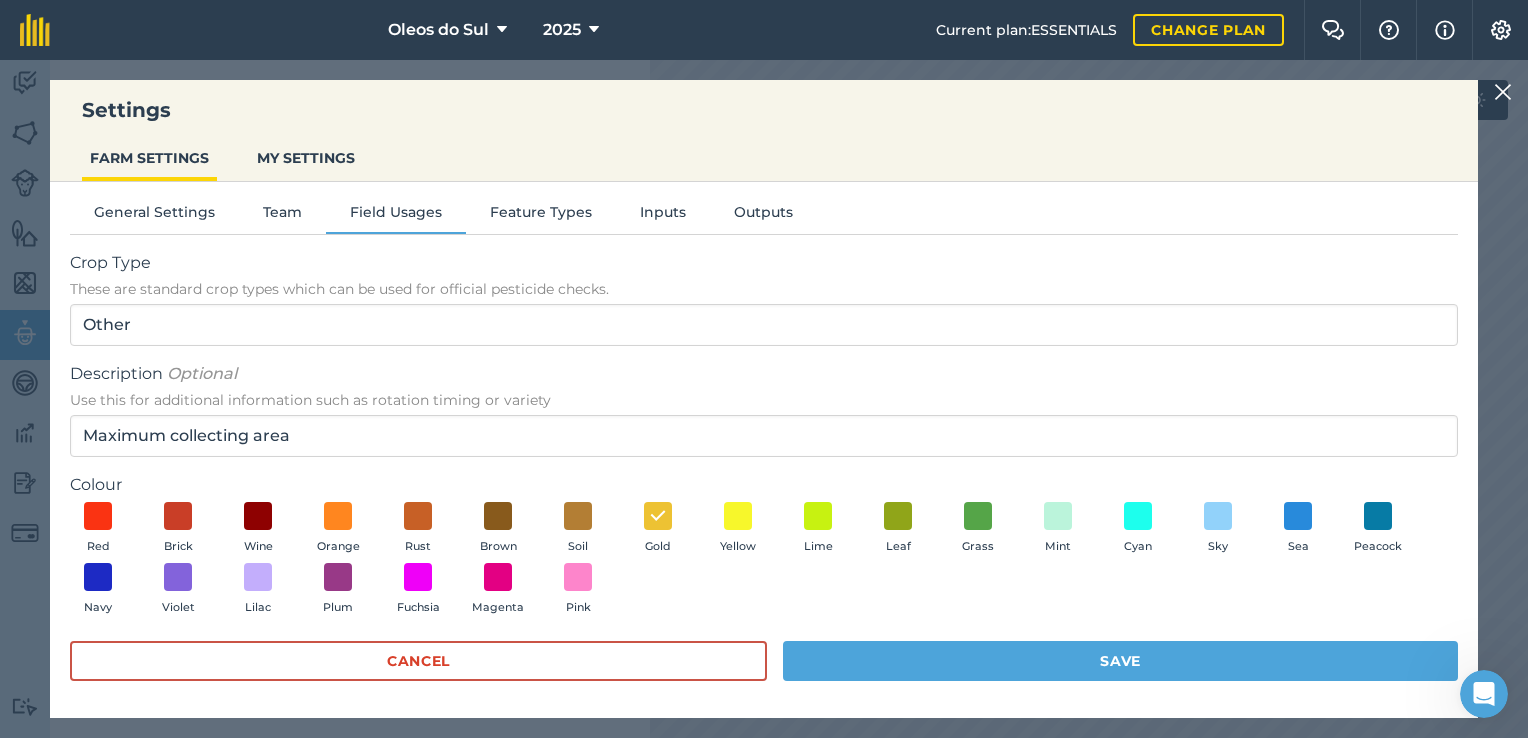 scroll, scrollTop: 6, scrollLeft: 0, axis: vertical 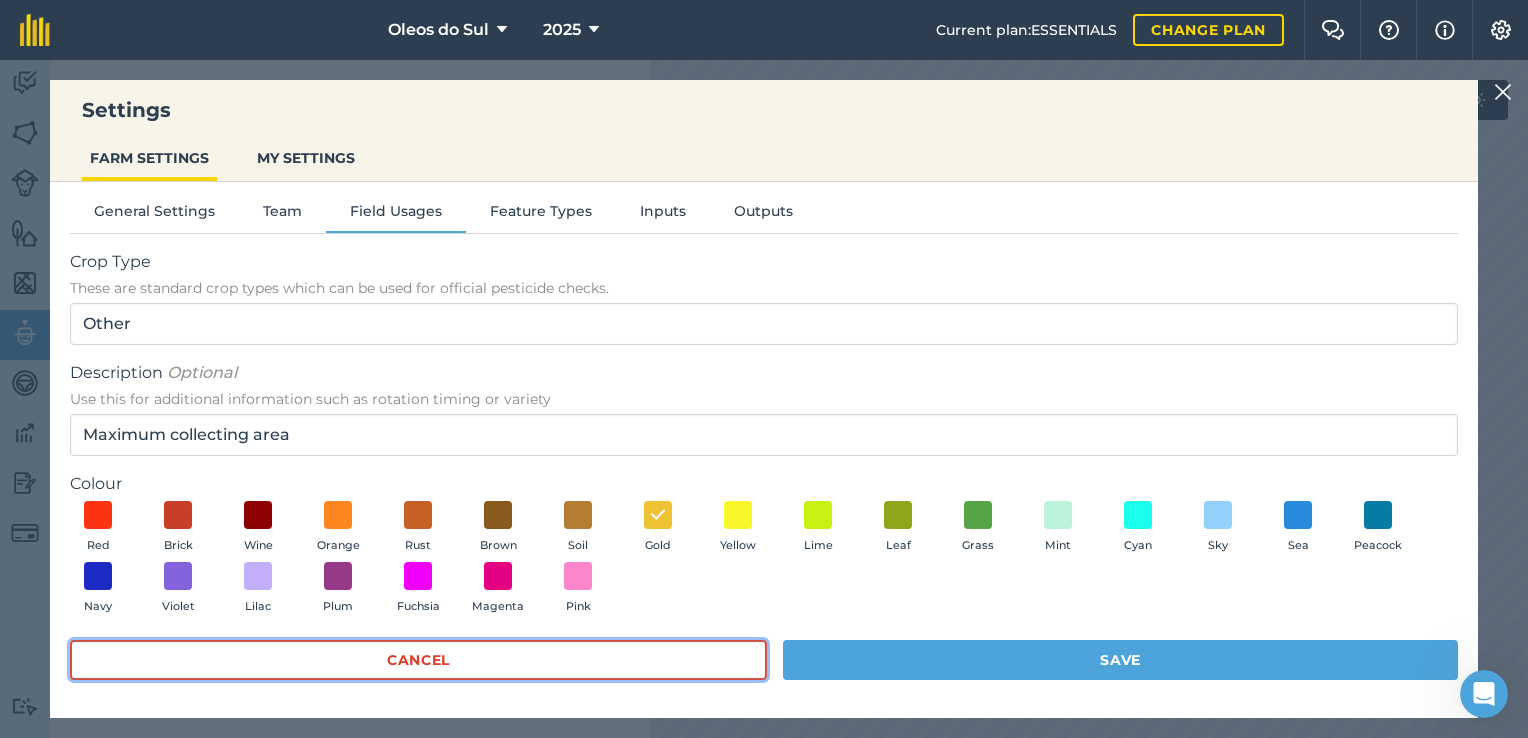 click on "Cancel" at bounding box center (418, 660) 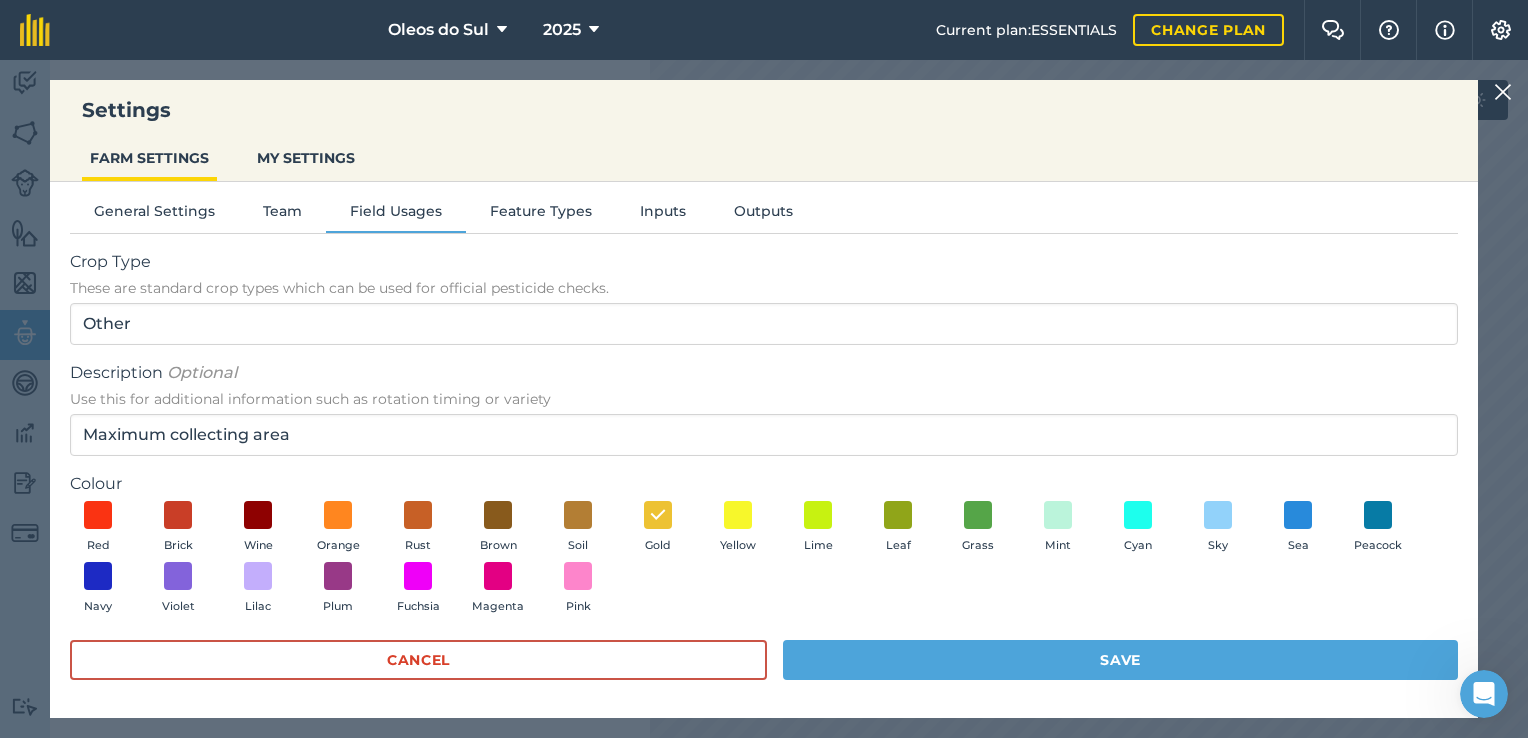scroll, scrollTop: 0, scrollLeft: 0, axis: both 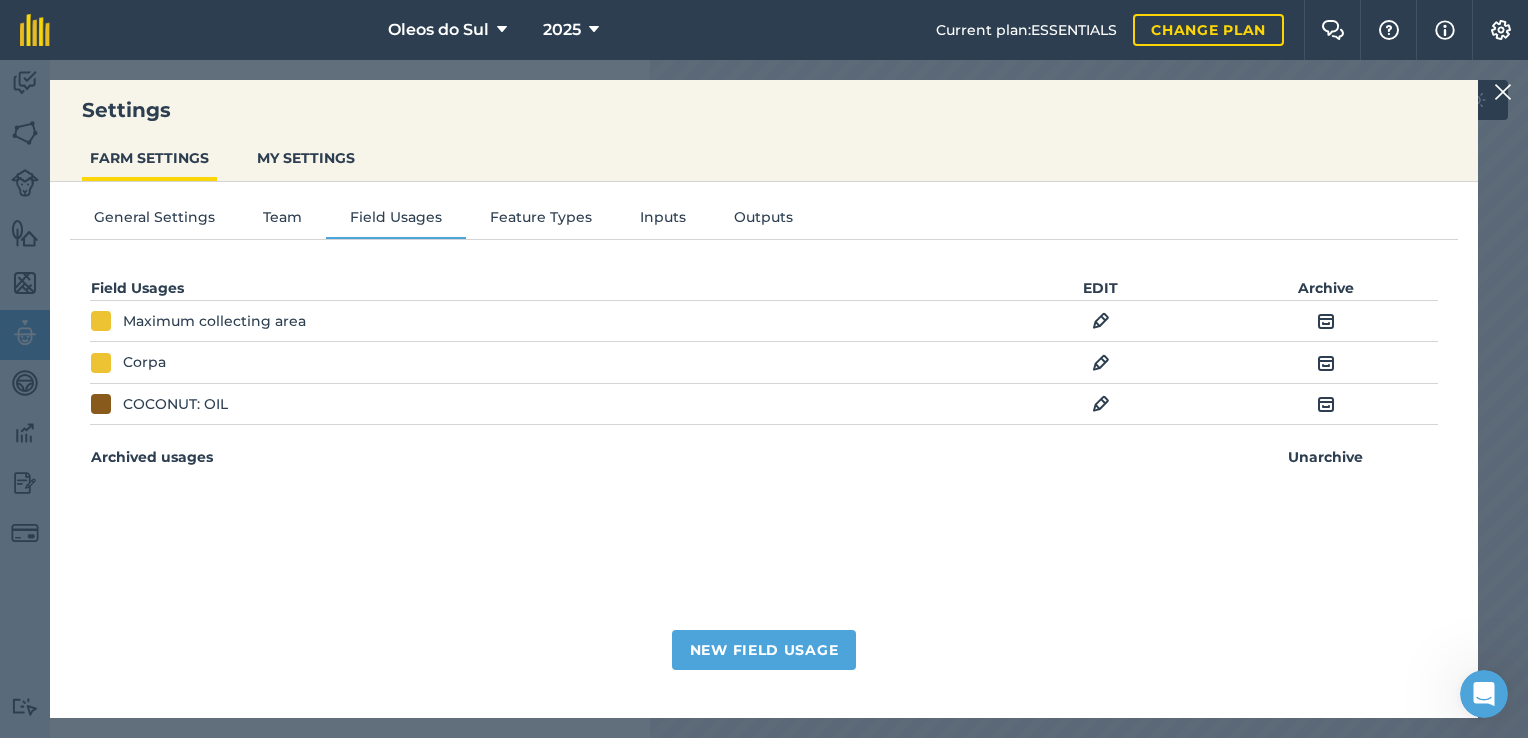 click at bounding box center (1101, 363) 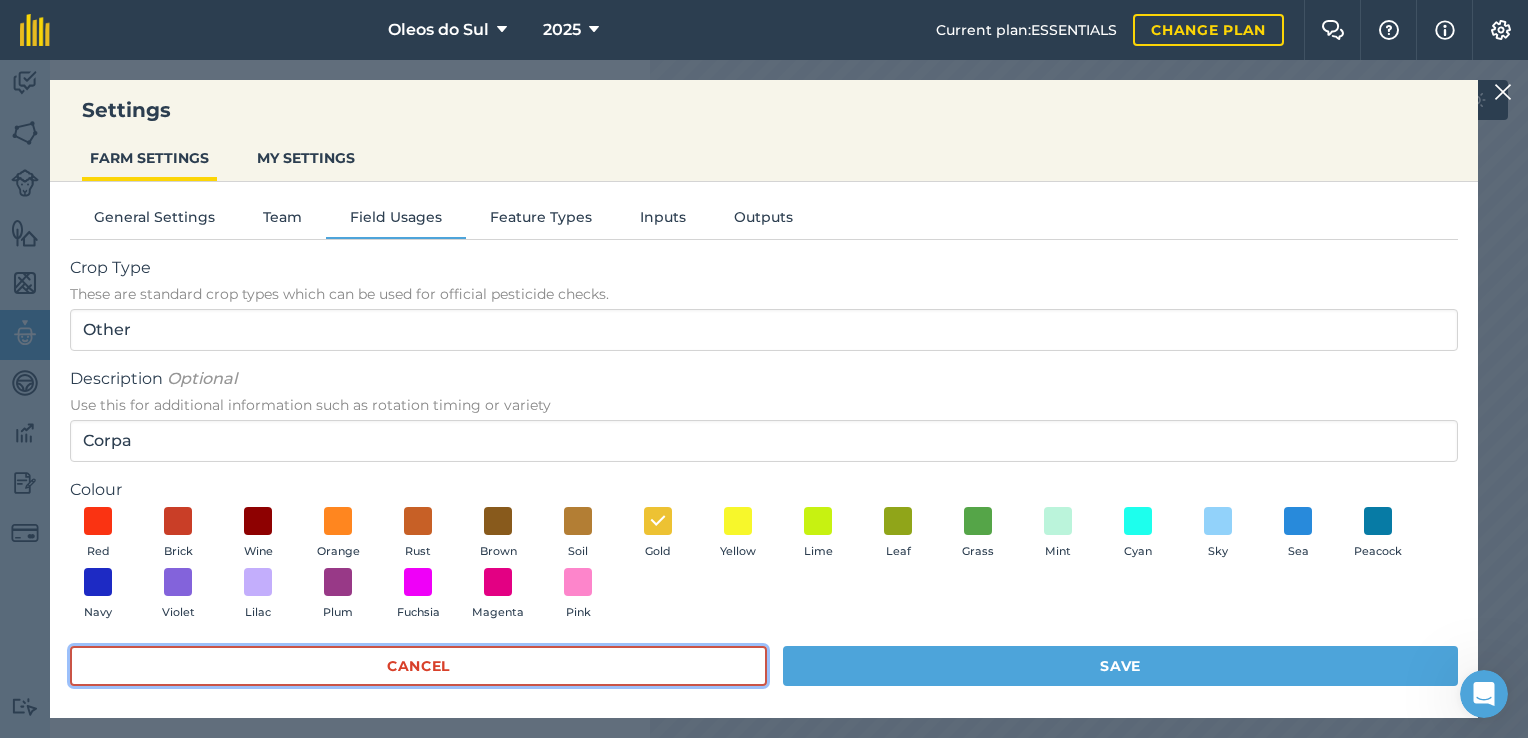 click on "Cancel" at bounding box center (418, 666) 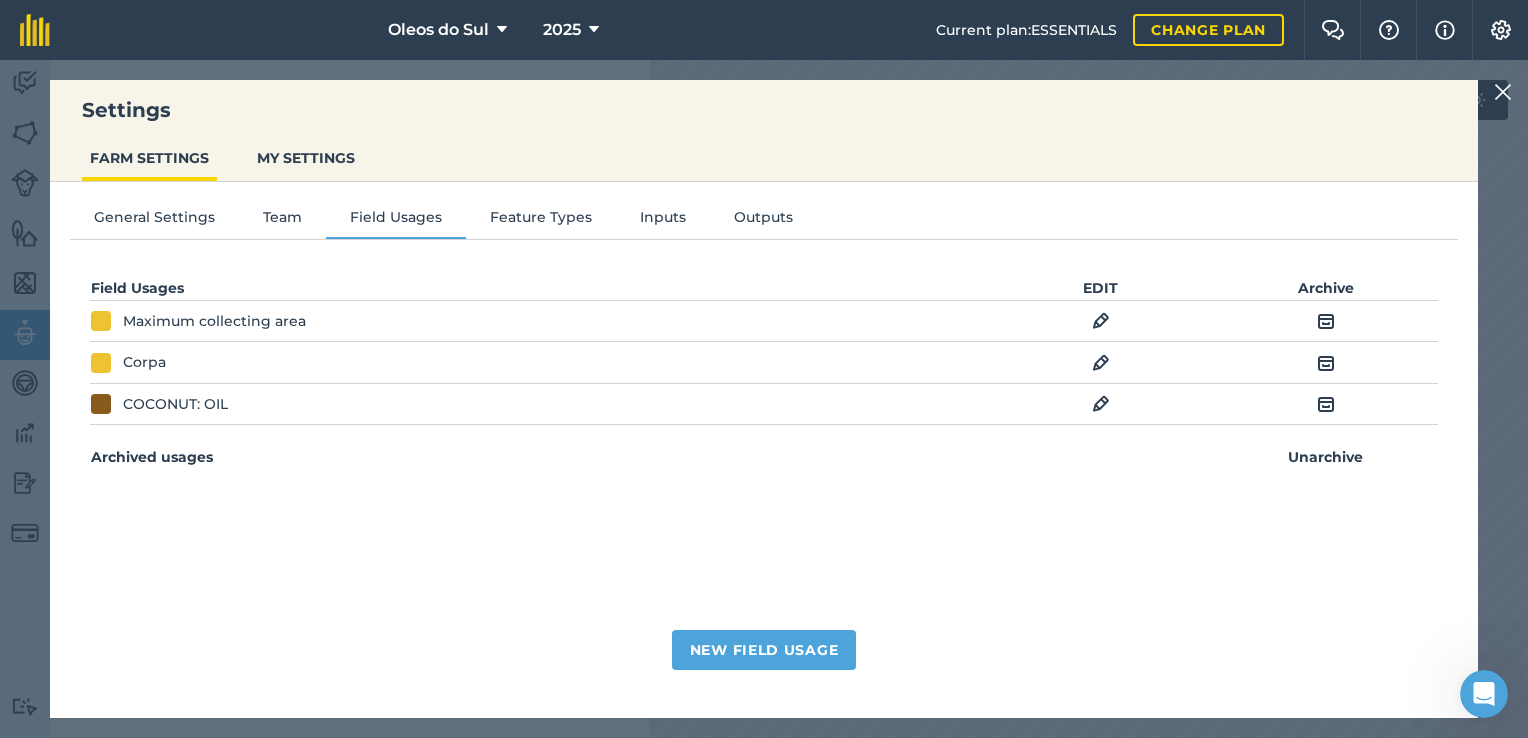 click at bounding box center (1503, 92) 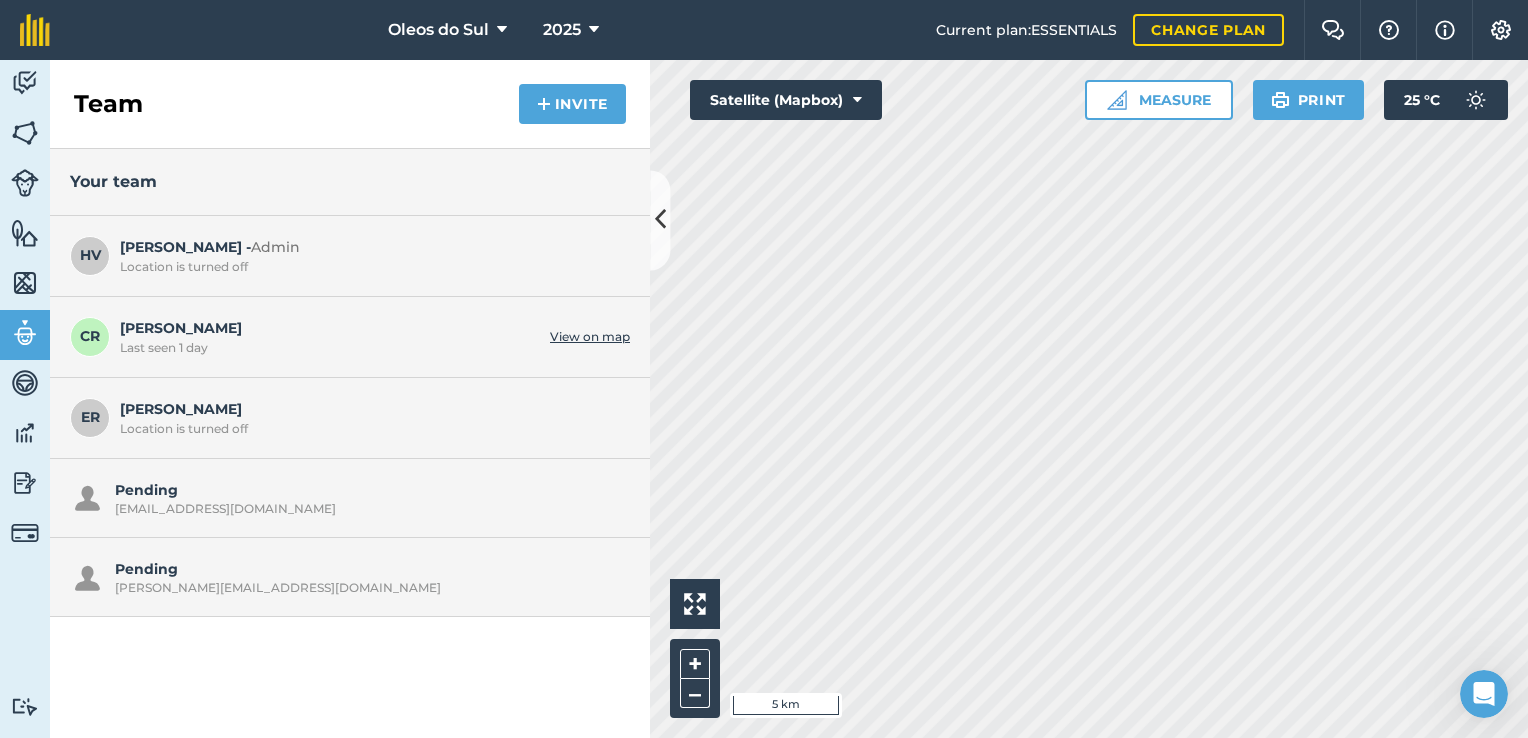 click on "Carlos R Last seen 1 day" at bounding box center [330, 336] 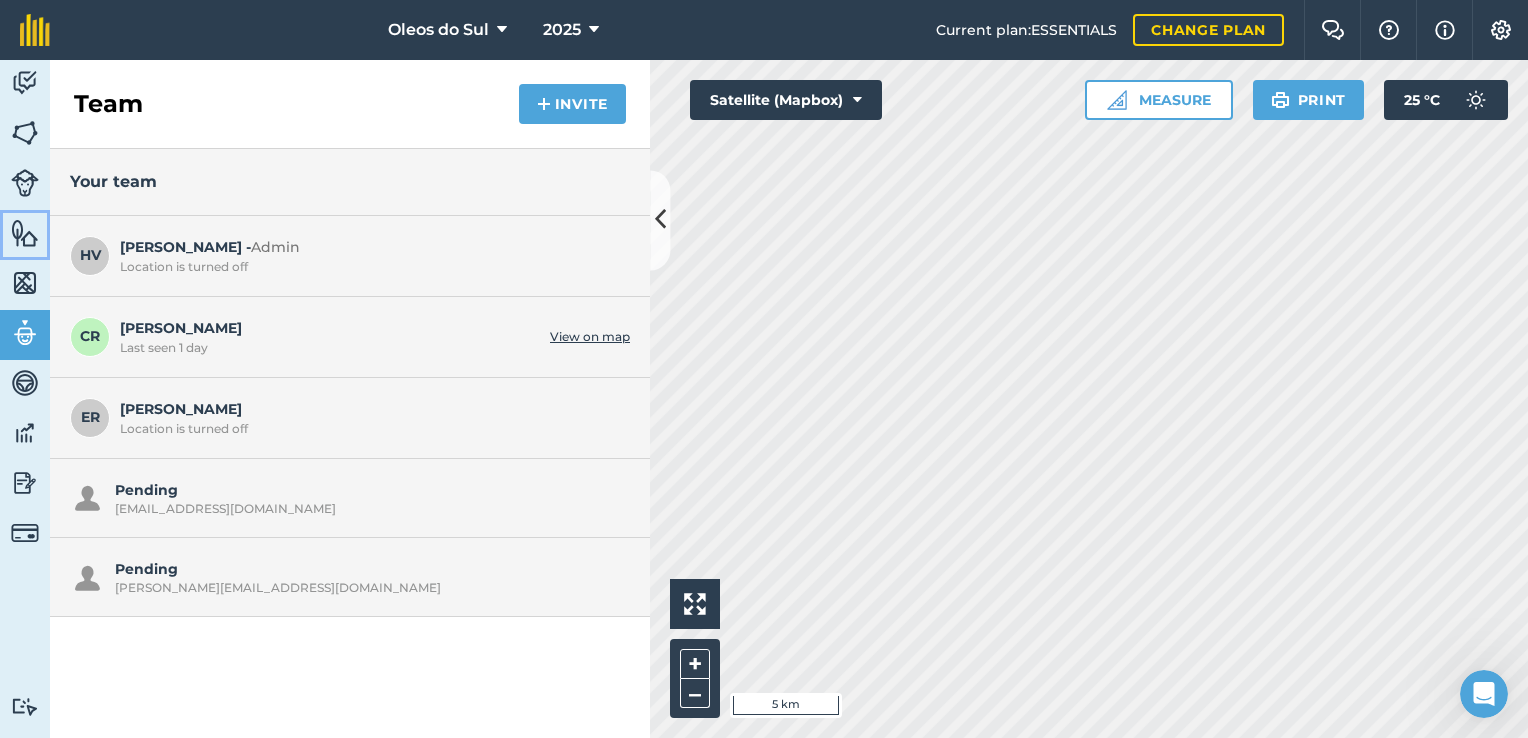 click at bounding box center [25, 233] 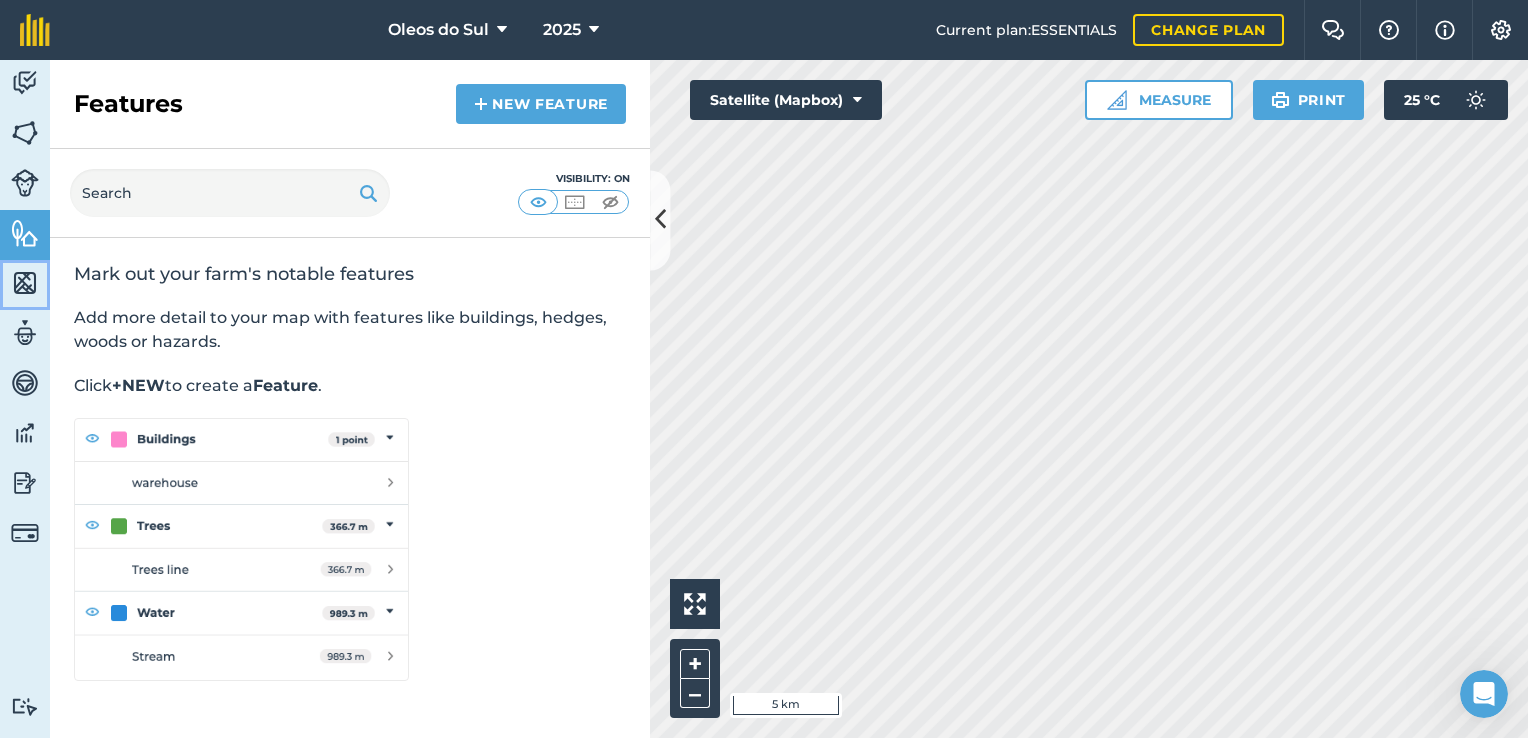 click at bounding box center (25, 283) 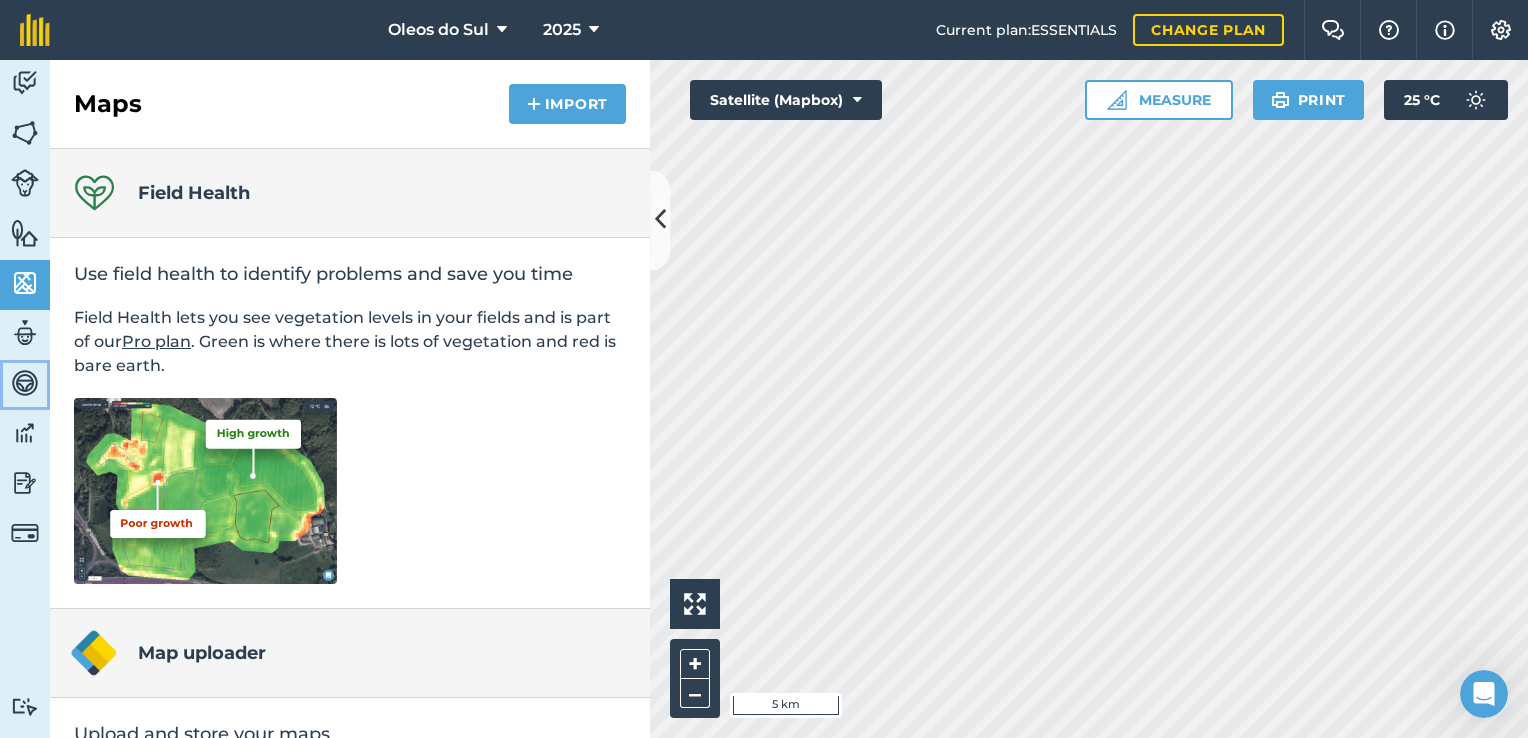 click at bounding box center (25, 383) 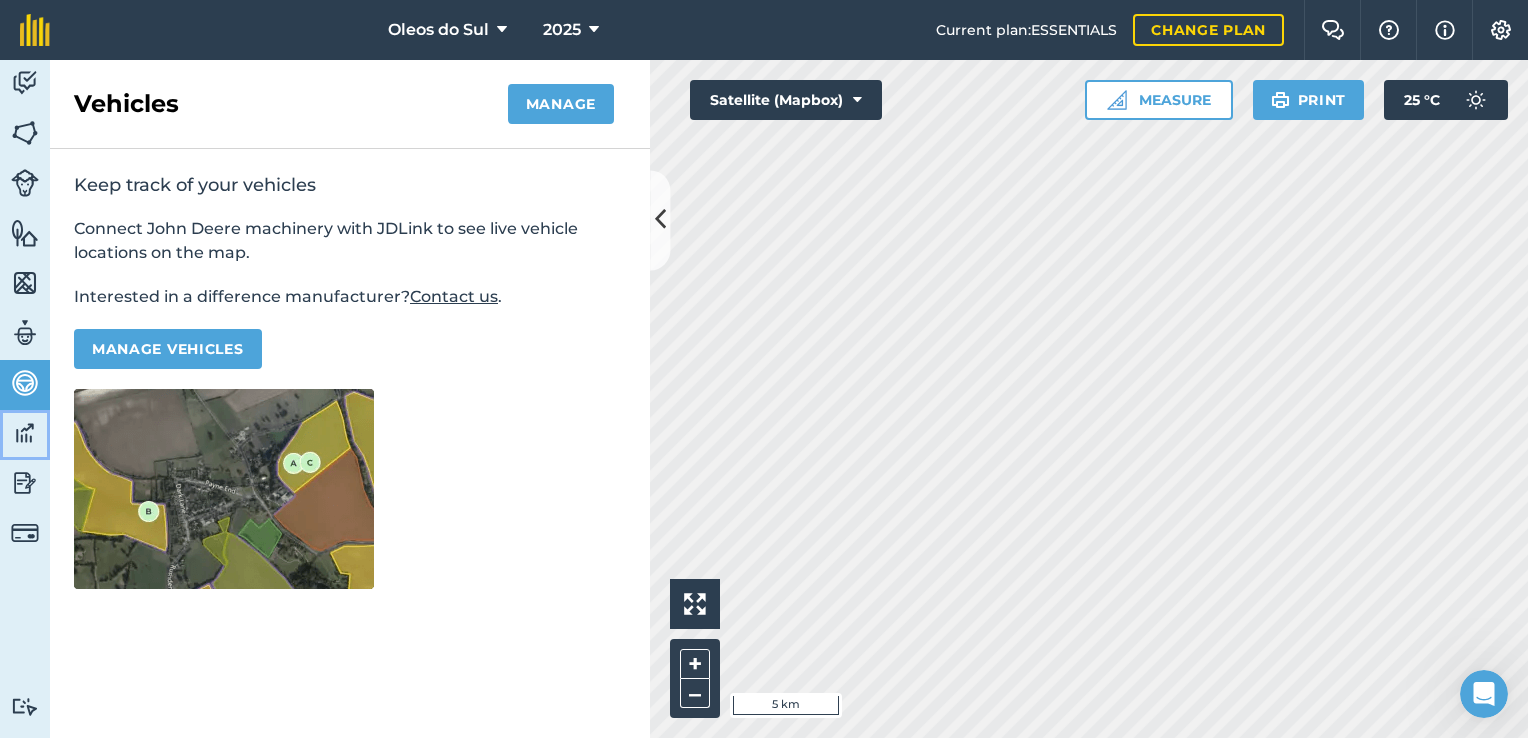 click at bounding box center (25, 433) 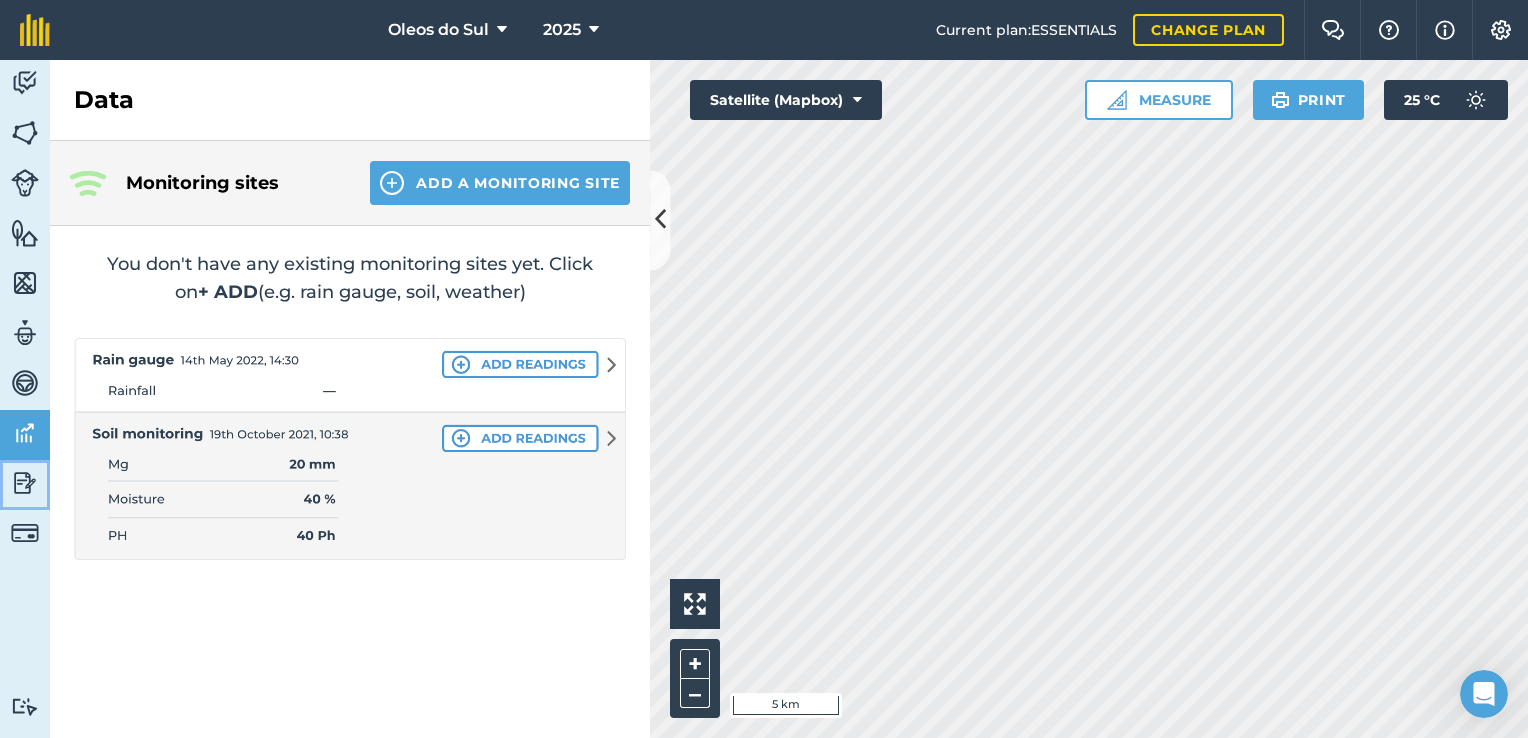 click at bounding box center [25, 483] 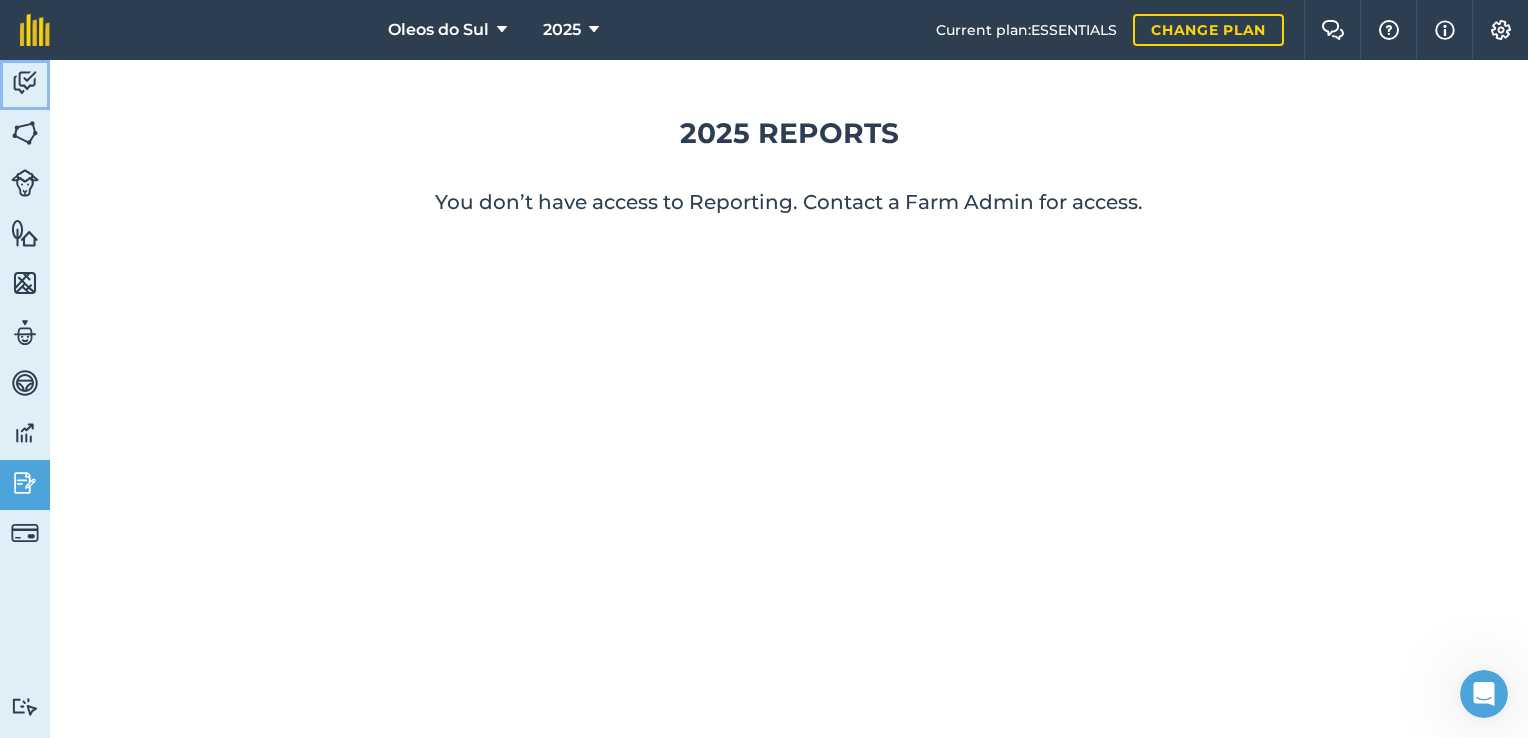 click at bounding box center (25, 83) 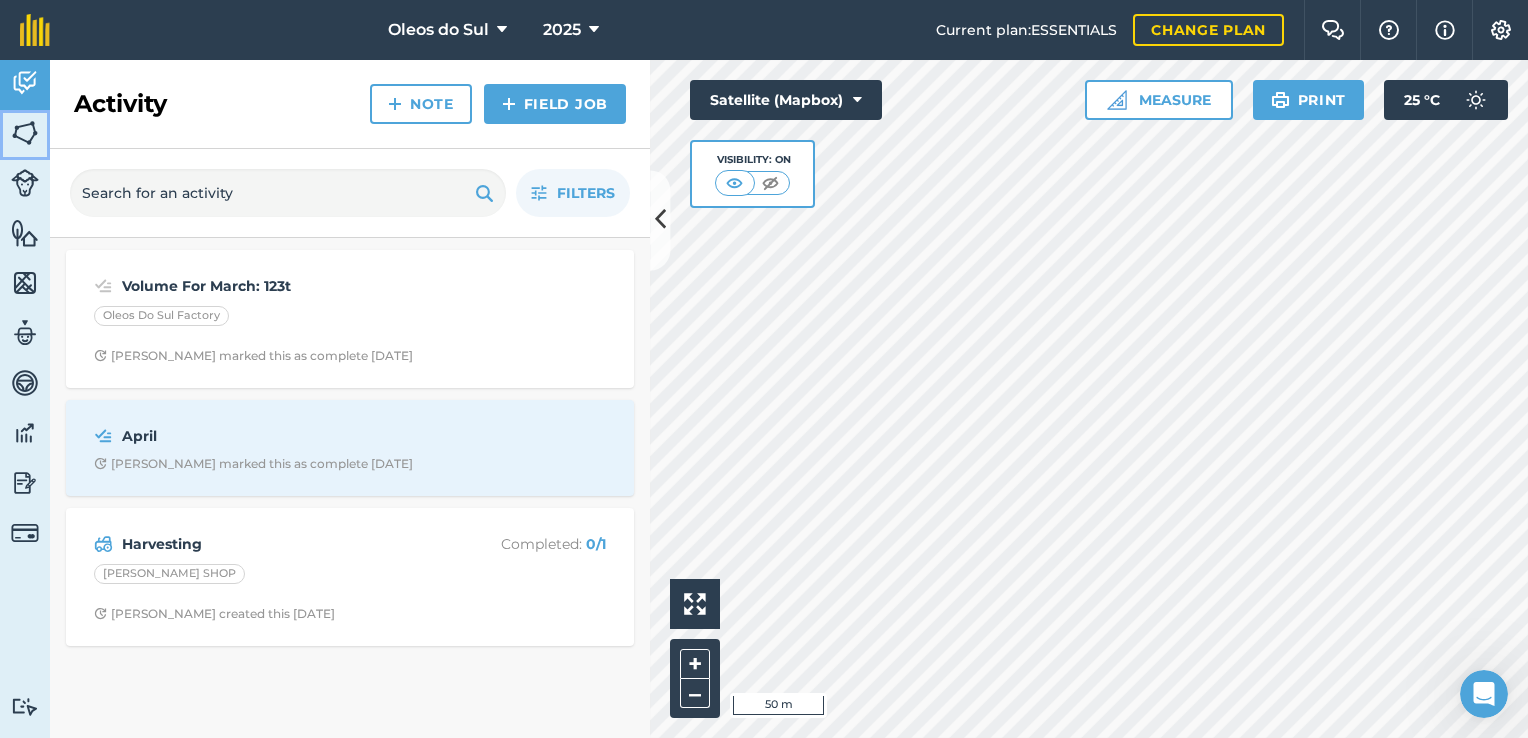 click at bounding box center (25, 133) 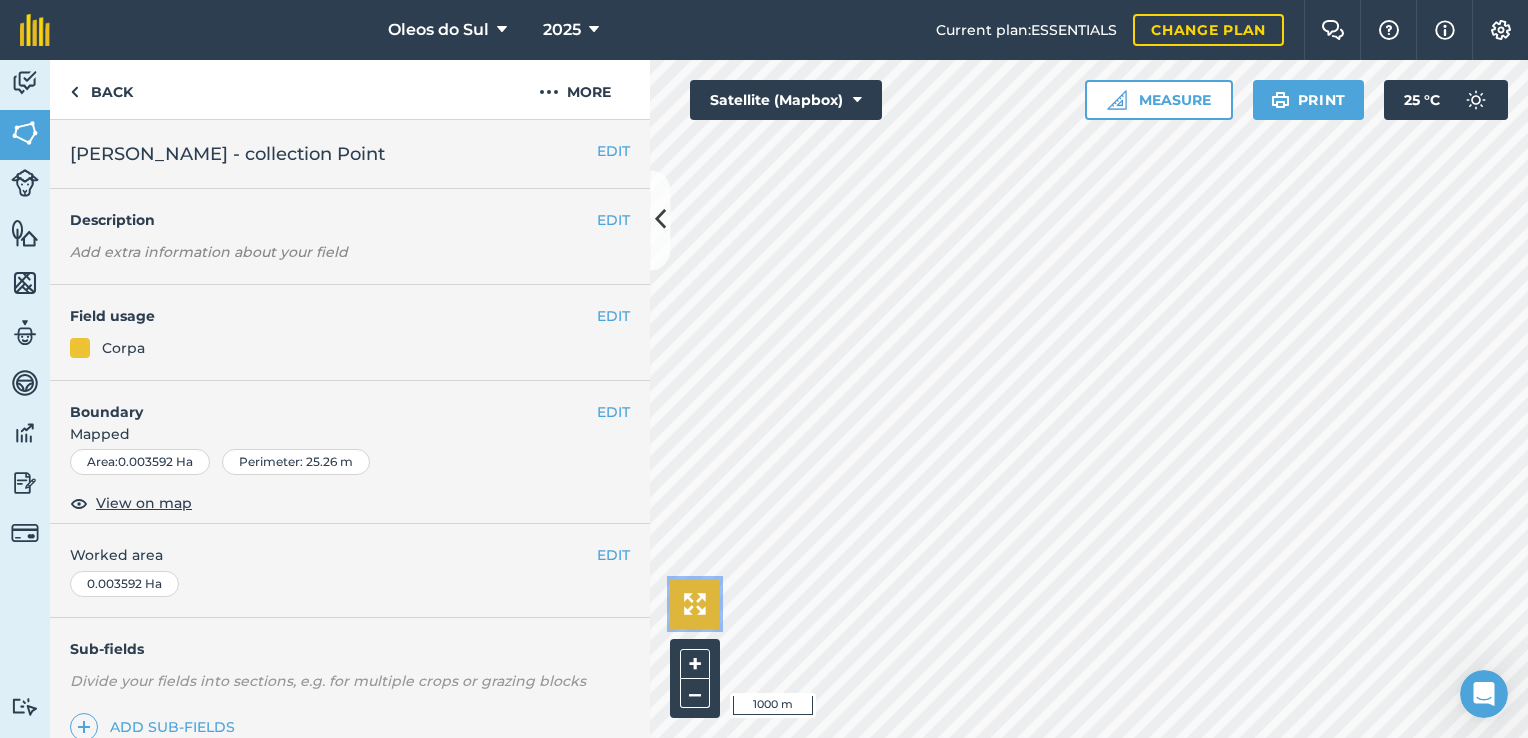 click at bounding box center [695, 604] 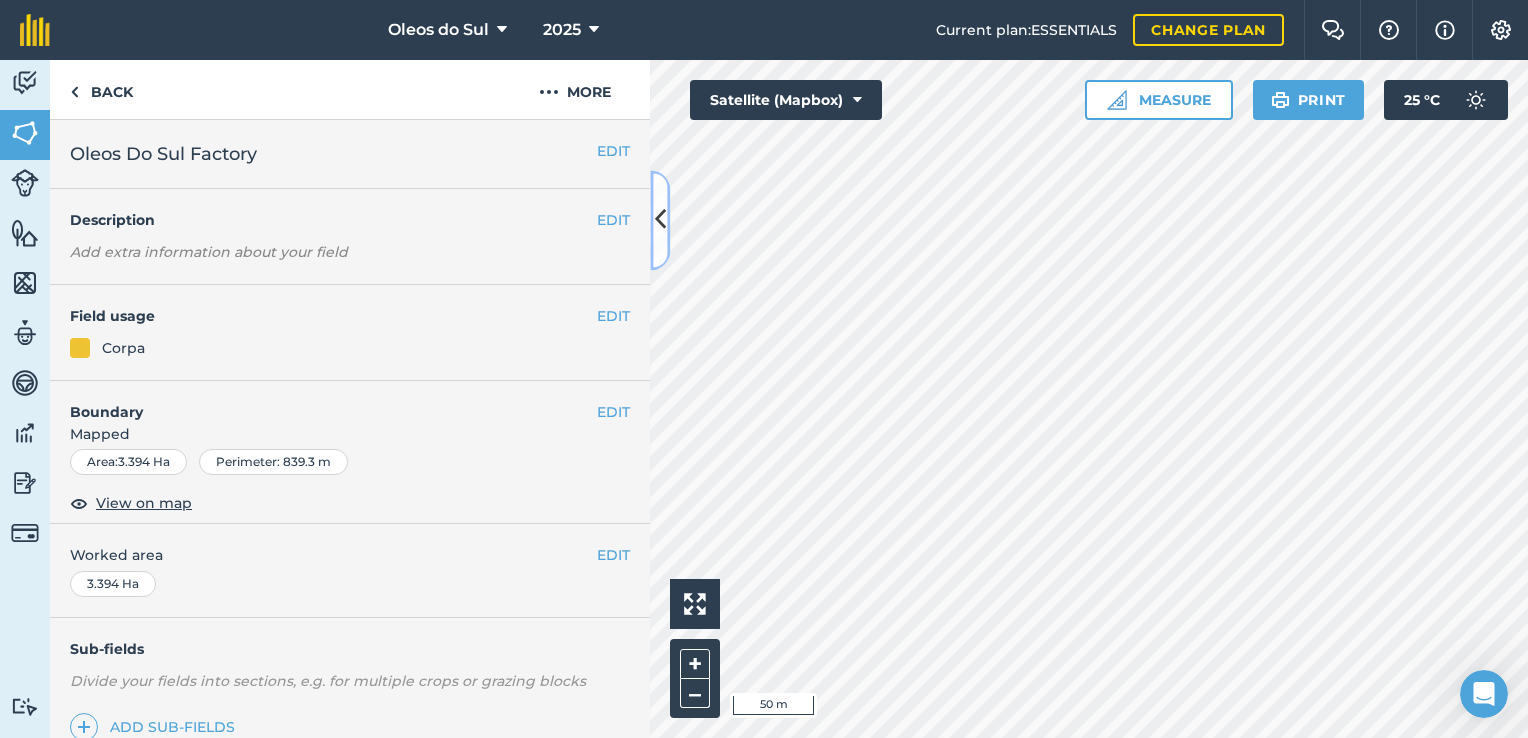 click at bounding box center (660, 220) 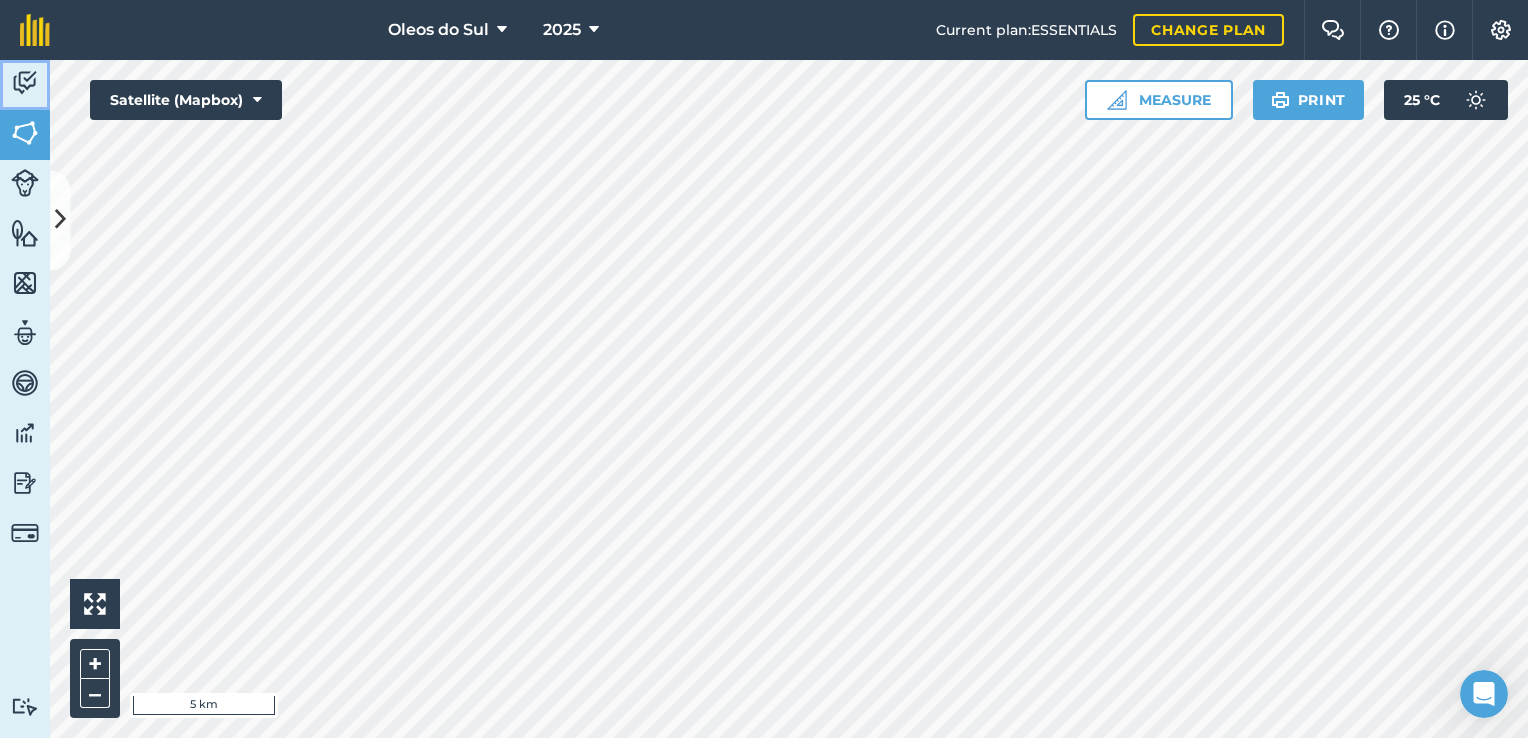 click at bounding box center [25, 83] 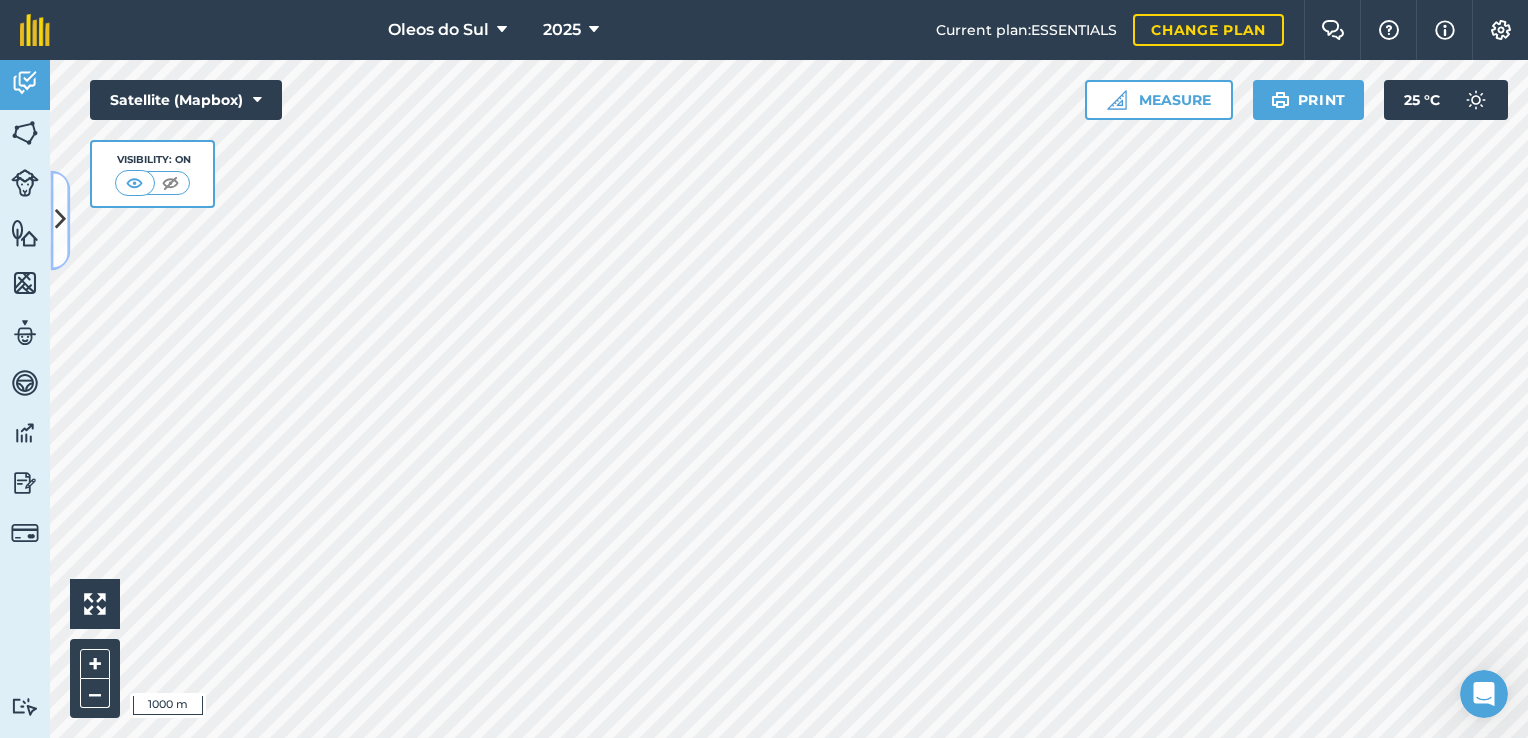 click at bounding box center [60, 220] 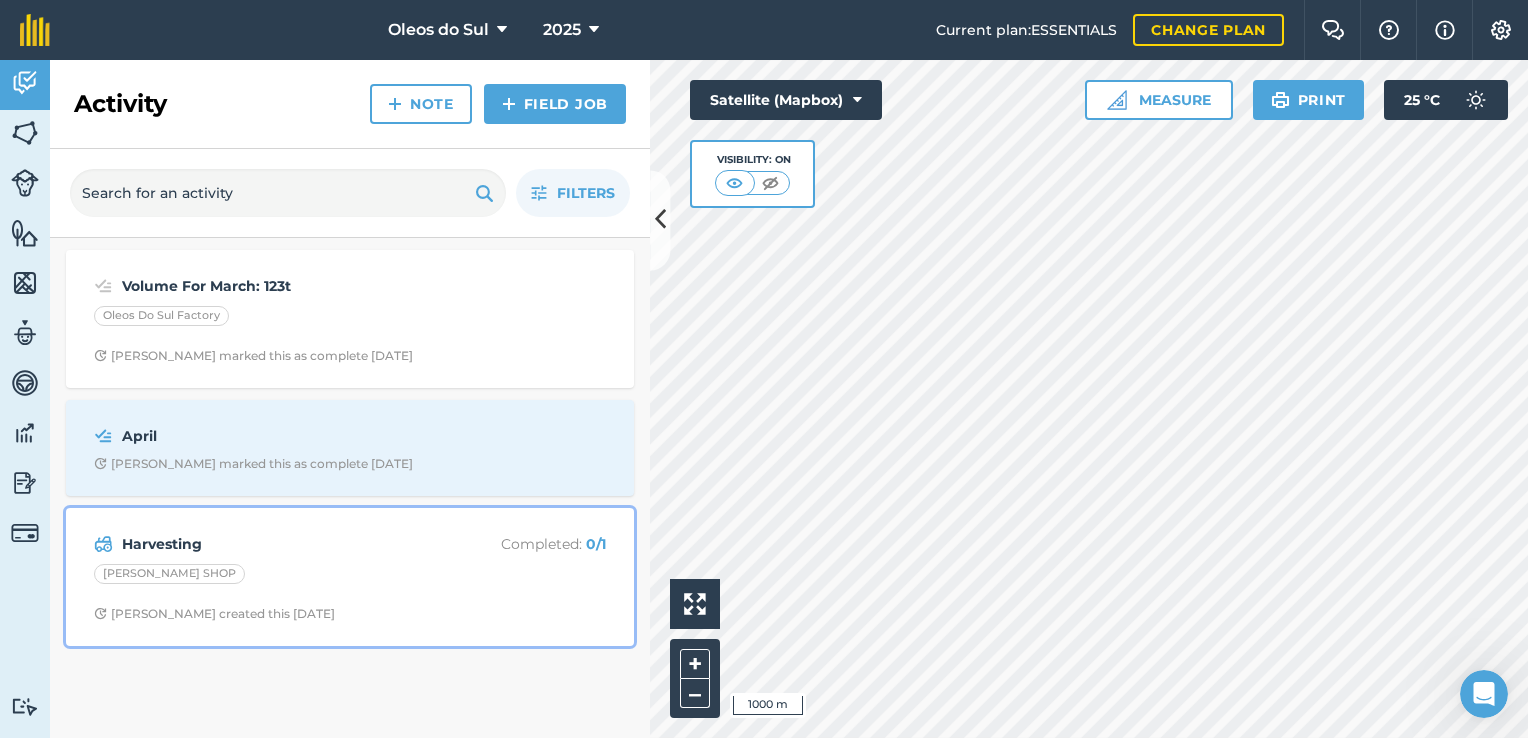 click on "Harvesting" at bounding box center [280, 544] 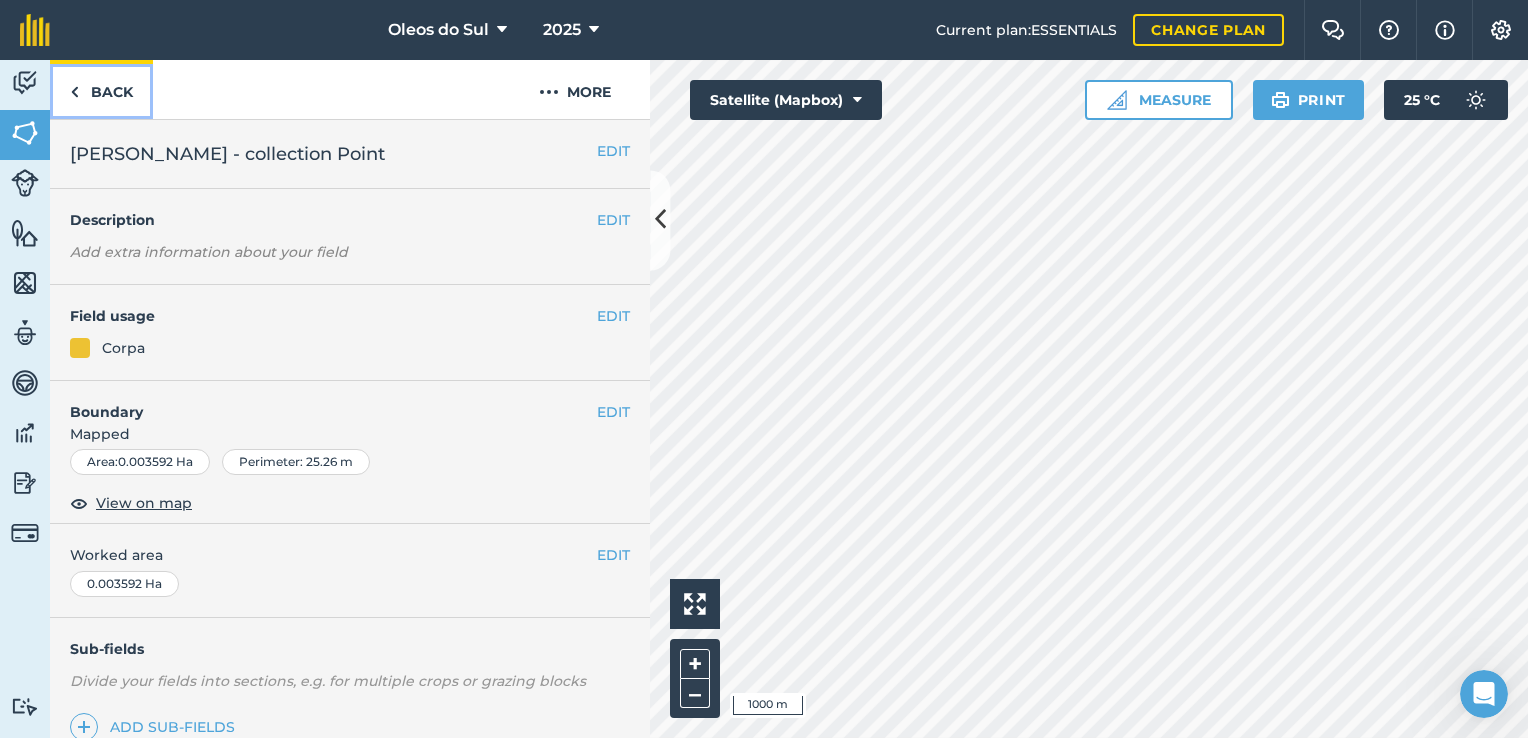 click on "Back" at bounding box center (101, 89) 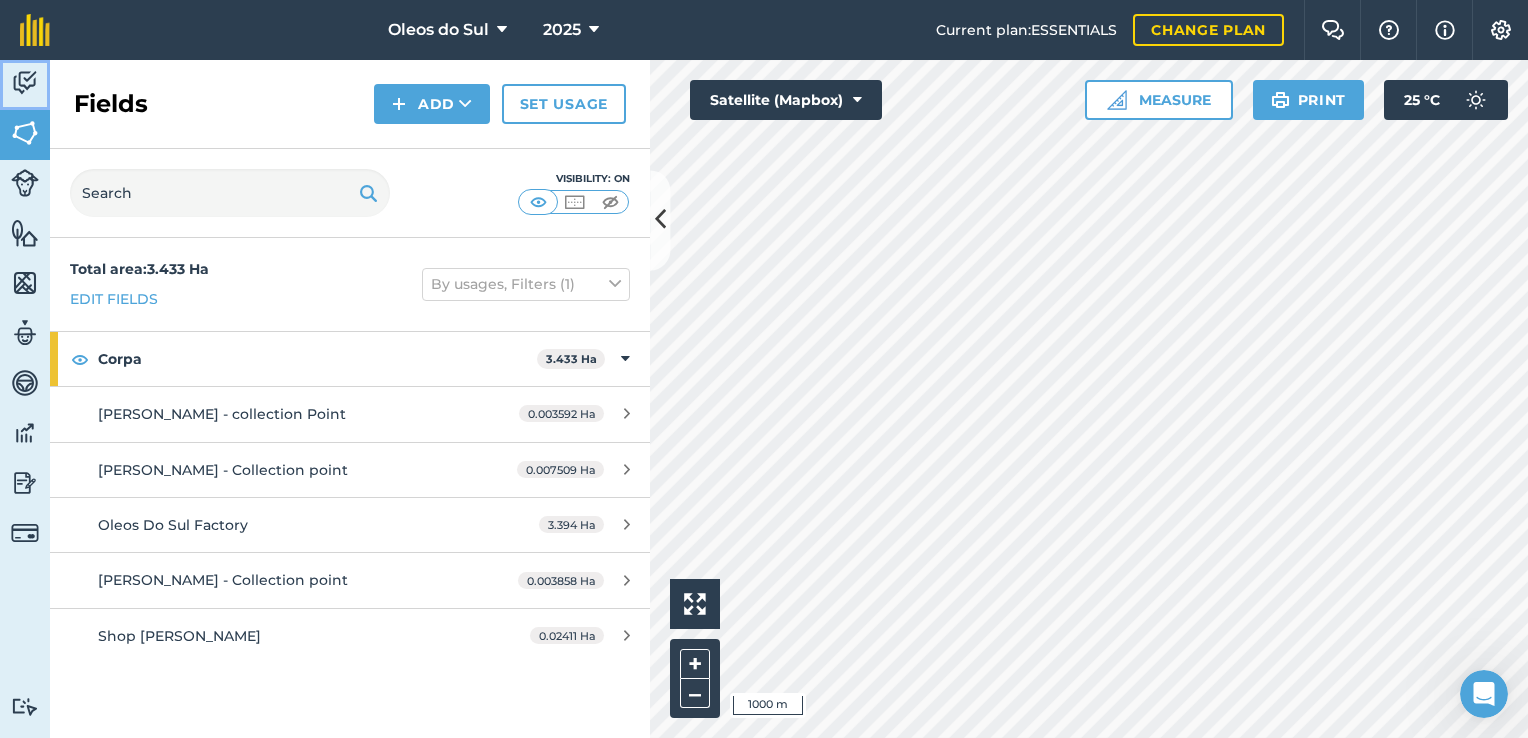 click at bounding box center (25, 83) 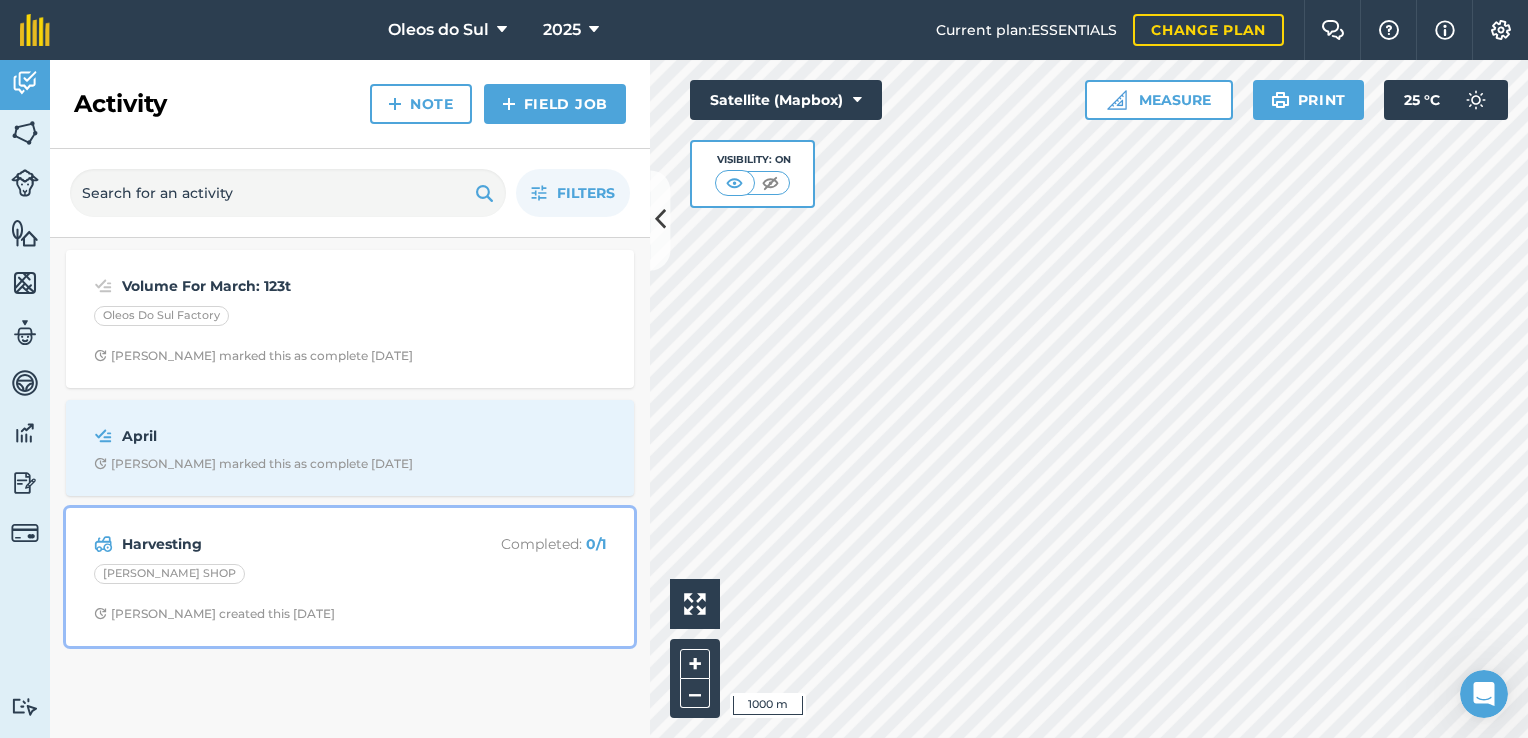 click on "Harvesting Completed :   0 / 1 DOMINGOS SHOP Hannes V created this 7 days ago" at bounding box center [350, 577] 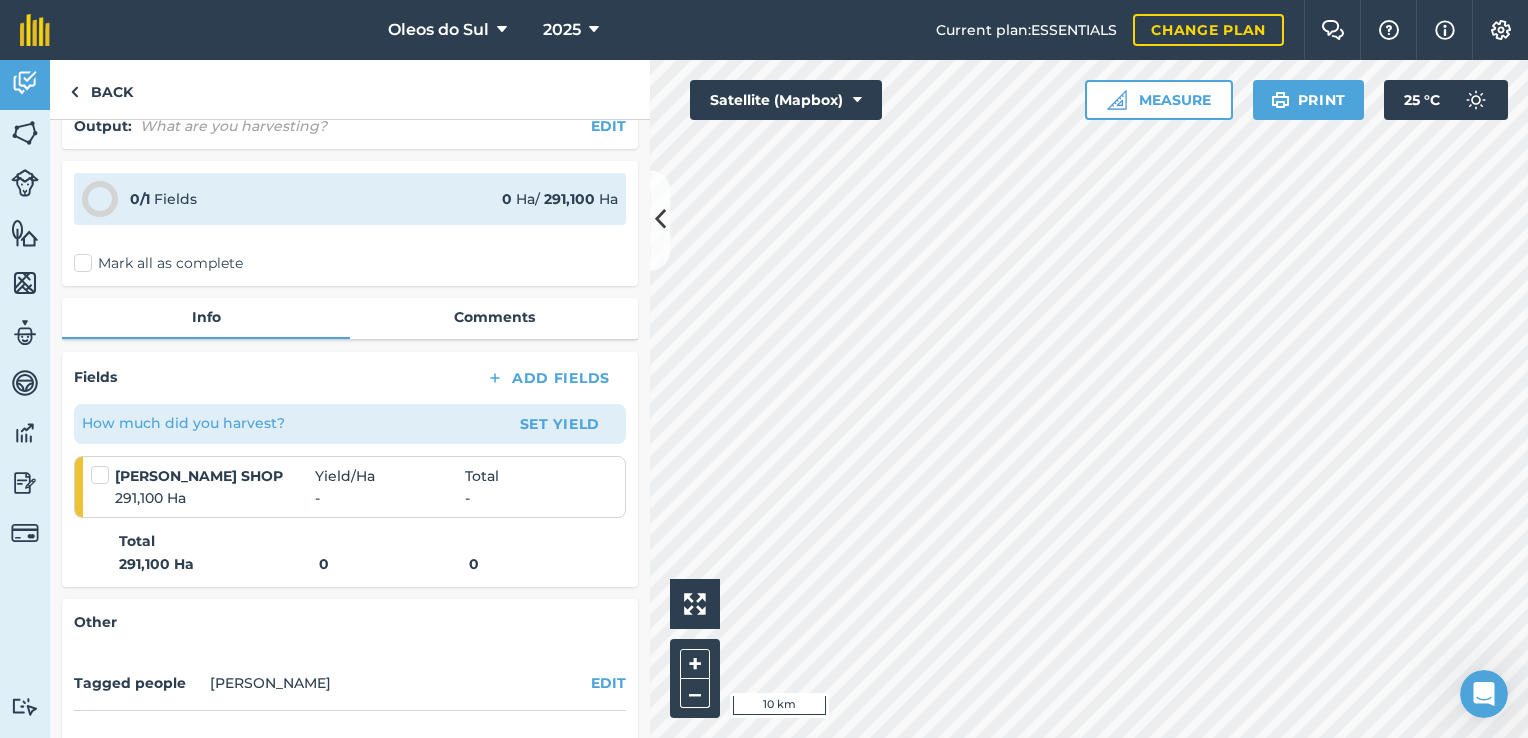 scroll, scrollTop: 0, scrollLeft: 0, axis: both 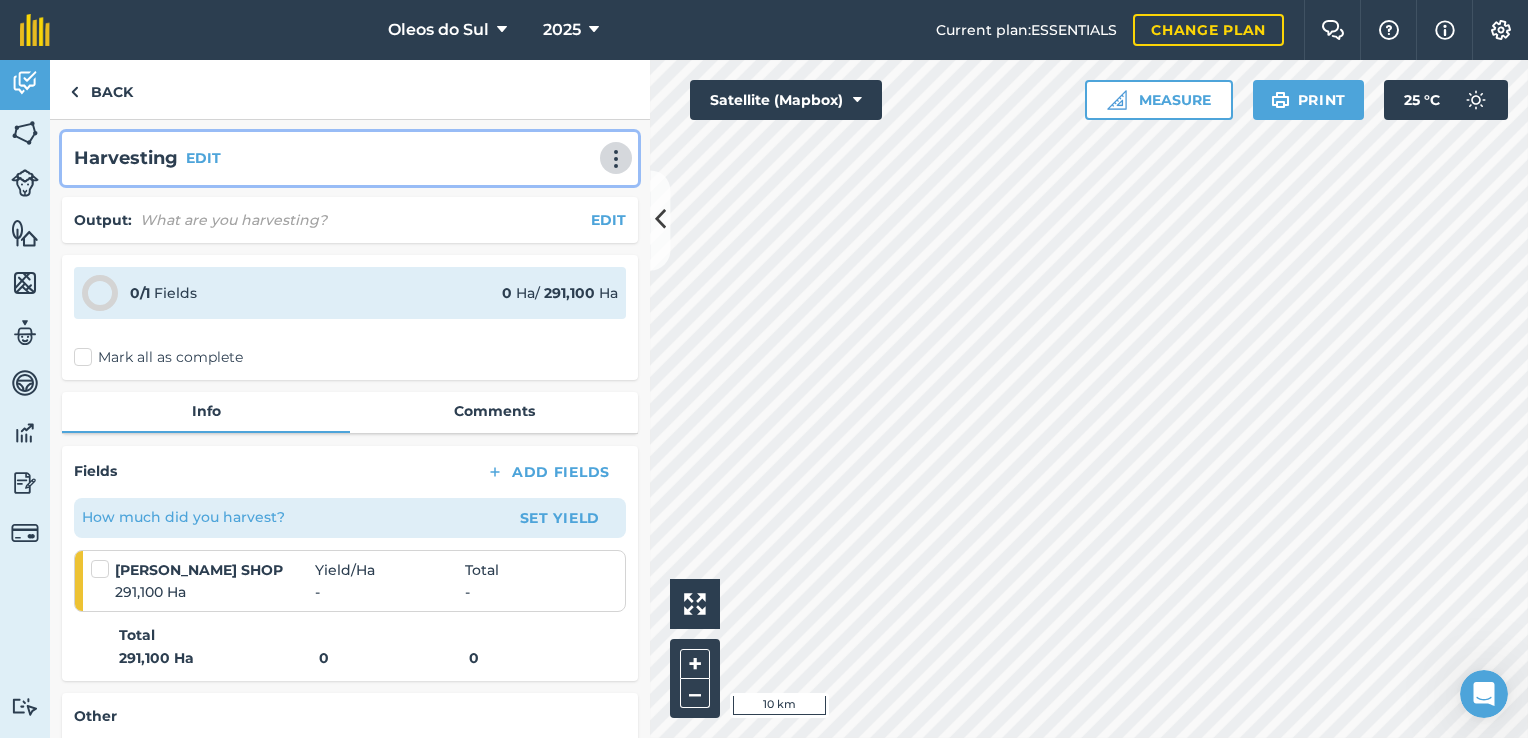 click at bounding box center (616, 159) 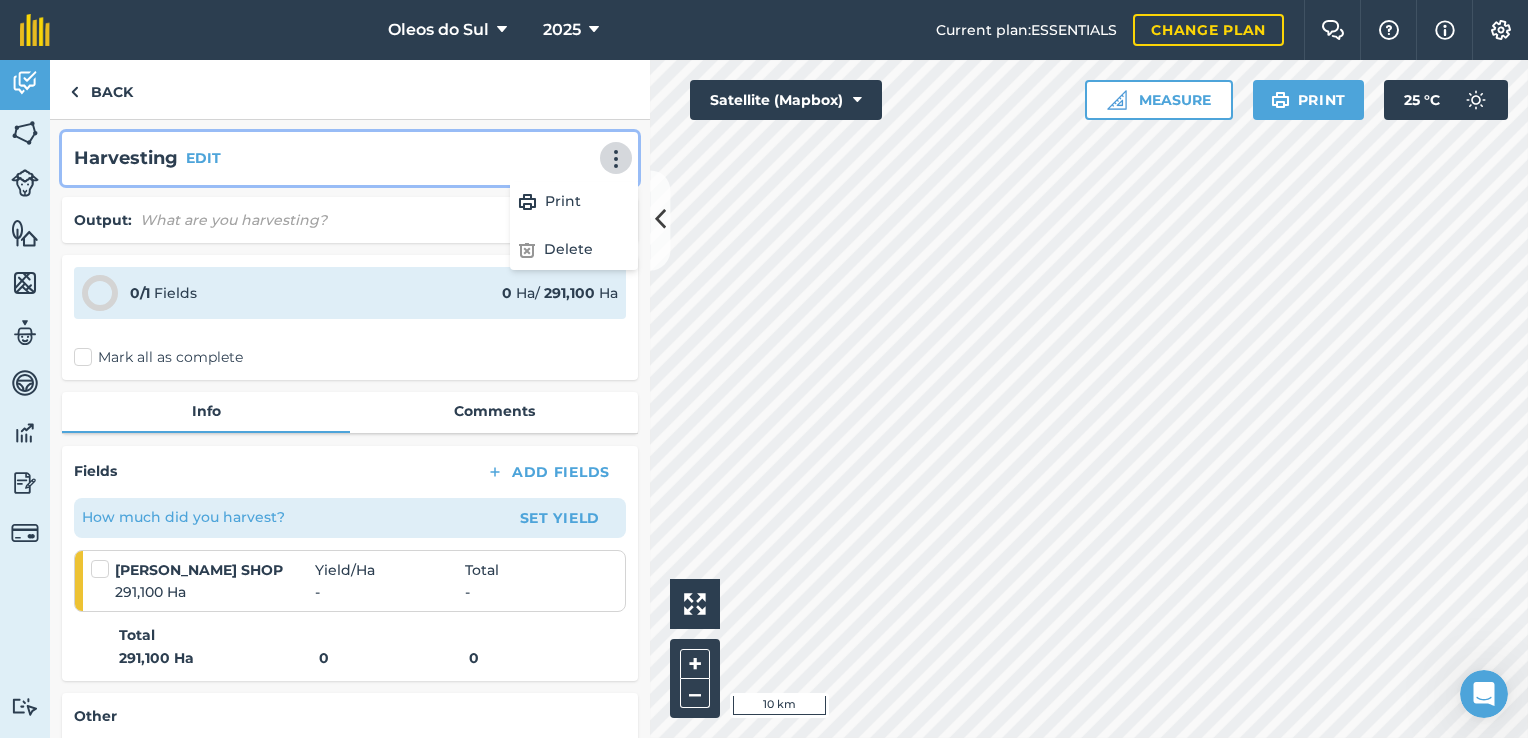 click at bounding box center [616, 159] 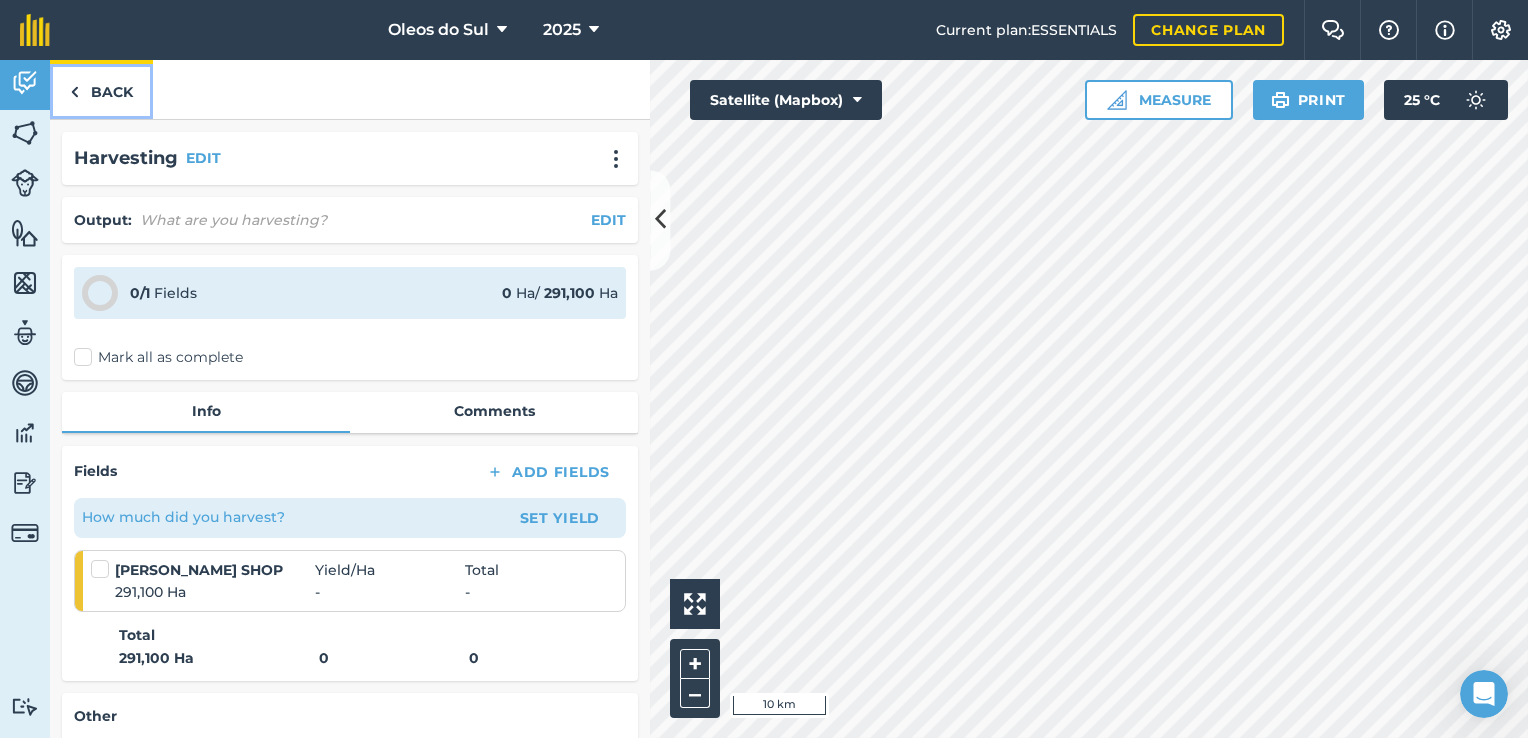 click on "Back" at bounding box center (101, 89) 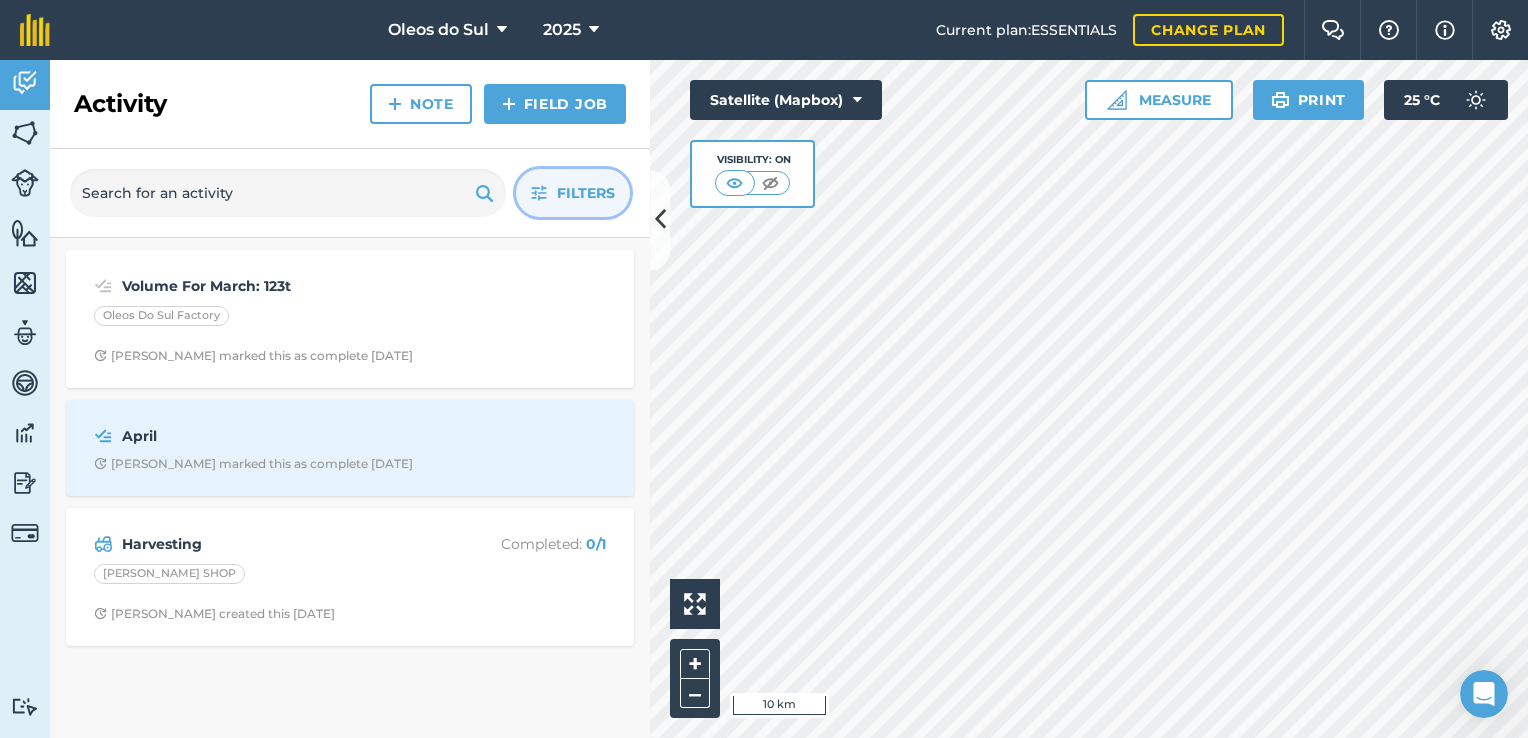 click 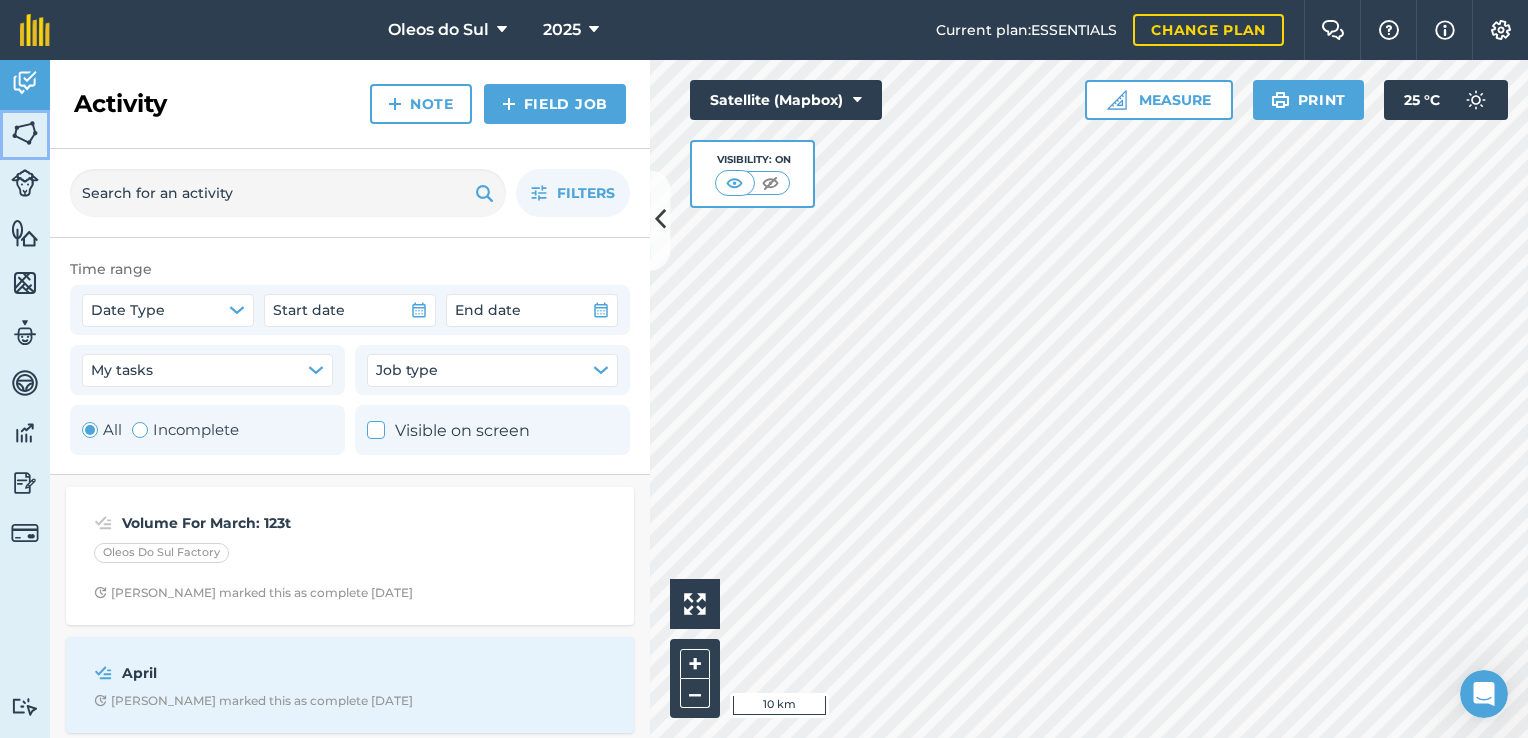 click at bounding box center (25, 133) 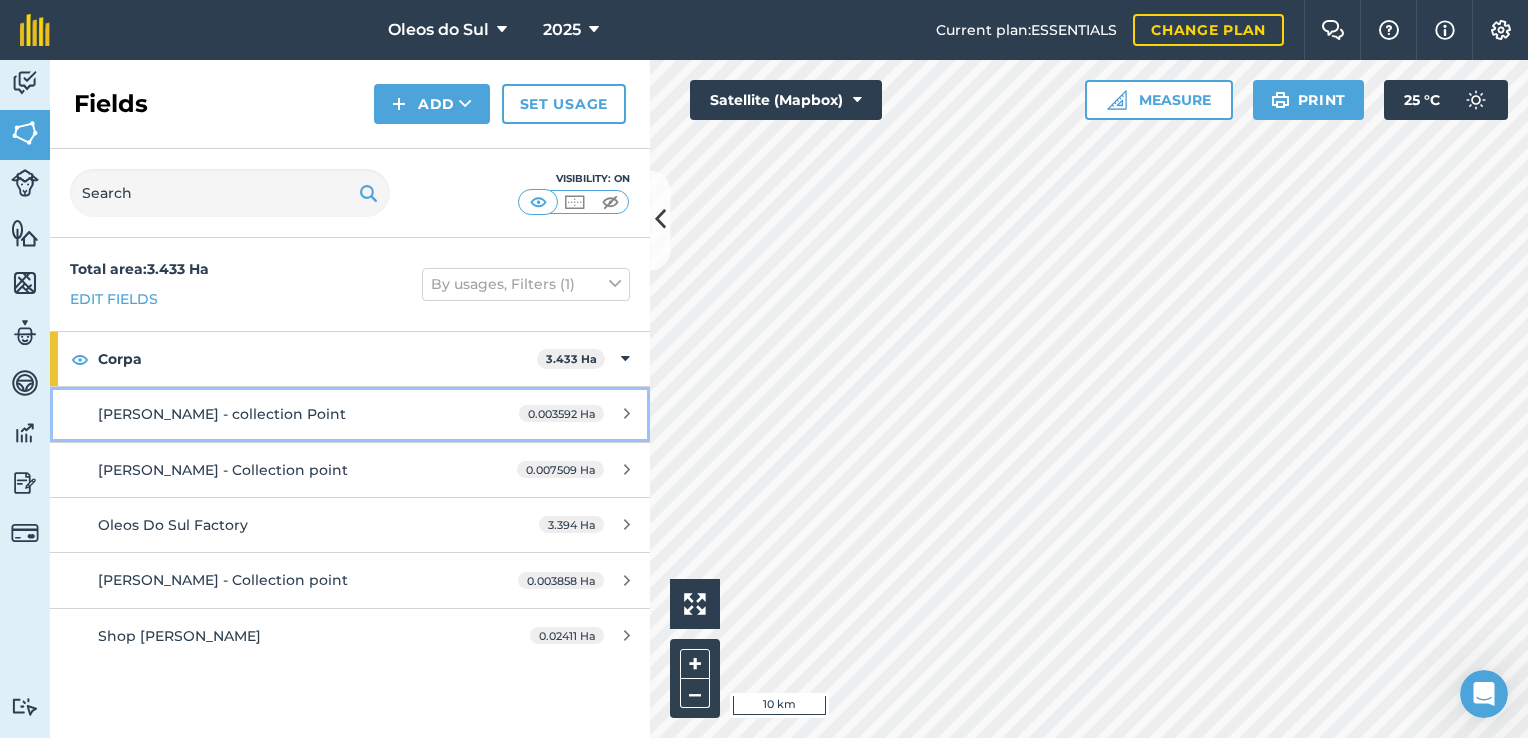 click on "0.003592   Ha" at bounding box center [574, 414] 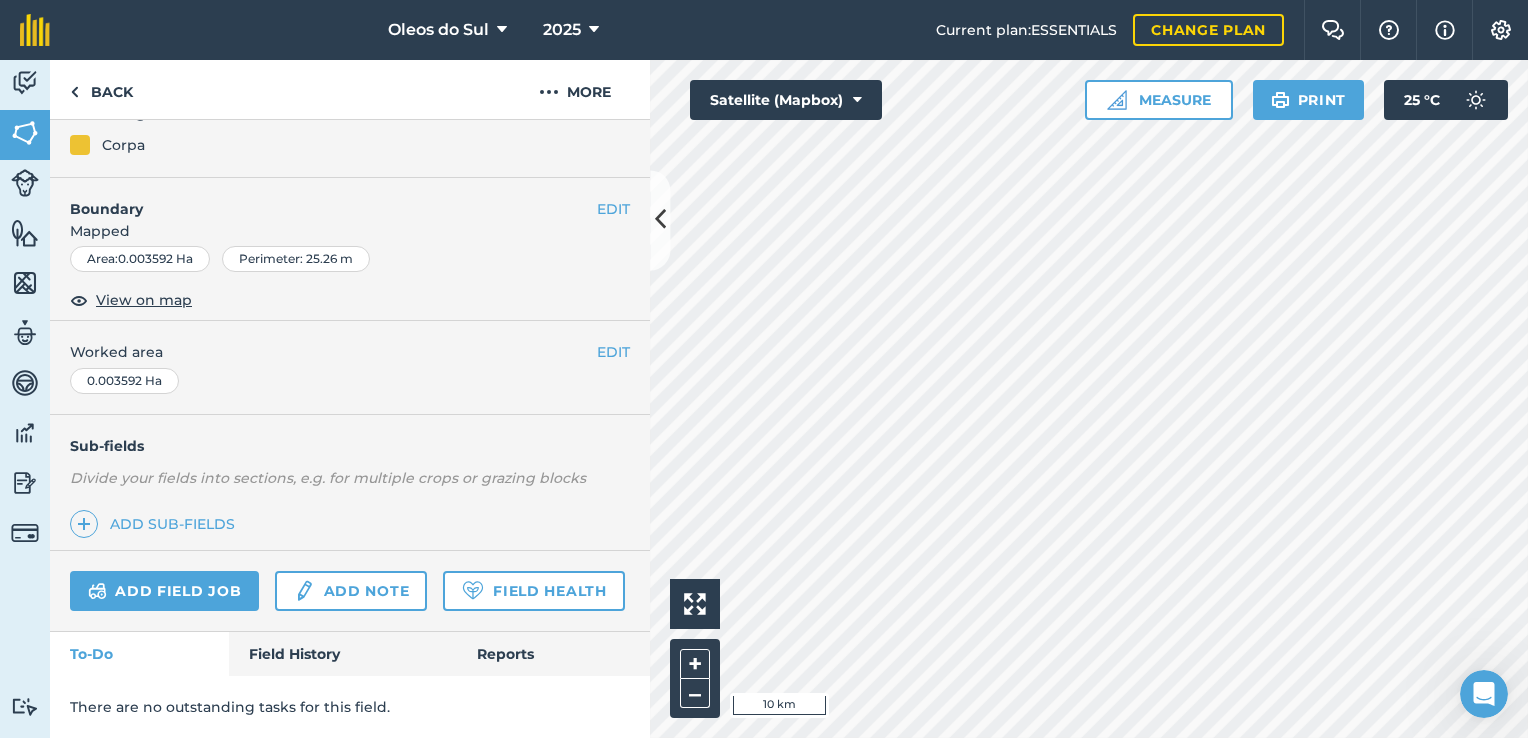 scroll, scrollTop: 256, scrollLeft: 0, axis: vertical 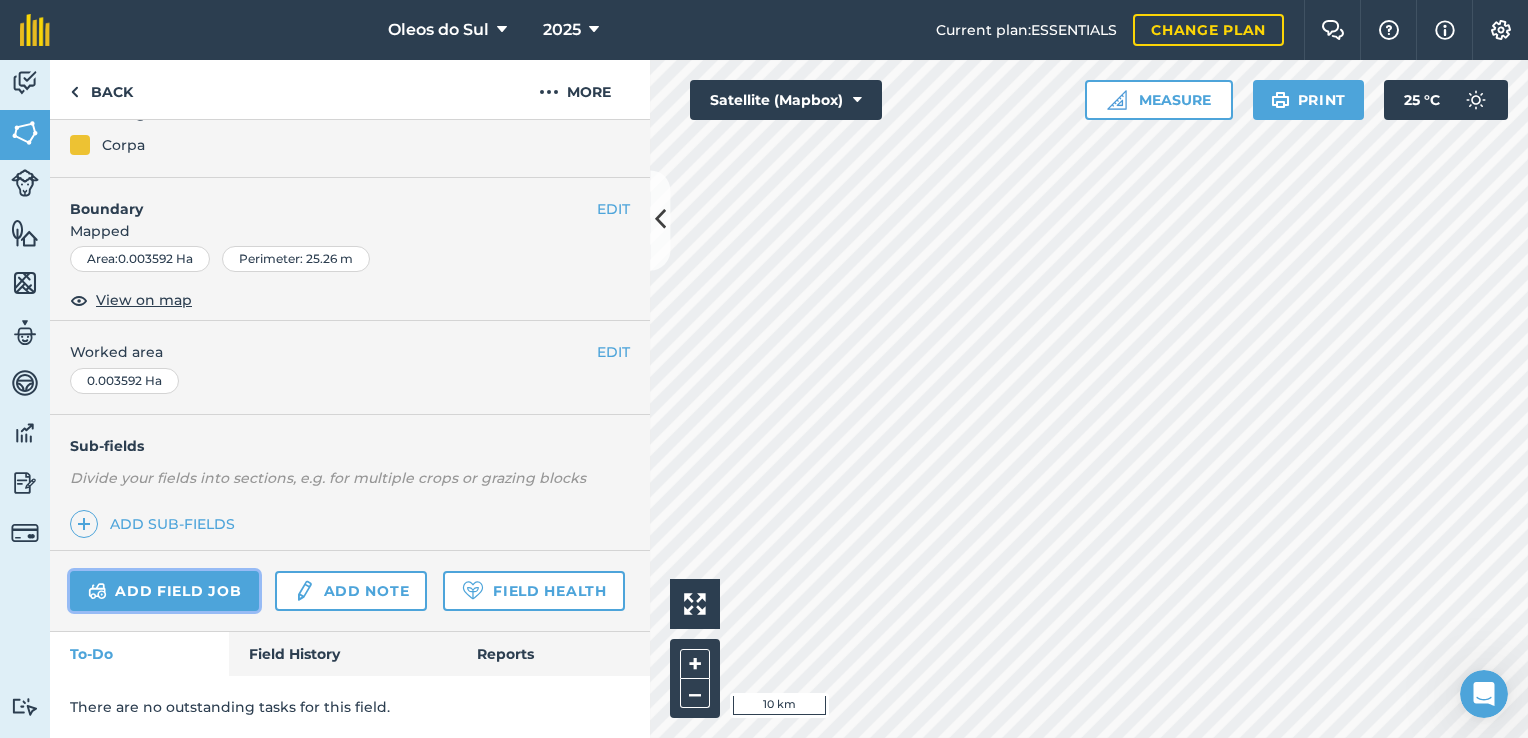 click on "Add field job" at bounding box center [164, 591] 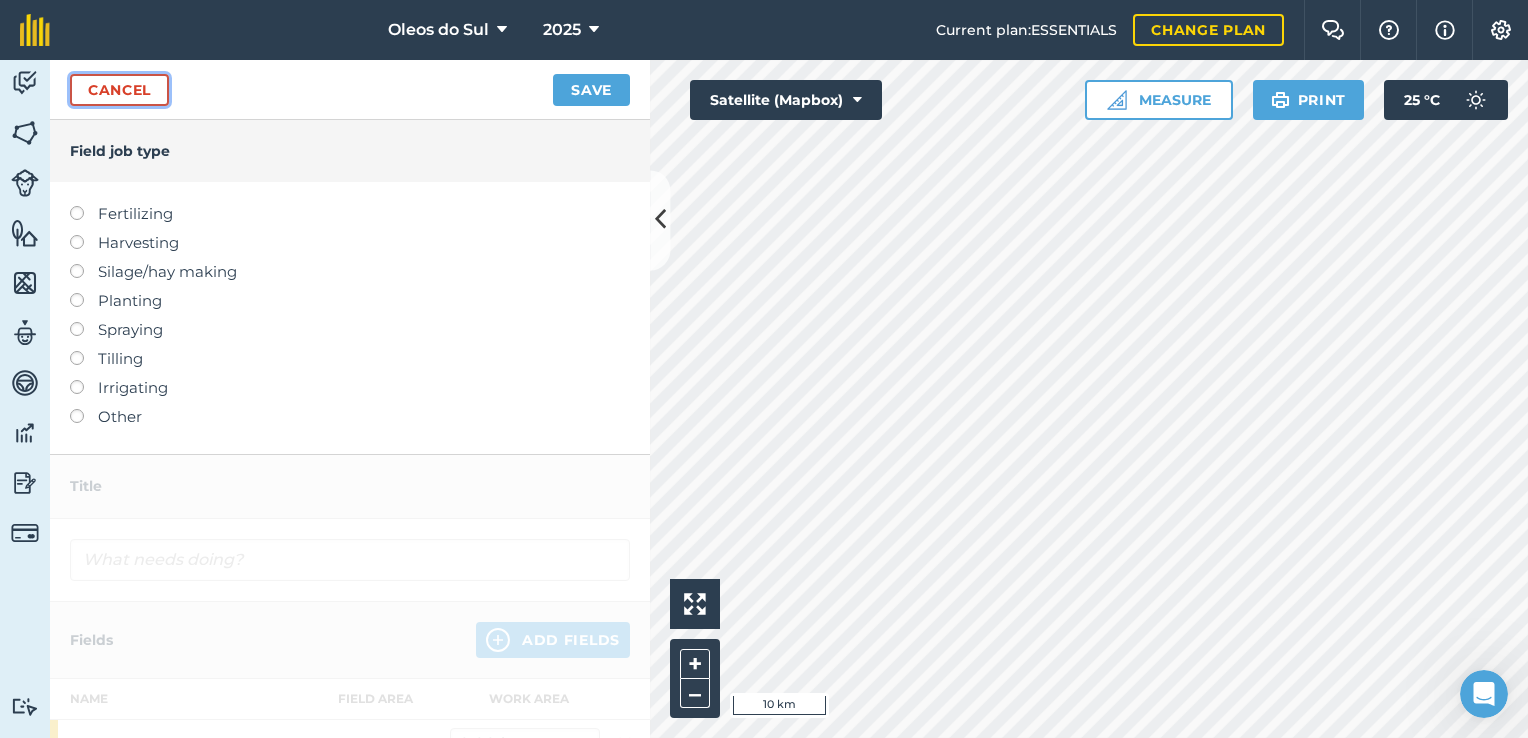 click on "Cancel" at bounding box center (119, 90) 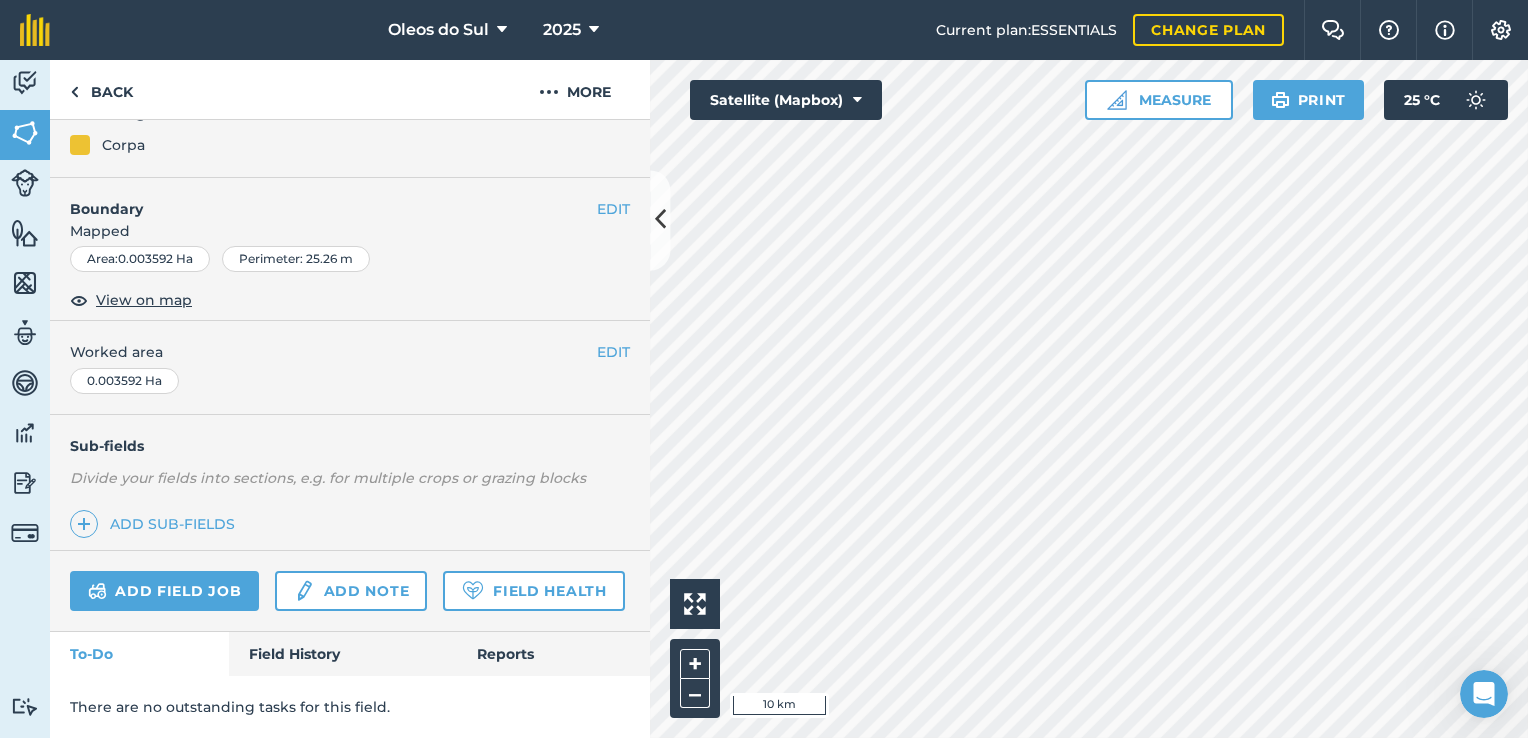 scroll, scrollTop: 256, scrollLeft: 0, axis: vertical 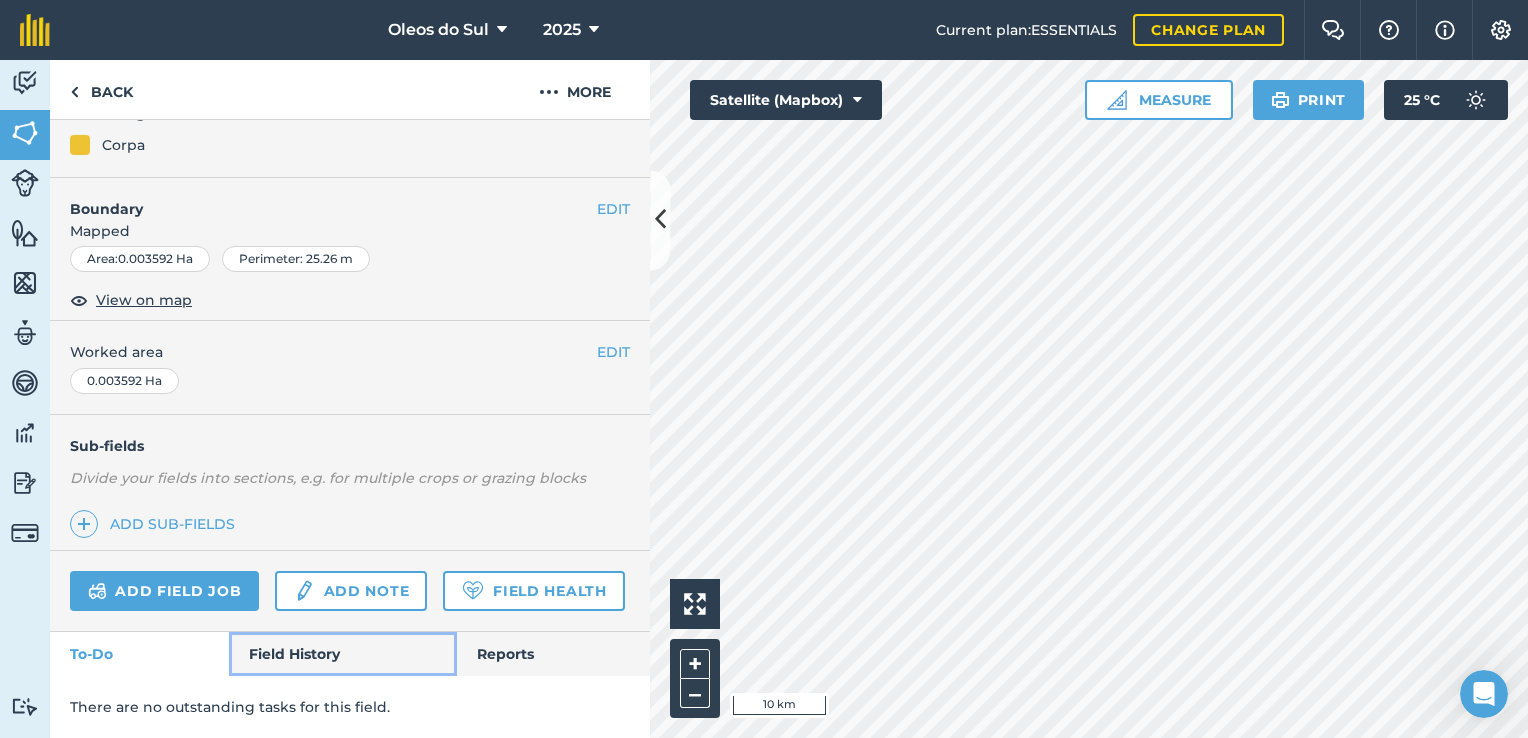 click on "Field History" at bounding box center (342, 654) 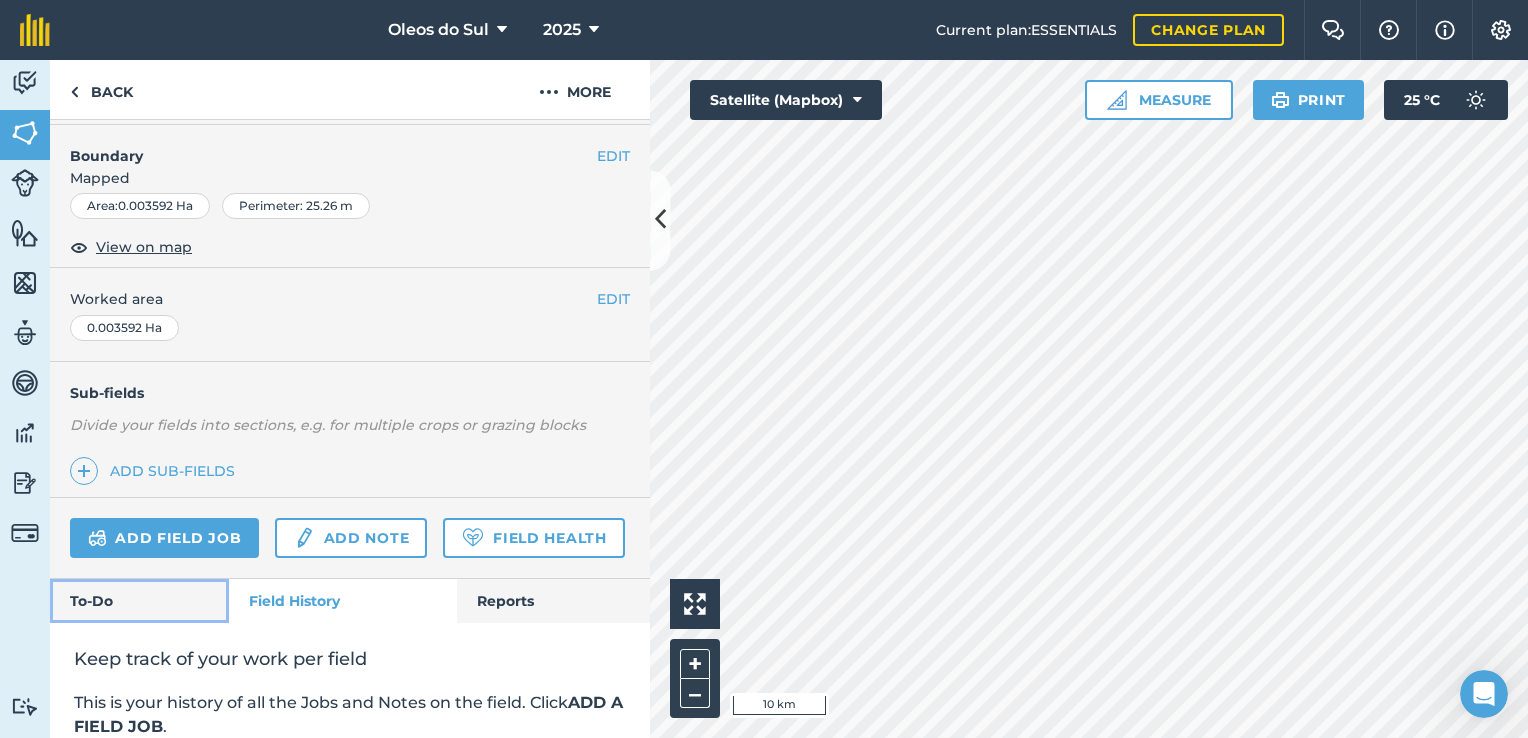 click on "To-Do" at bounding box center [139, 601] 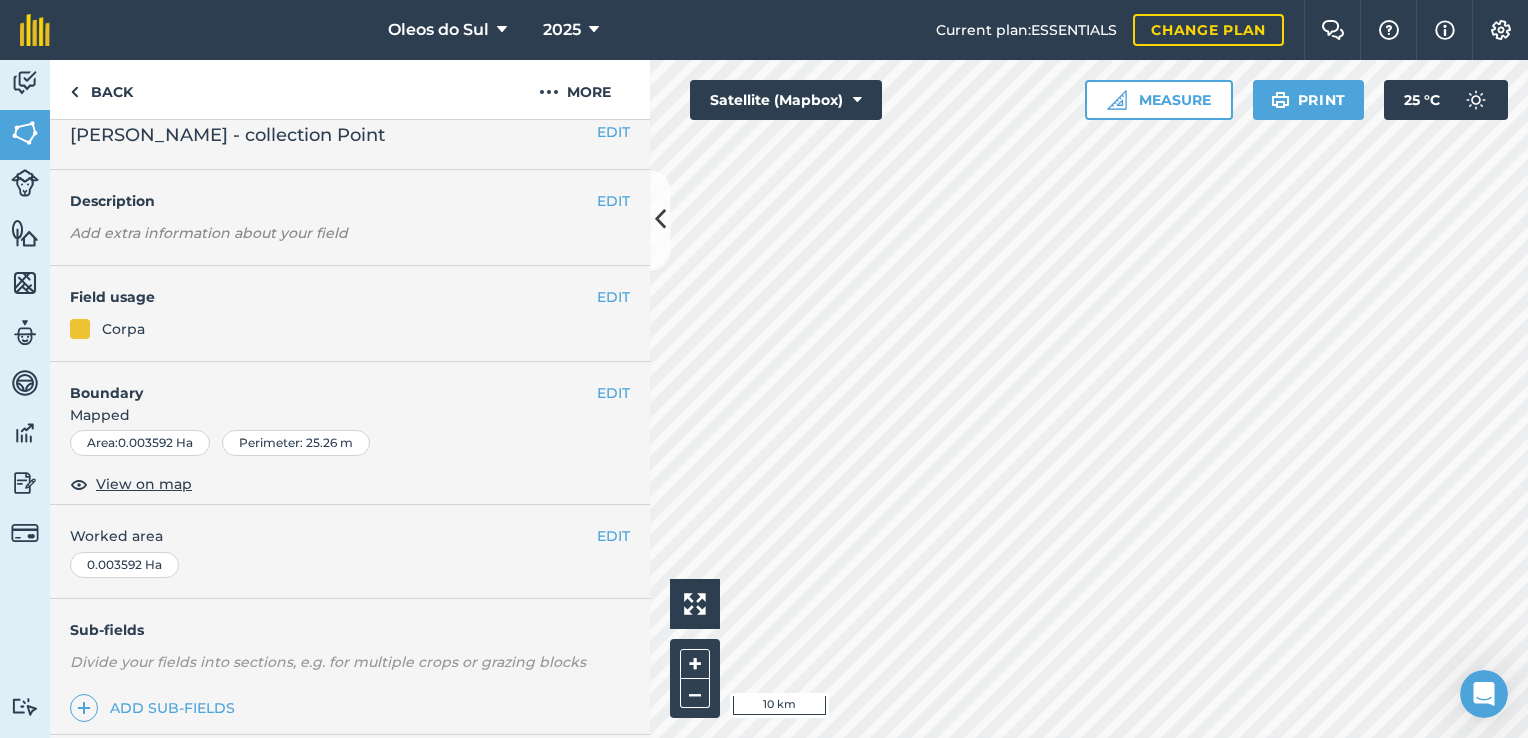 scroll, scrollTop: 0, scrollLeft: 0, axis: both 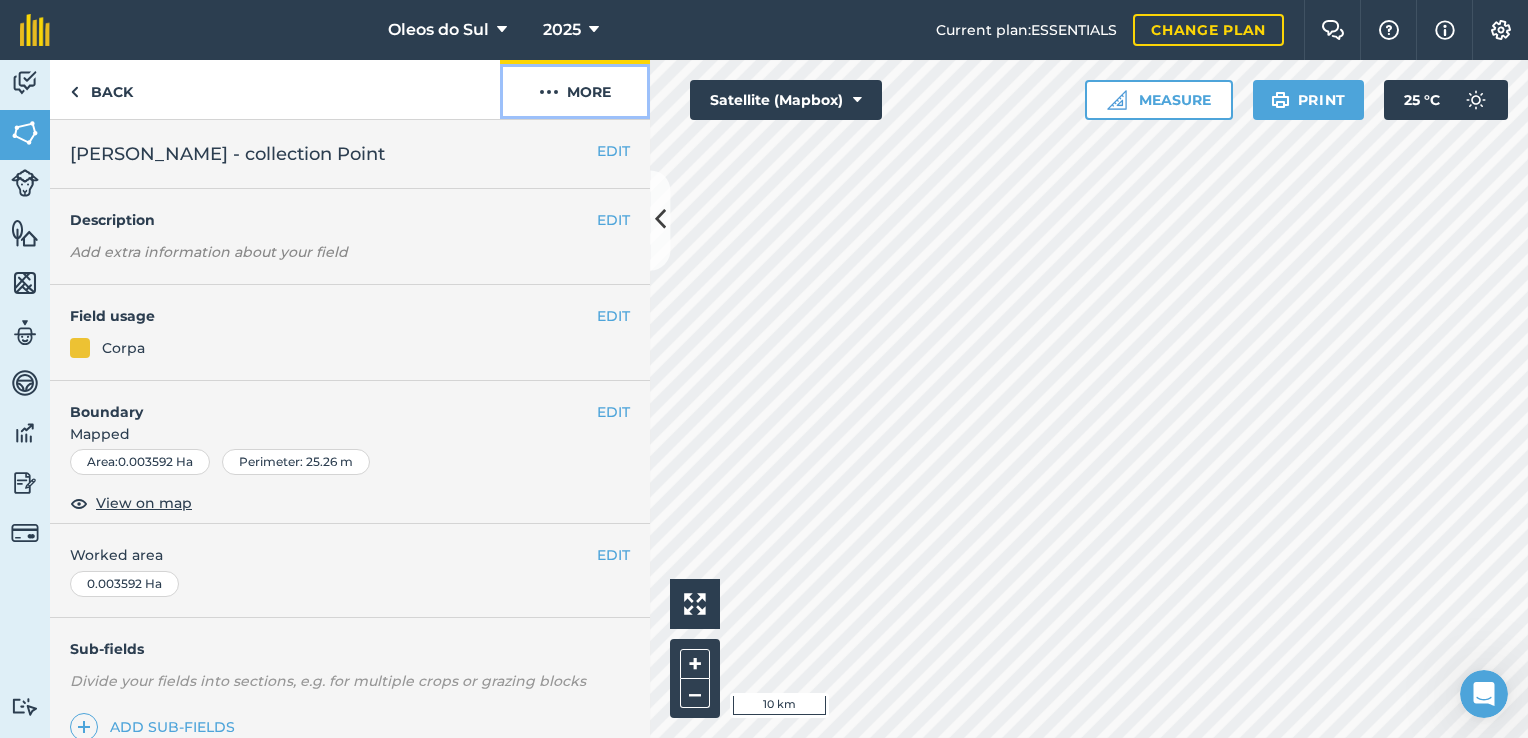 click on "More" at bounding box center [575, 89] 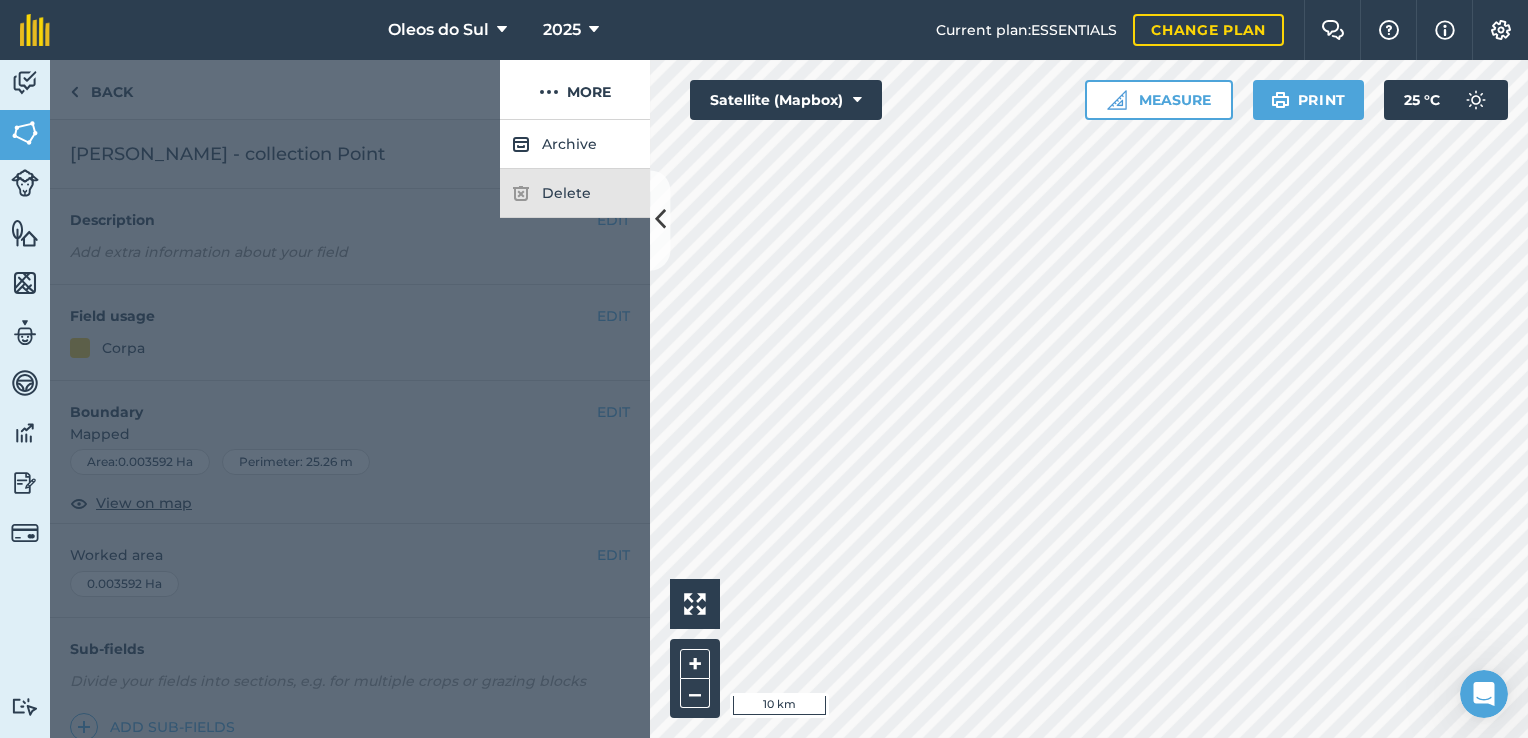click at bounding box center [275, 90] 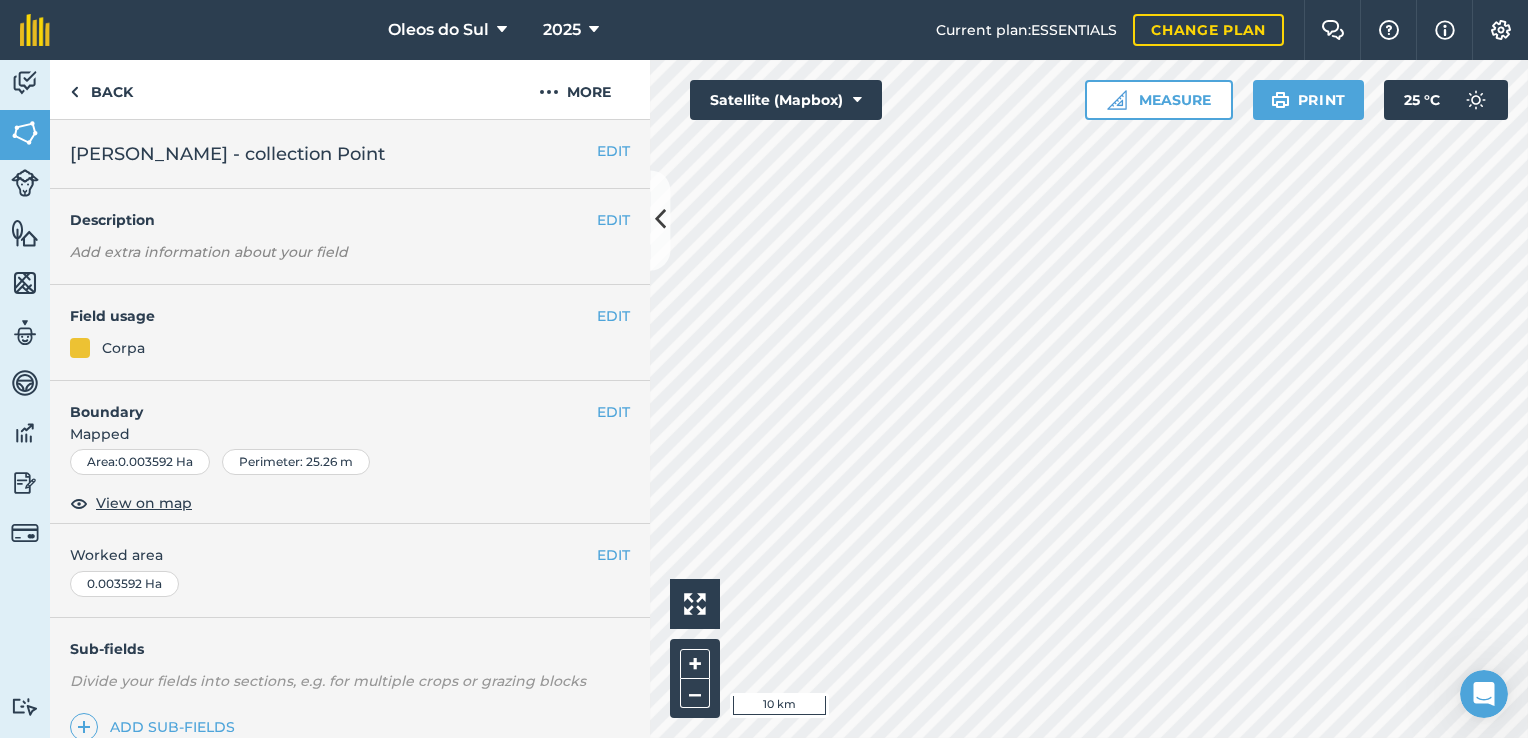 click on "Perimeter :   25.26   m" at bounding box center (296, 462) 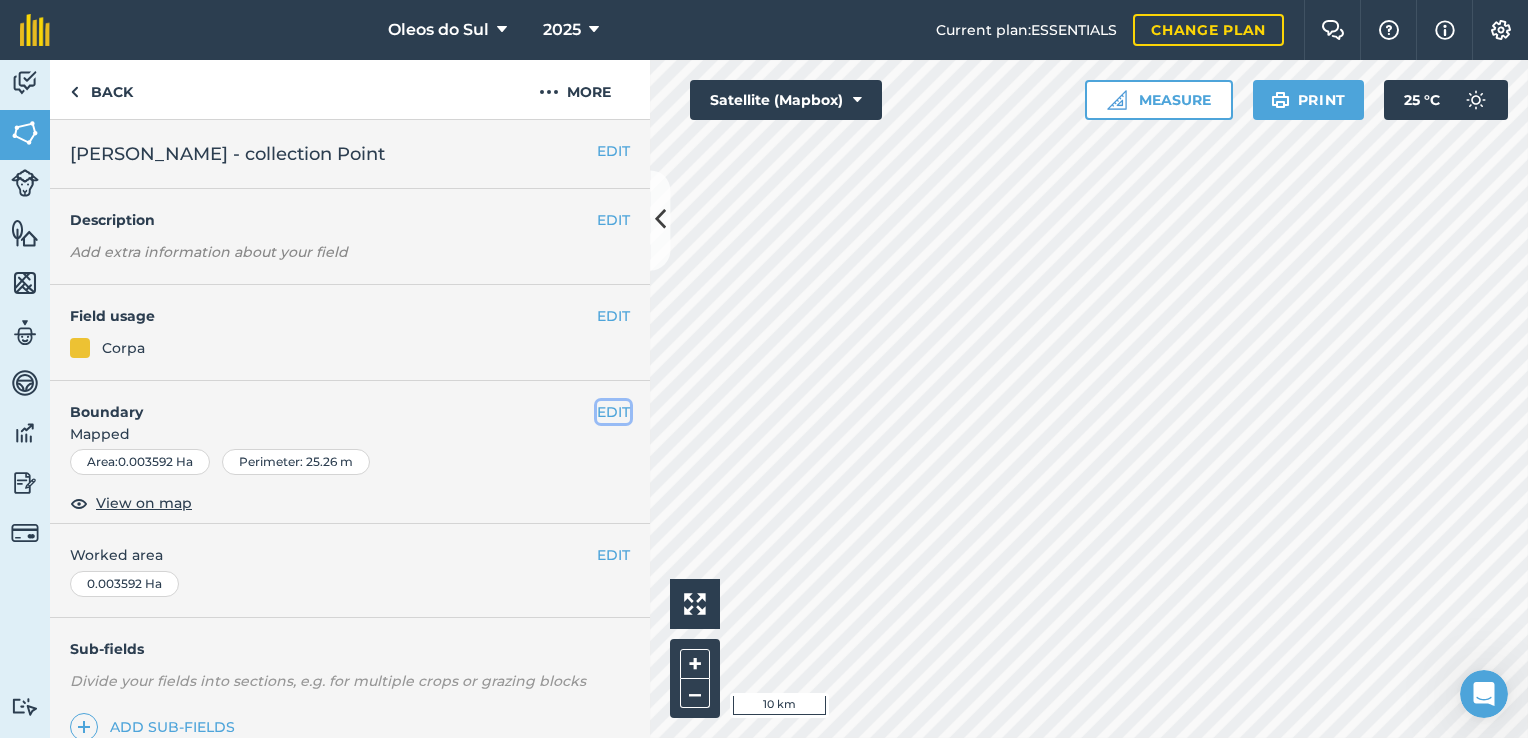 click on "EDIT" at bounding box center [613, 412] 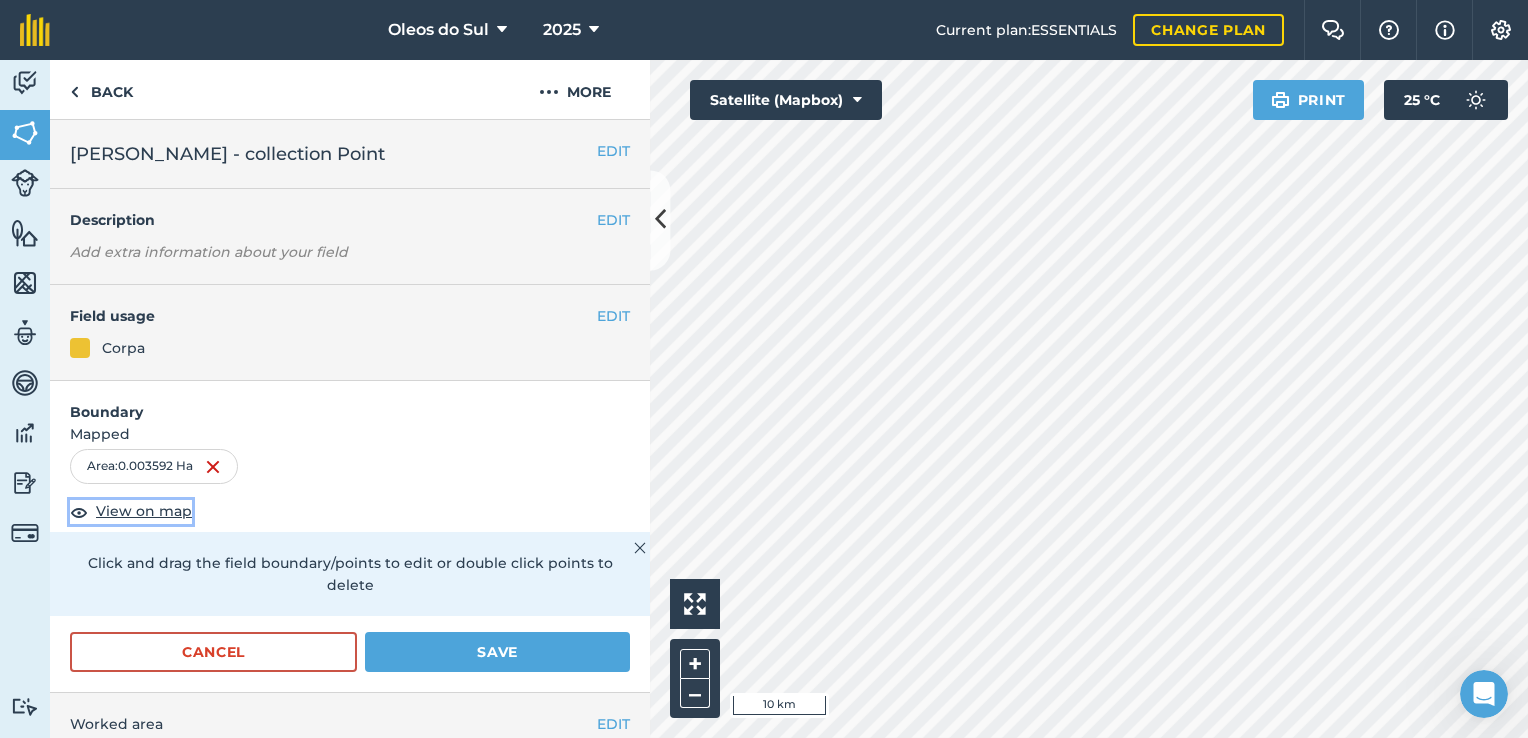 click on "View on map" at bounding box center [144, 511] 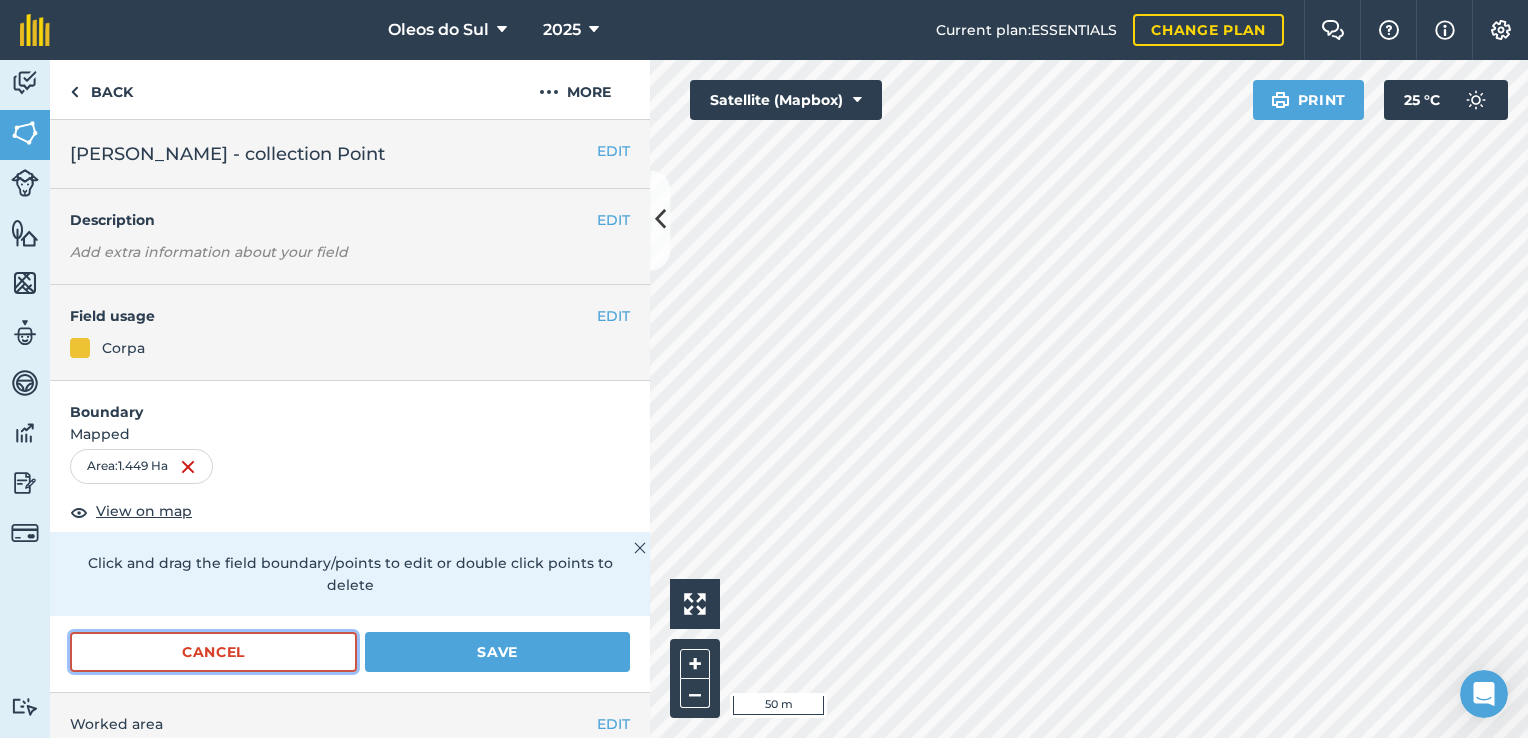 click on "Cancel" at bounding box center [213, 652] 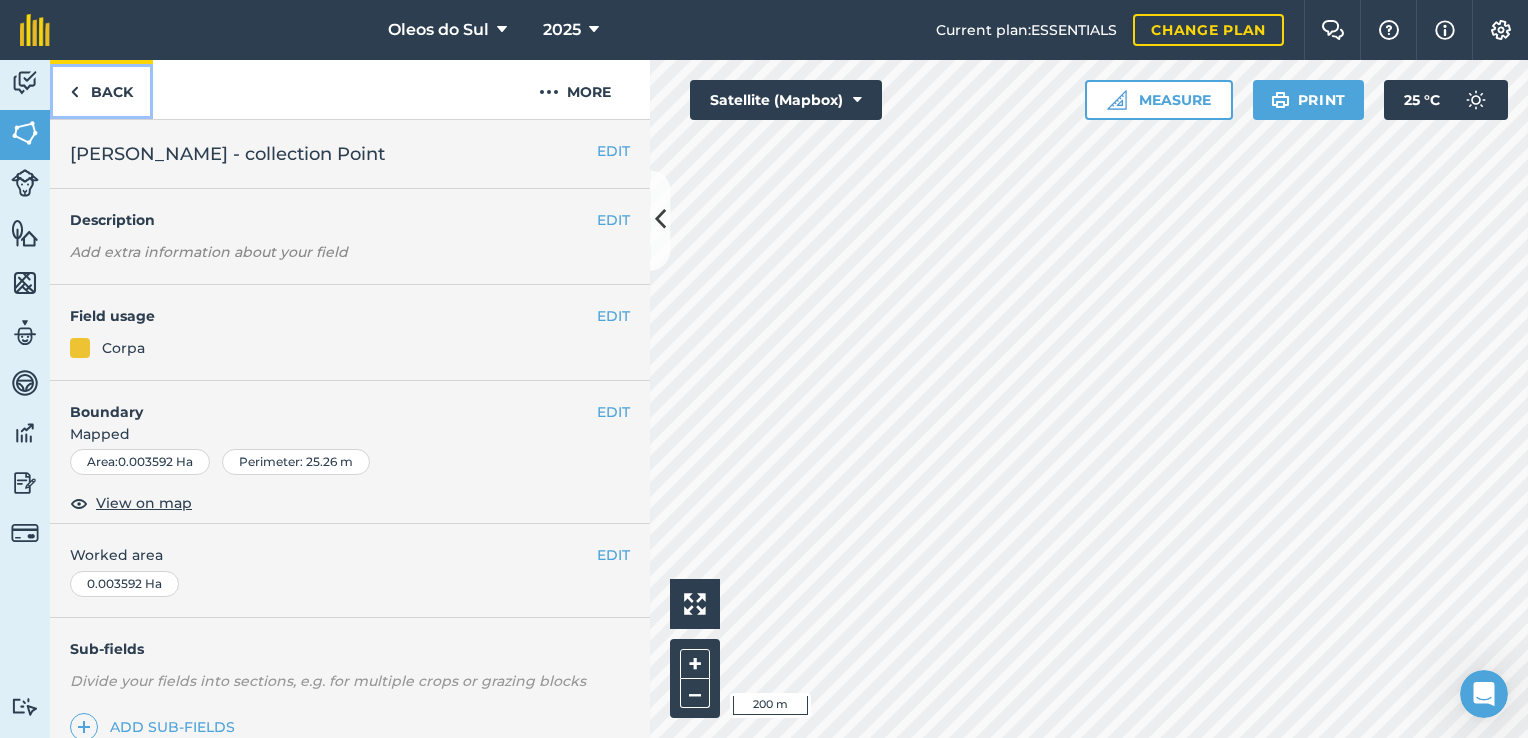 click at bounding box center [74, 92] 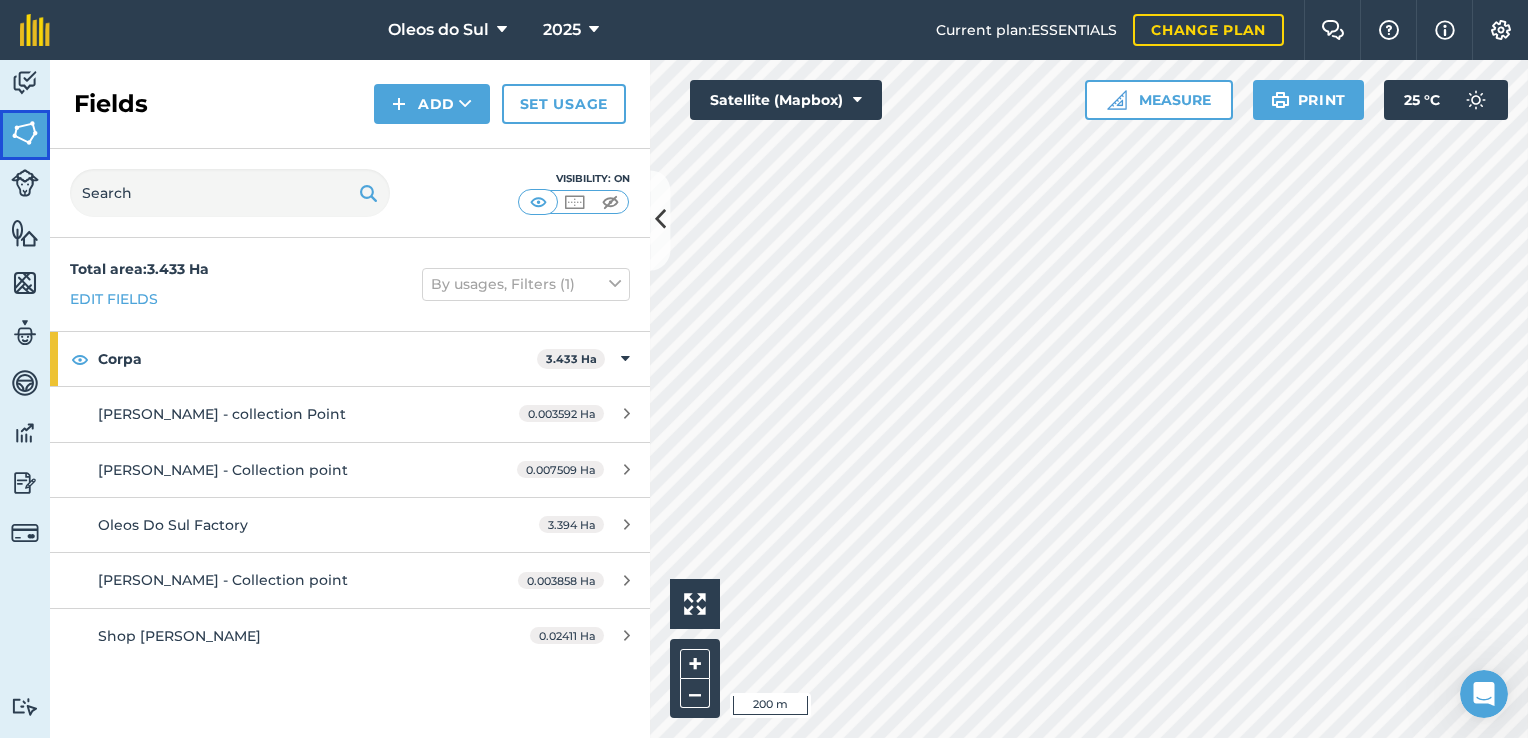 click at bounding box center [25, 133] 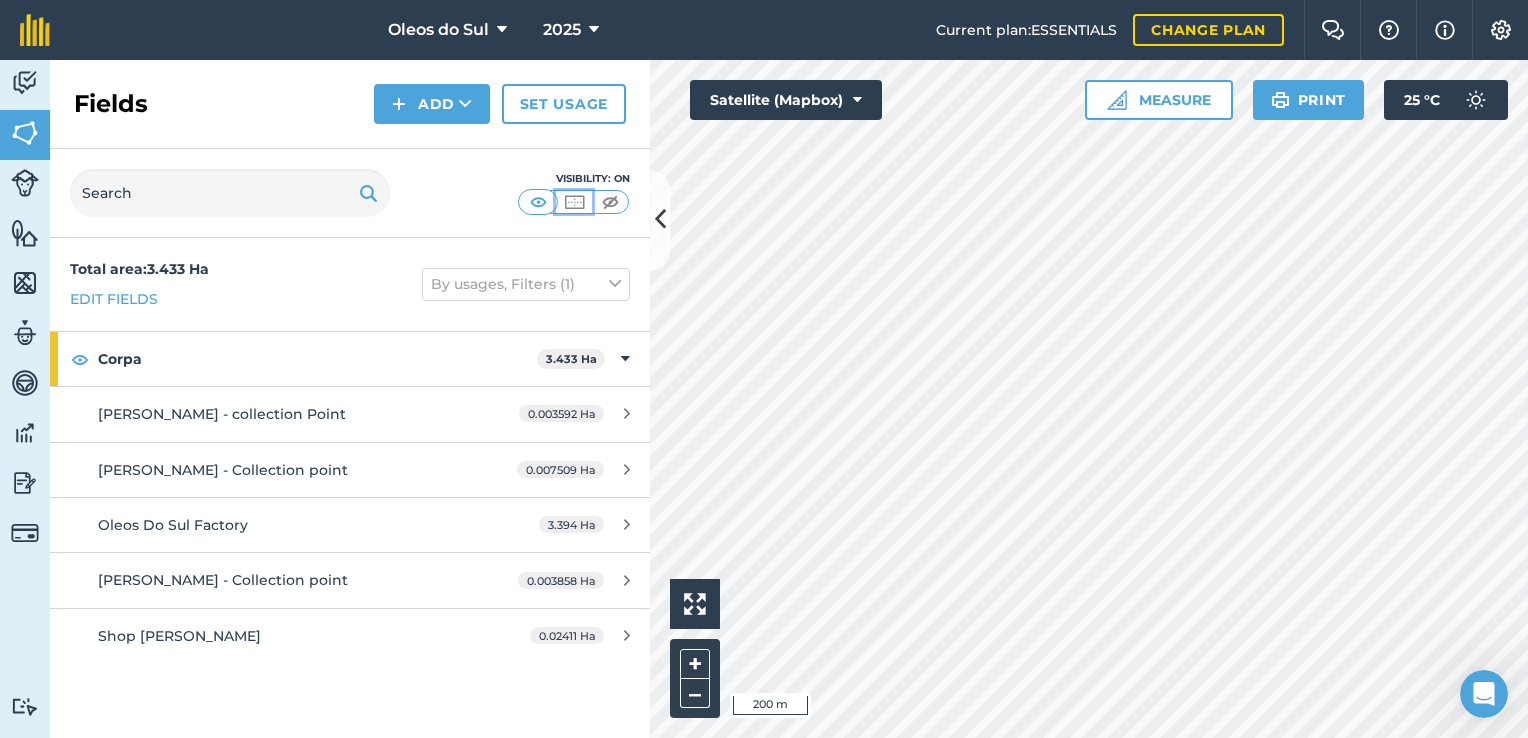 click at bounding box center [574, 202] 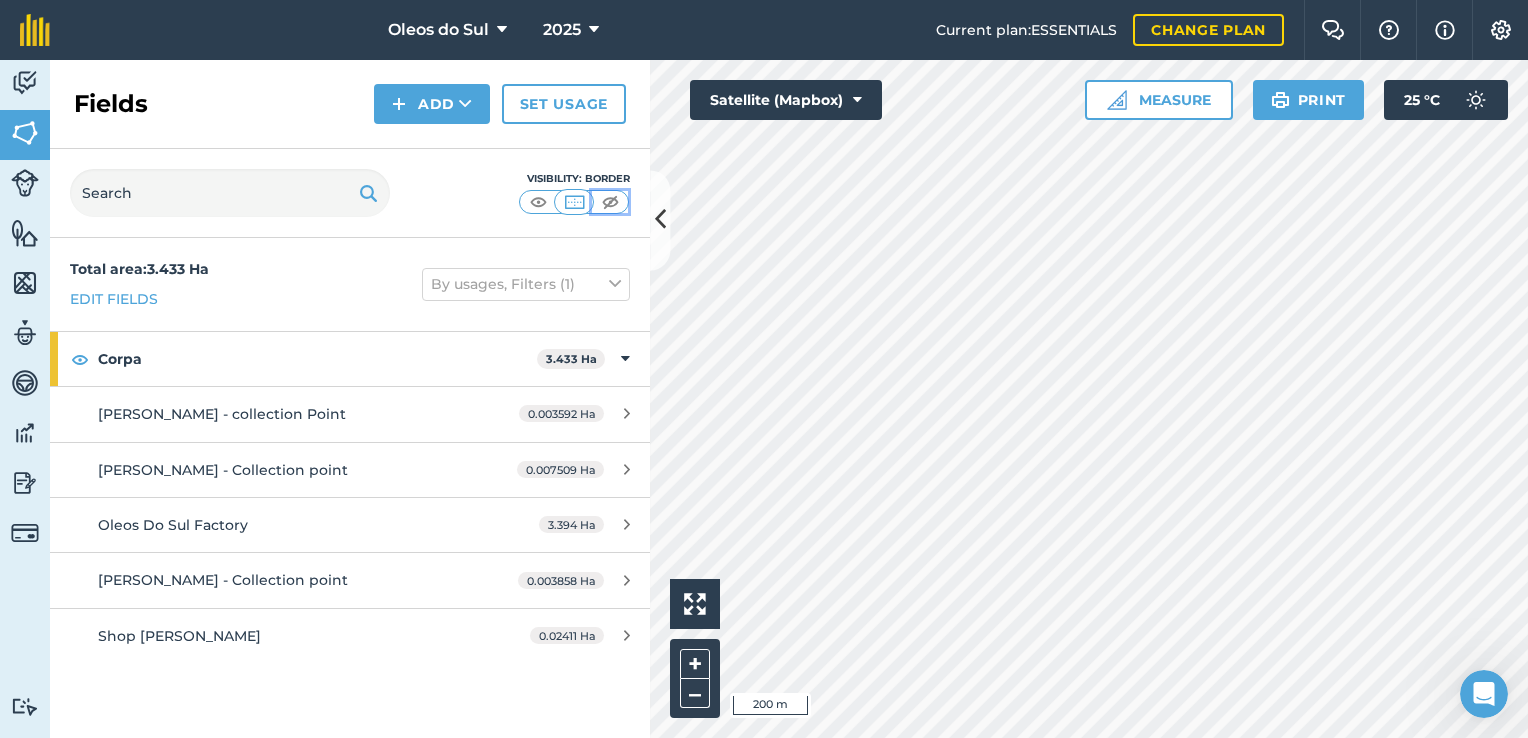 click at bounding box center [610, 202] 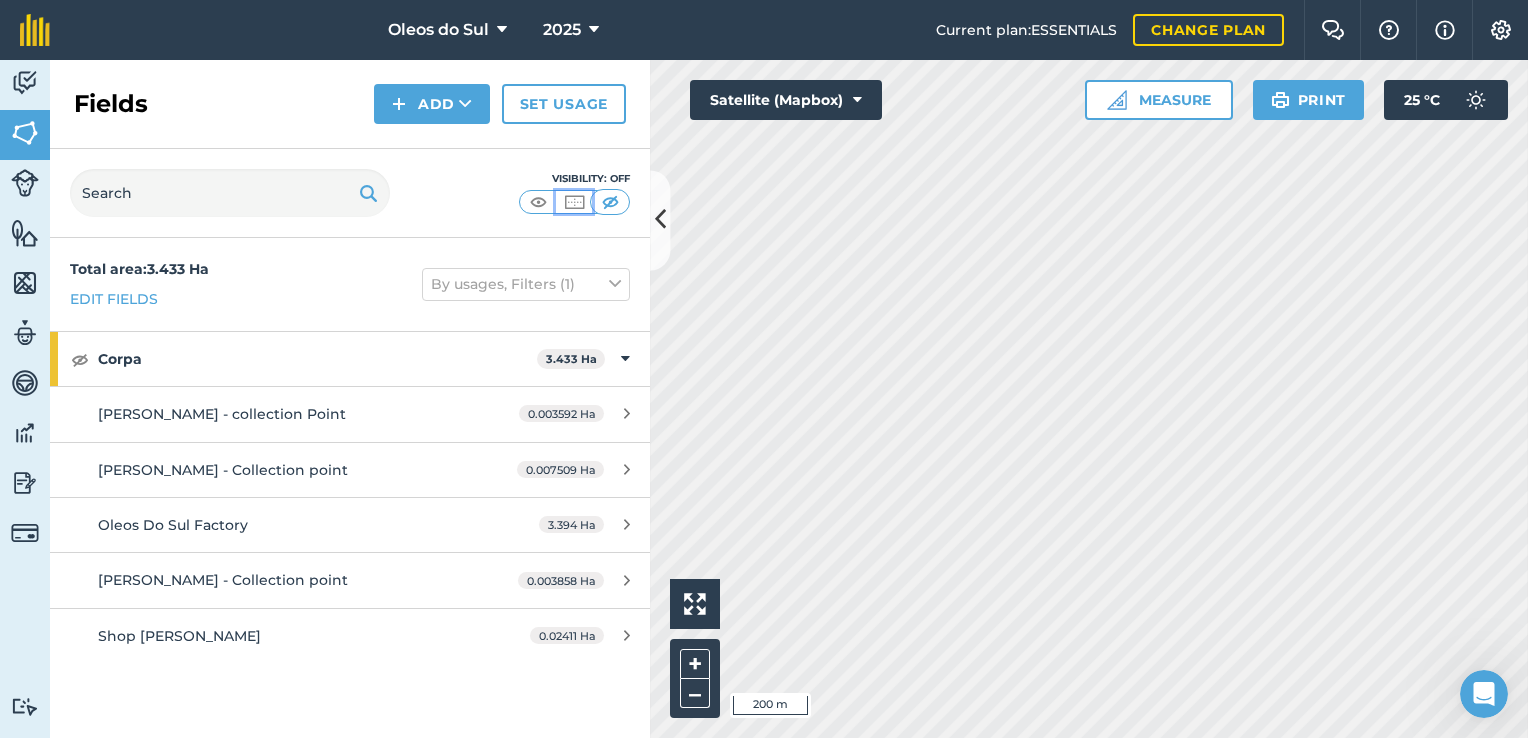 click at bounding box center [574, 202] 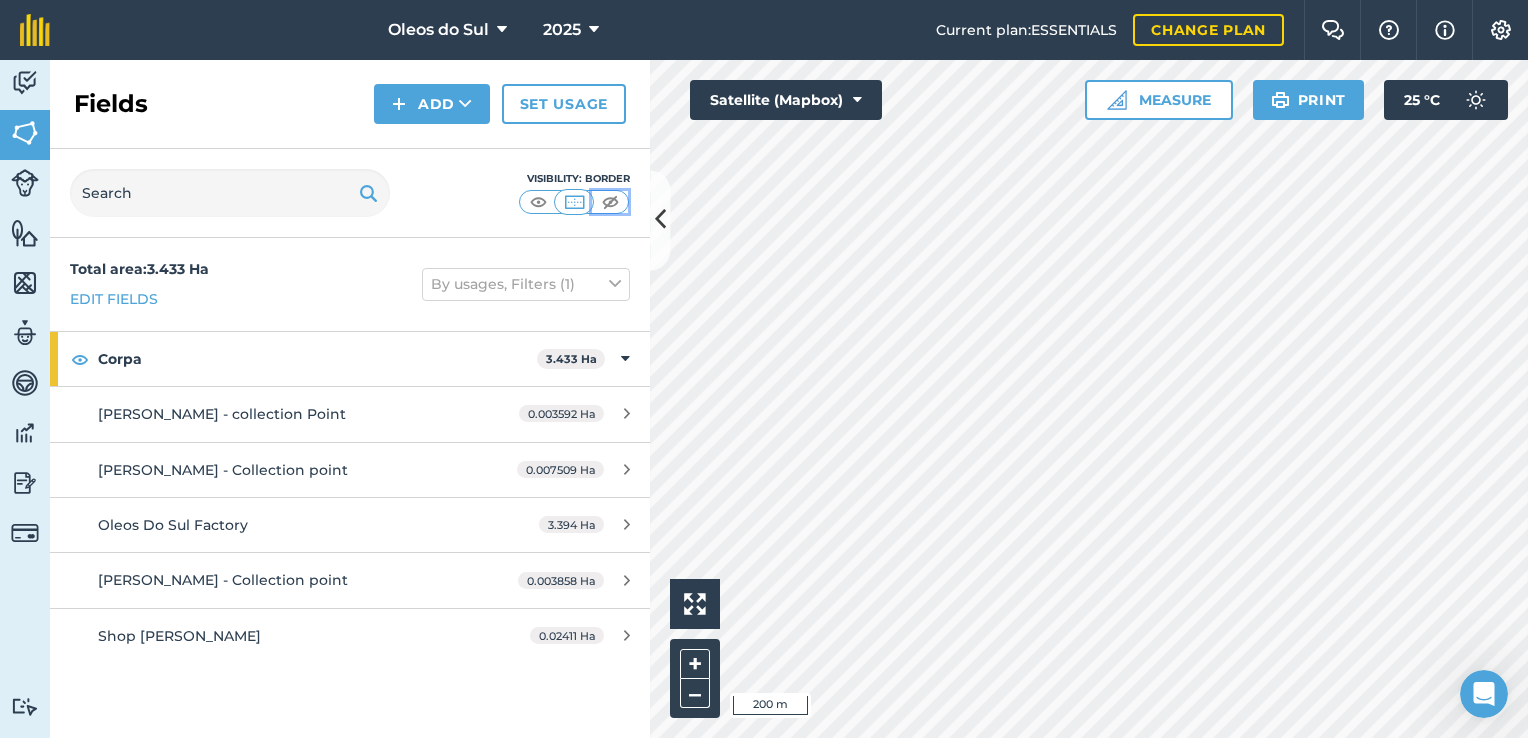 click at bounding box center [610, 202] 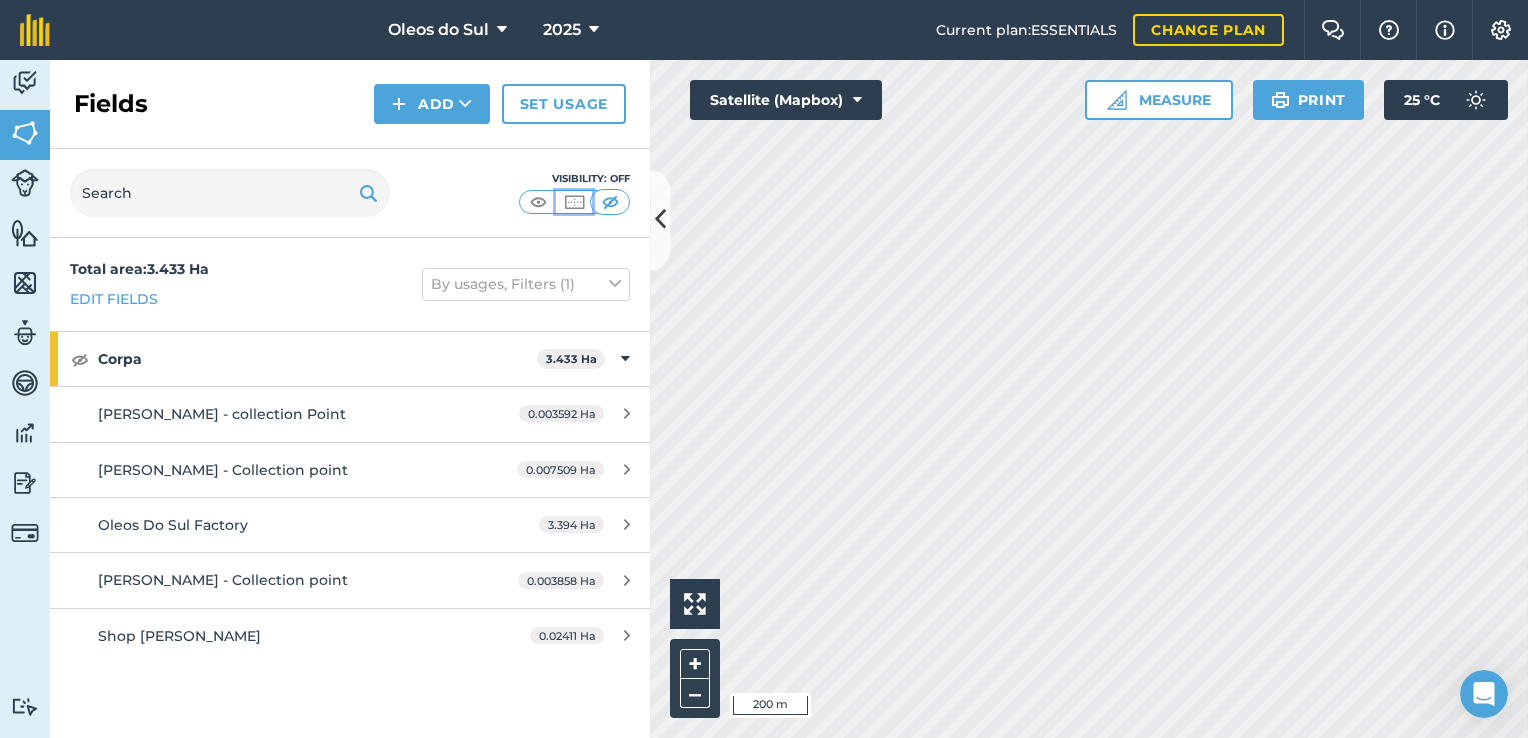click at bounding box center (574, 202) 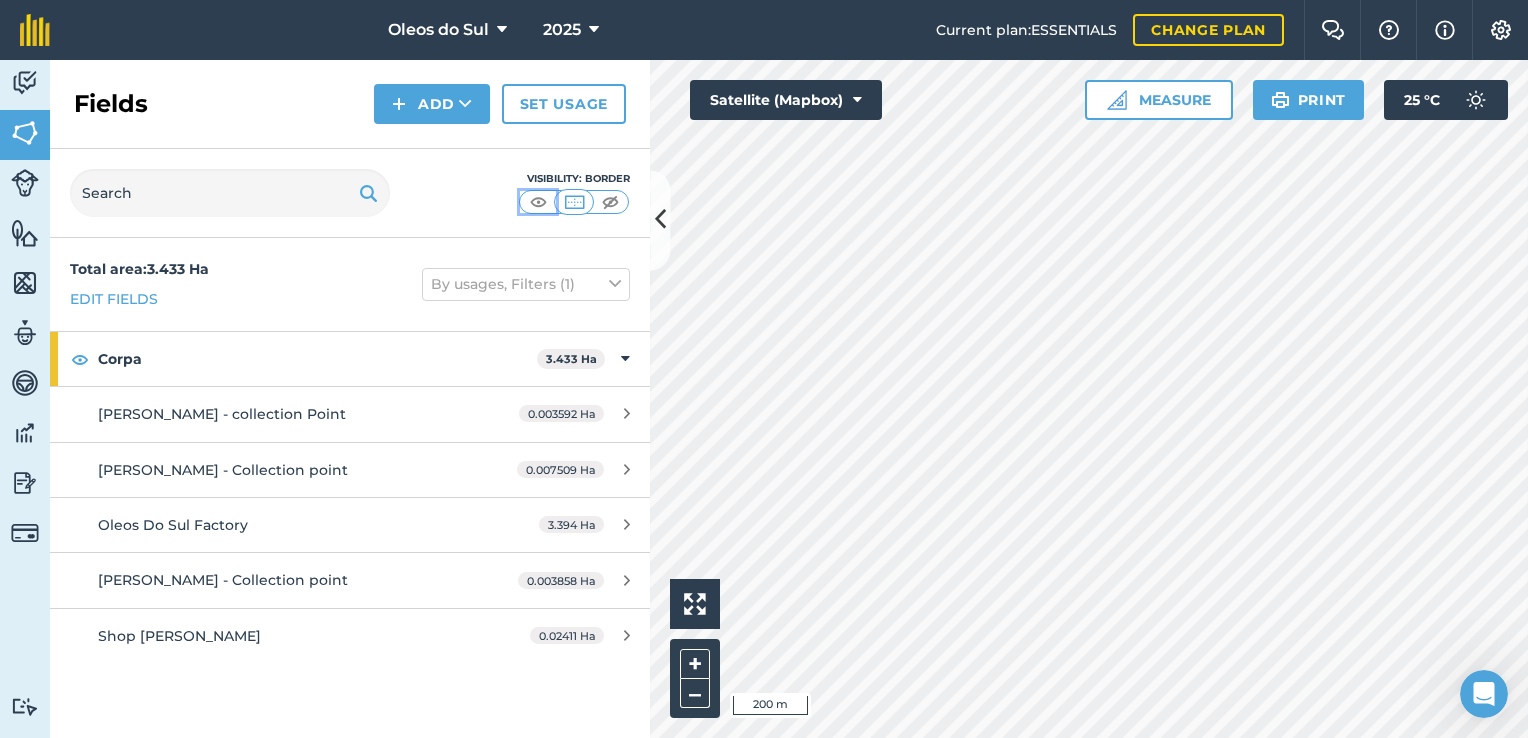 click at bounding box center (538, 202) 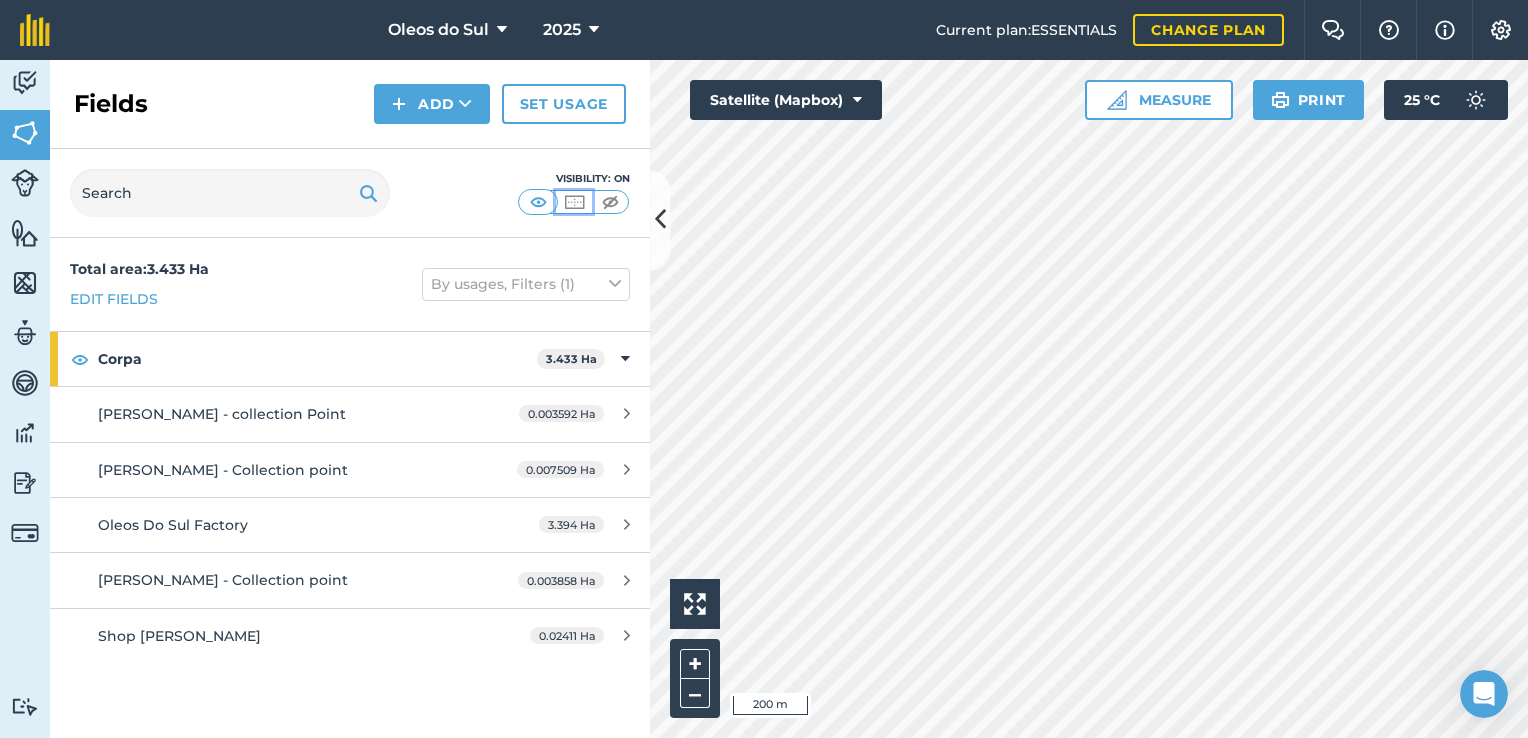 click at bounding box center [574, 202] 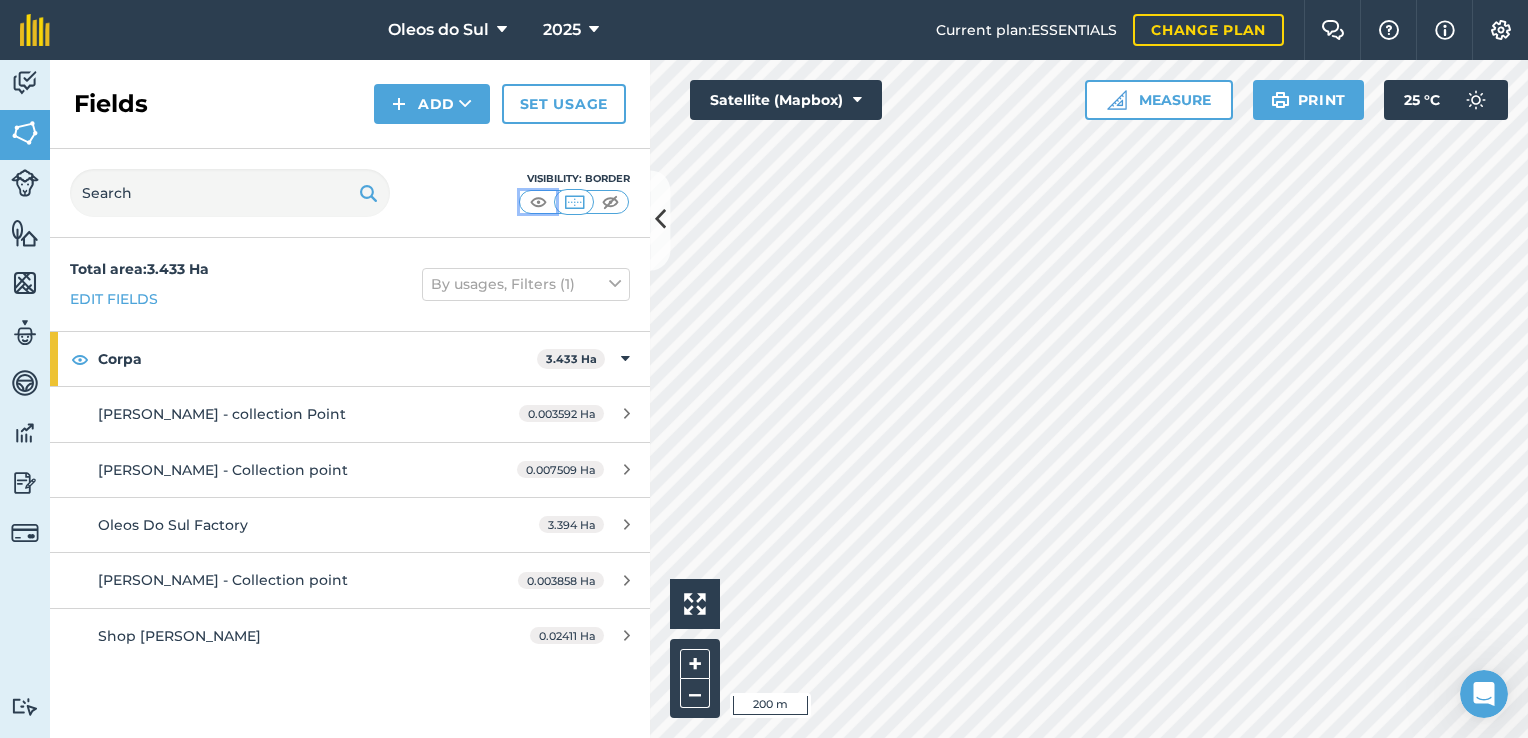 click at bounding box center (538, 202) 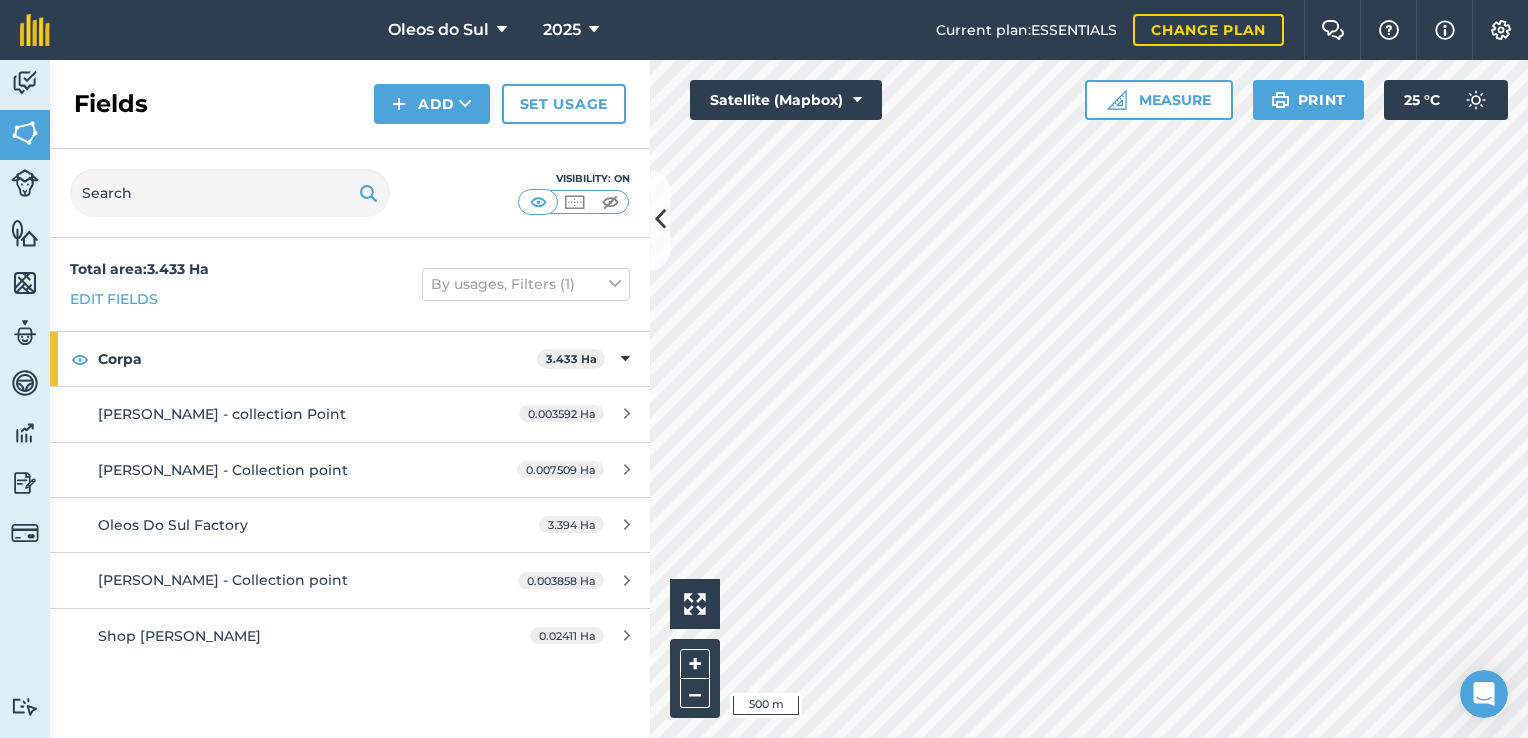 click on "Oleos do Sul 2025 Current plan :  ESSENTIALS   Change plan Farm Chat Help Info Settings Oleos do Sul  -  2025 Printed on  17/07/2025 Field usages No usage set COCONUT: OIL Corpa Maximum collecting area Activity Fields Livestock Features Maps Team Vehicles Data Reporting Billing Tutorials Tutorials Fields   Add   Set usage Visibility: On Total area :  3.433   Ha Edit fields By usages, Filters (1) Corpa 3.433   Ha Fernando Sebastiao - collection Point 0.003592   Ha Joao Filipe - Collection point 0.007509   Ha Oleos Do Sul Factory 3.394   Ha Raul Miguel - Collection point 0.003858   Ha Shop Domingos Ricardo - Joacane 0.02411   Ha Hello i 500 m + – Satellite (Mapbox) Measure Print 25   ° C" at bounding box center [764, 369] 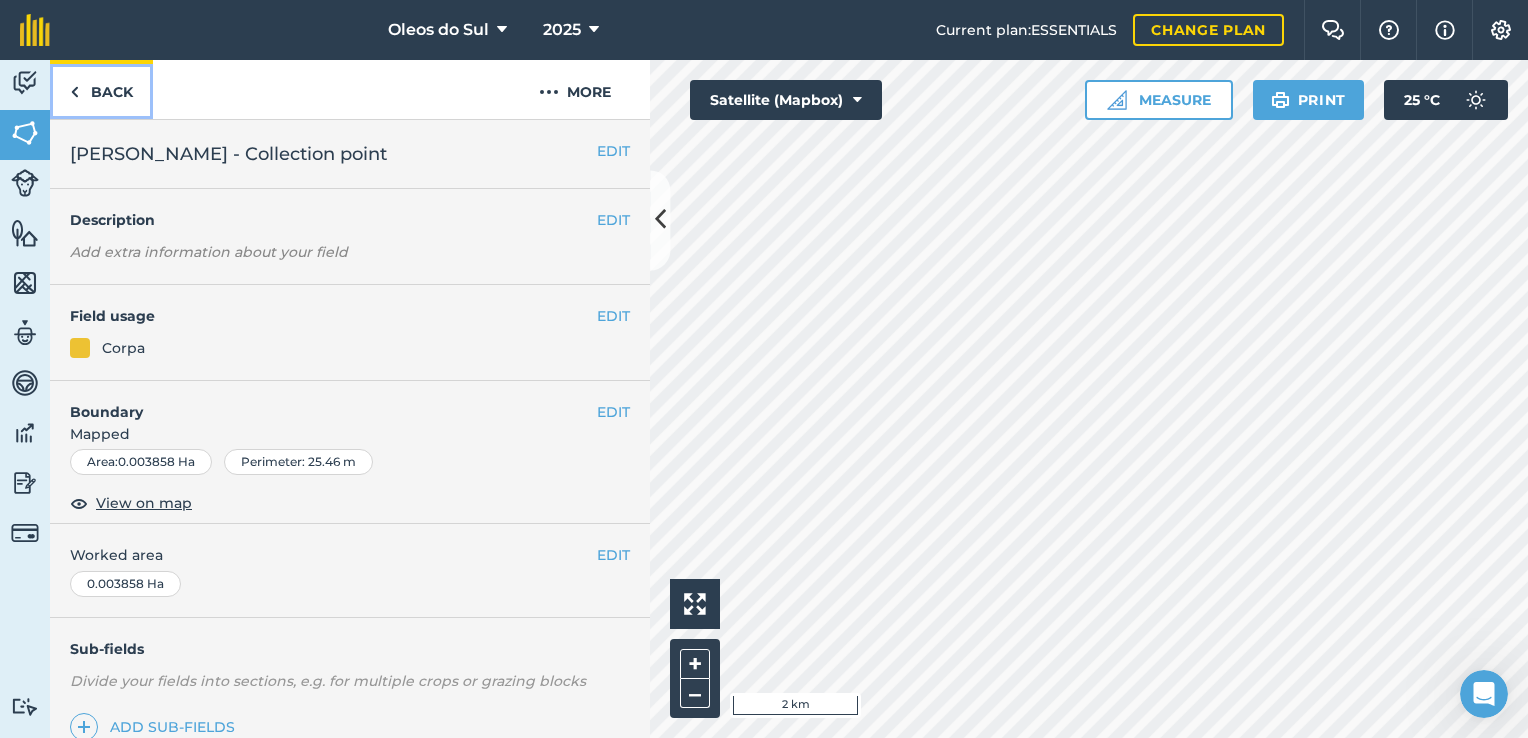 click on "Back" at bounding box center (101, 89) 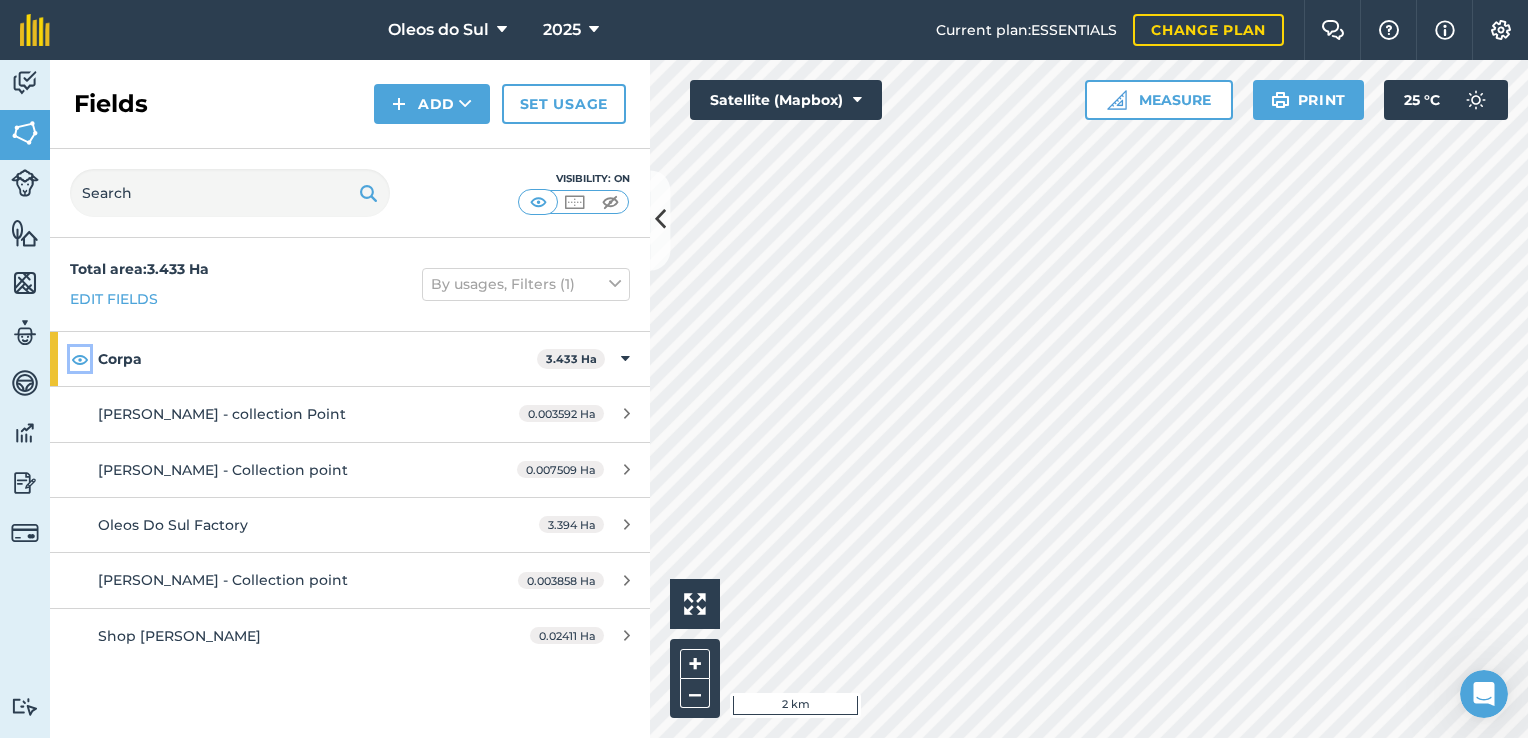 click at bounding box center (80, 359) 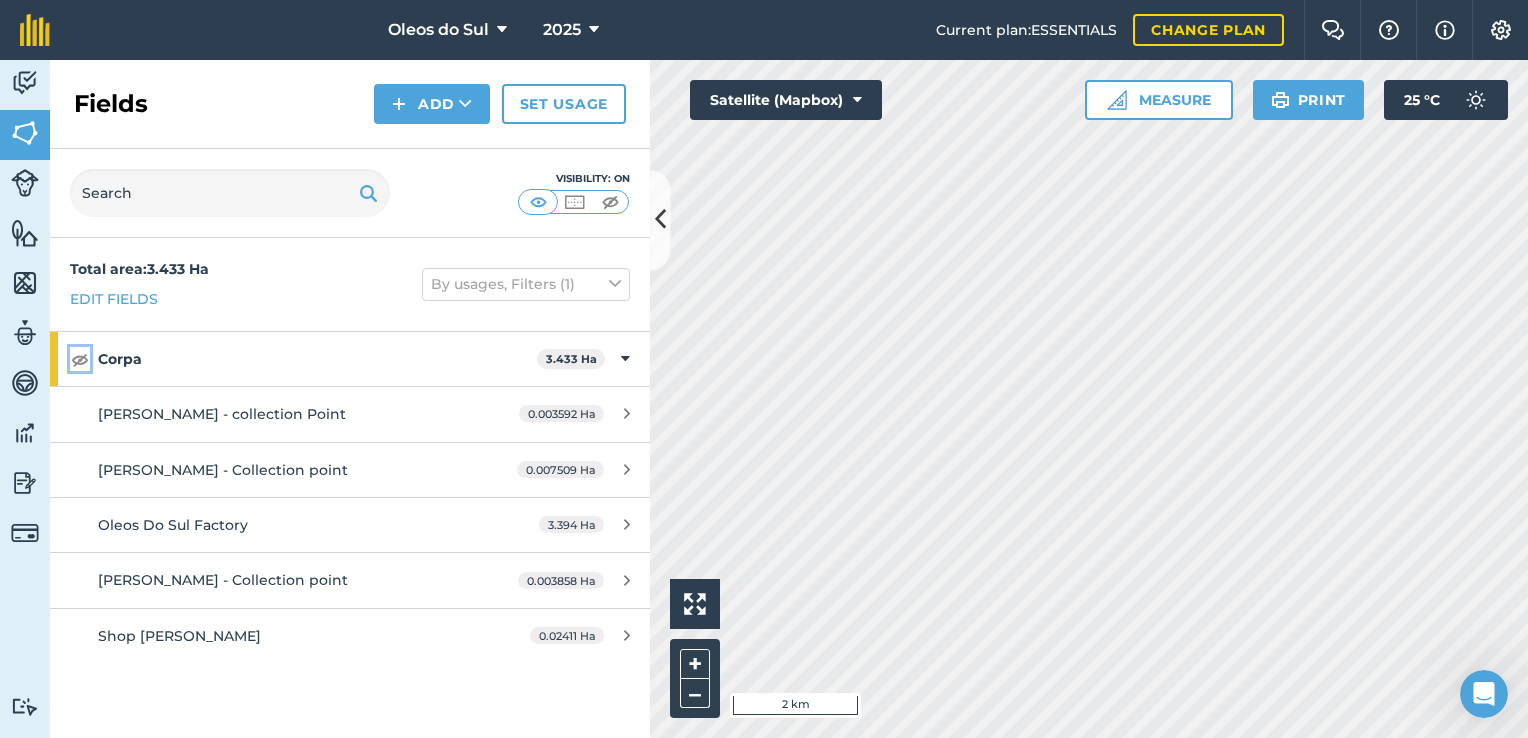 click at bounding box center (80, 359) 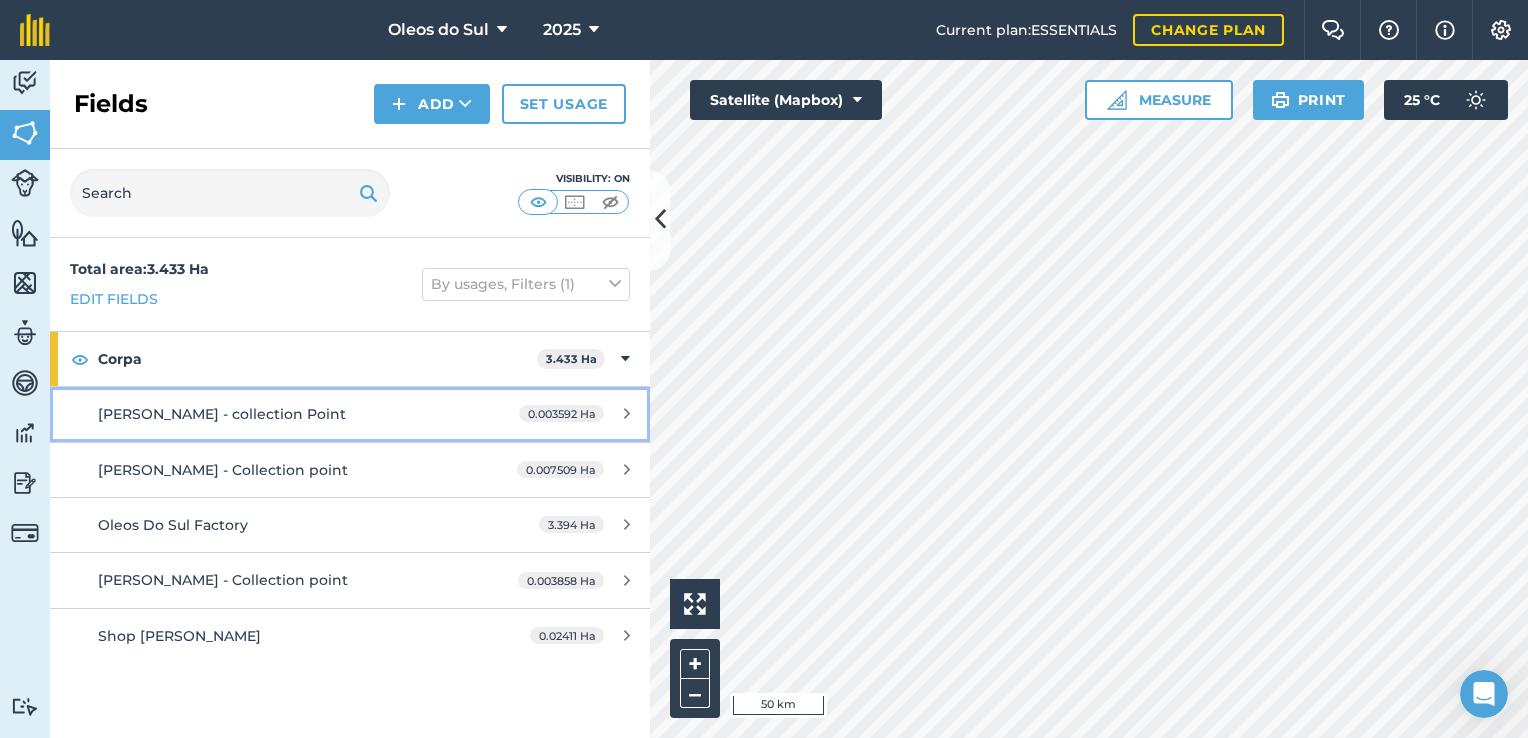 click on "[PERSON_NAME] - collection Point" at bounding box center [222, 414] 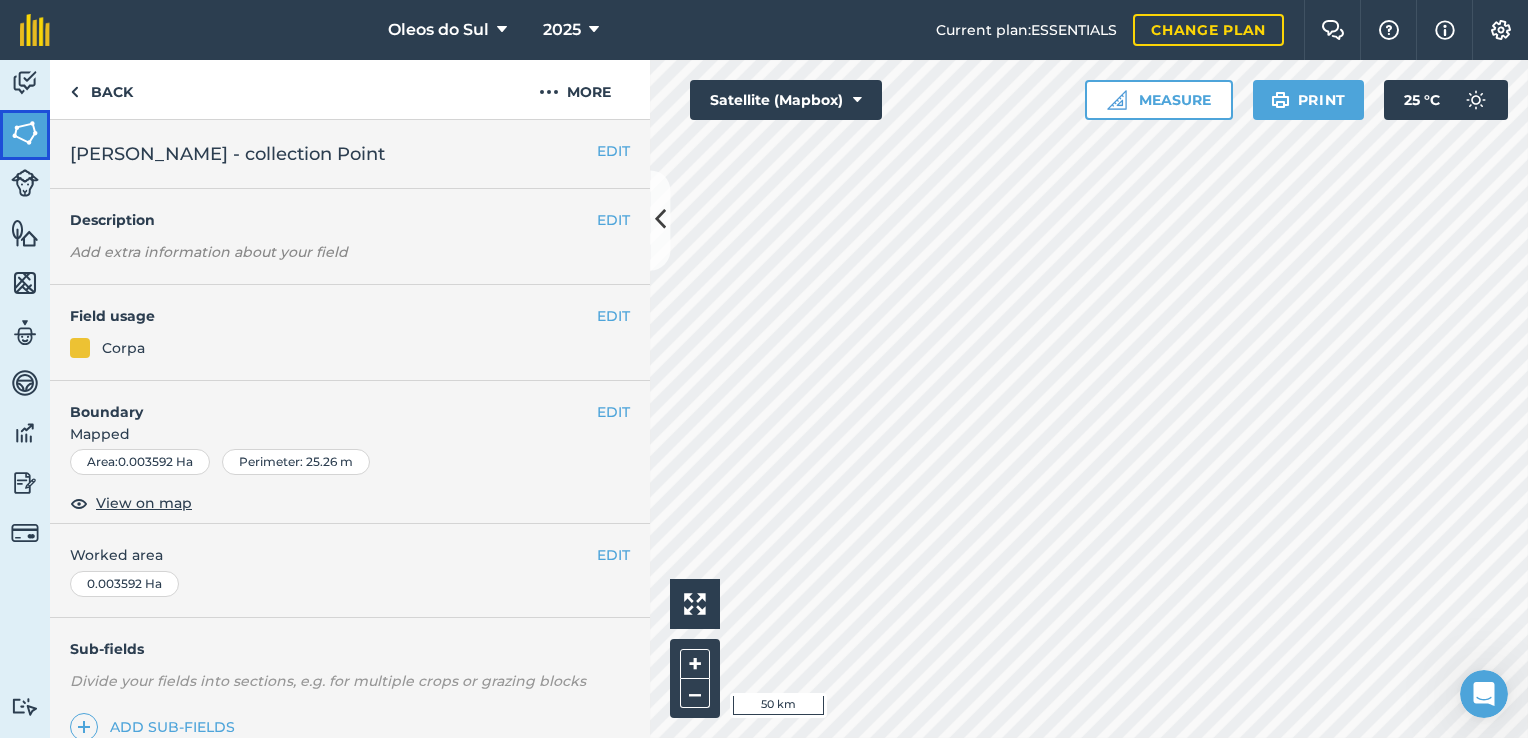 click at bounding box center [25, 133] 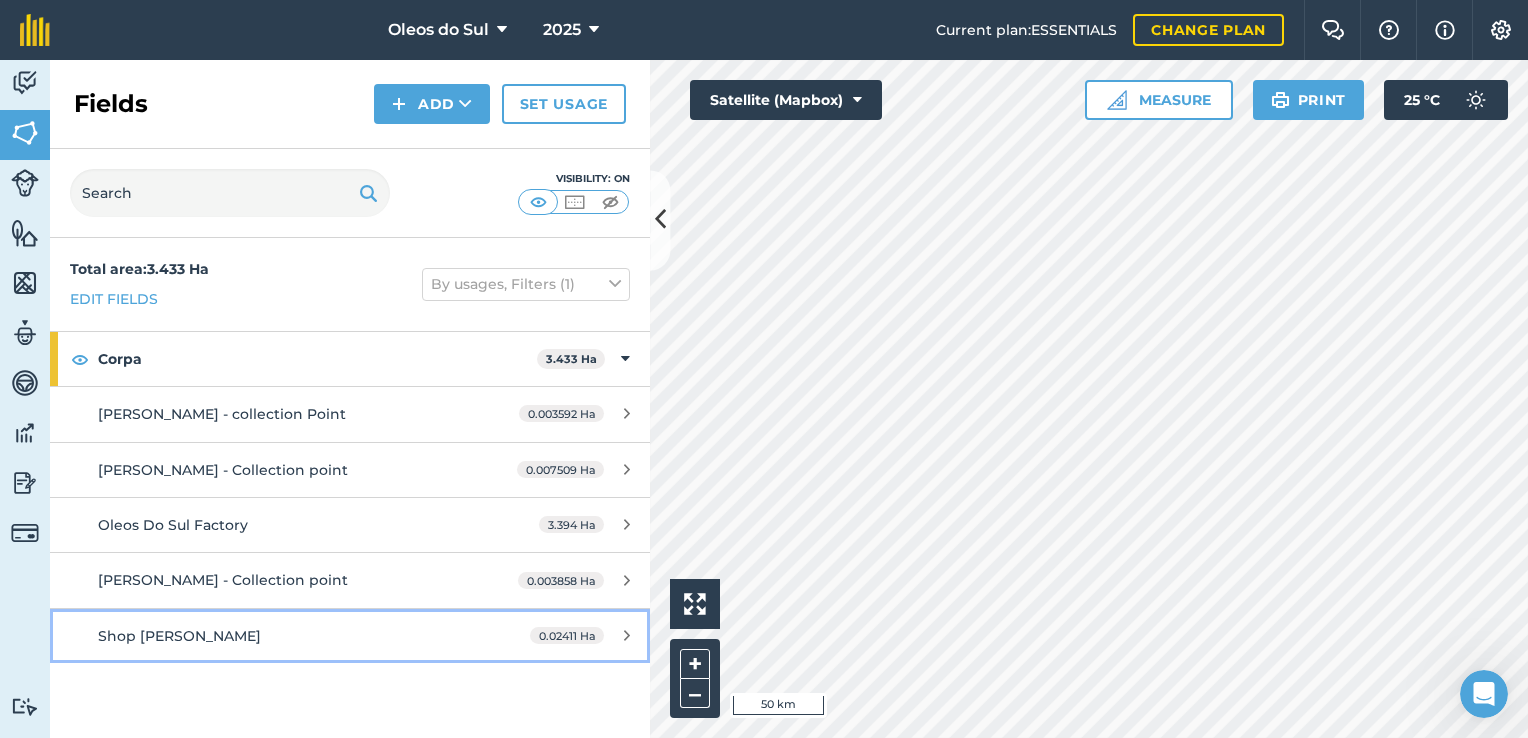 click on "Shop [PERSON_NAME]" at bounding box center [179, 636] 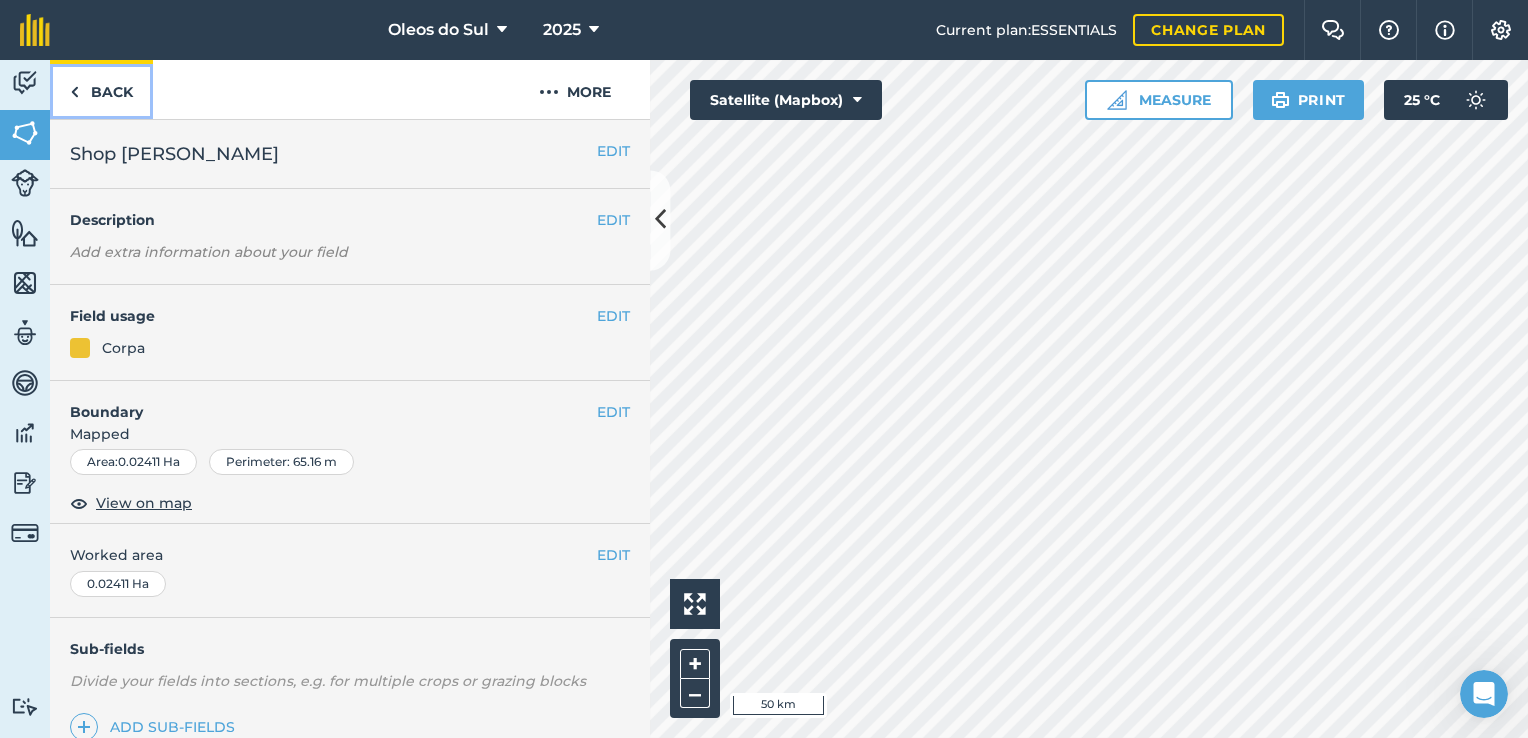 click on "Back" at bounding box center (101, 89) 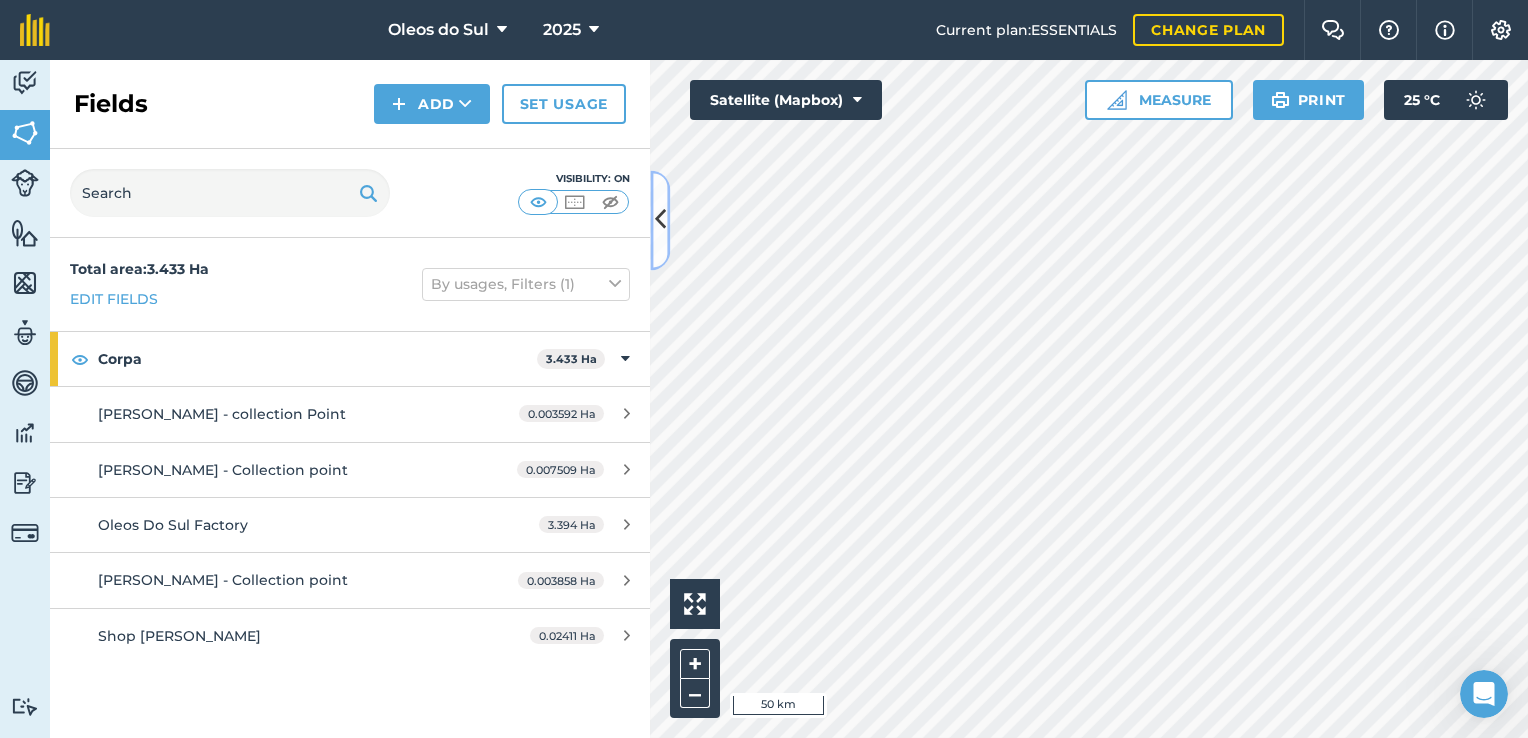 click at bounding box center [660, 220] 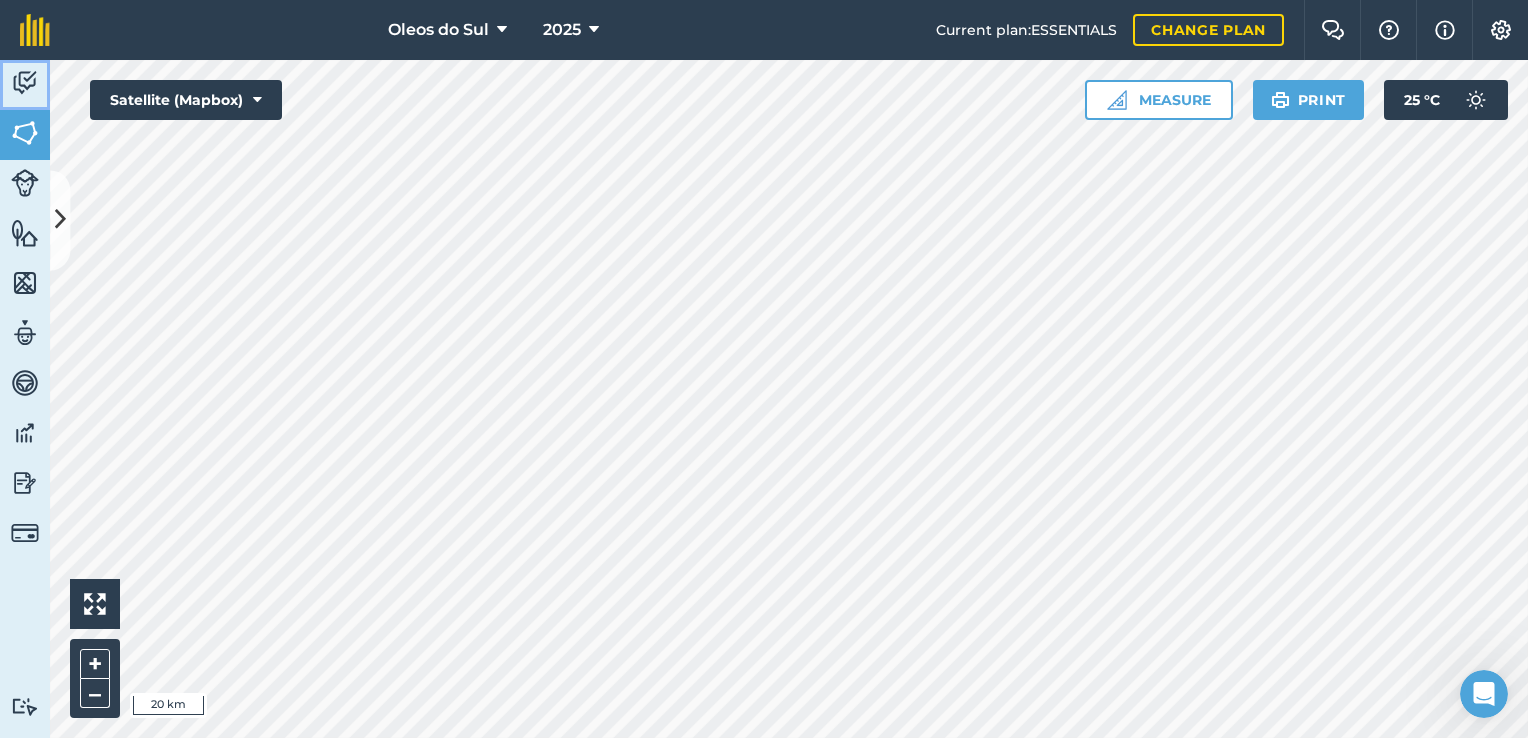 click at bounding box center [25, 83] 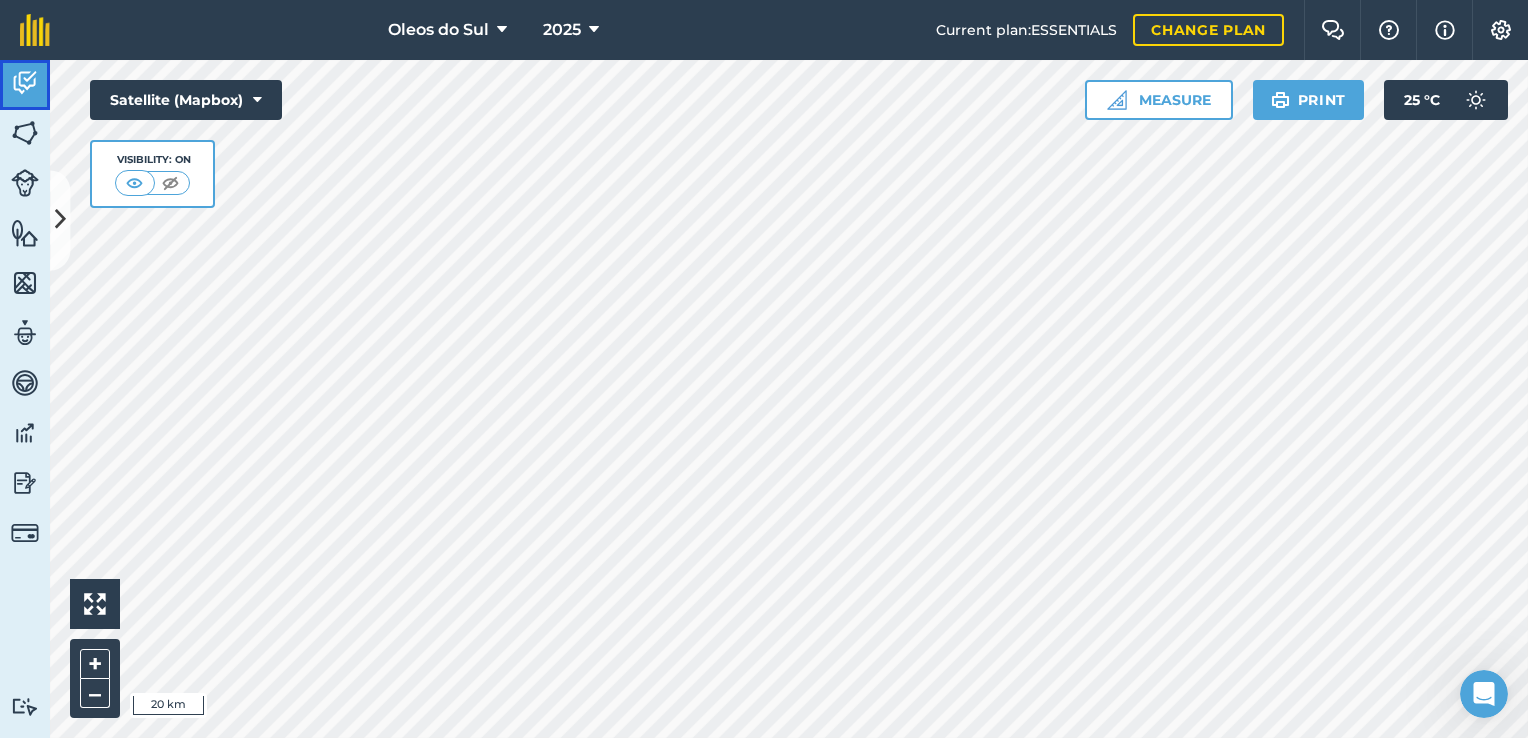 click at bounding box center (25, 83) 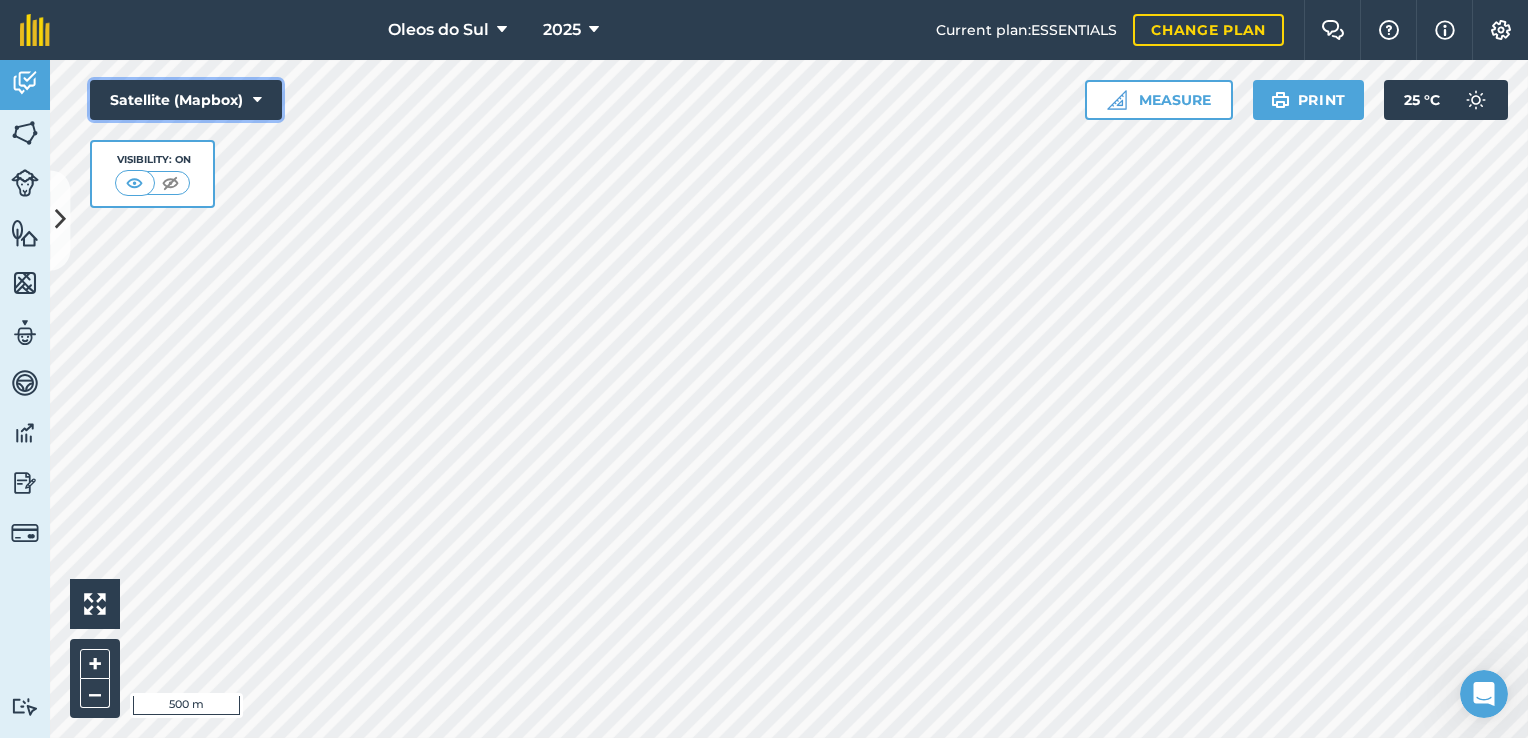 click on "Satellite (Mapbox)" at bounding box center [186, 100] 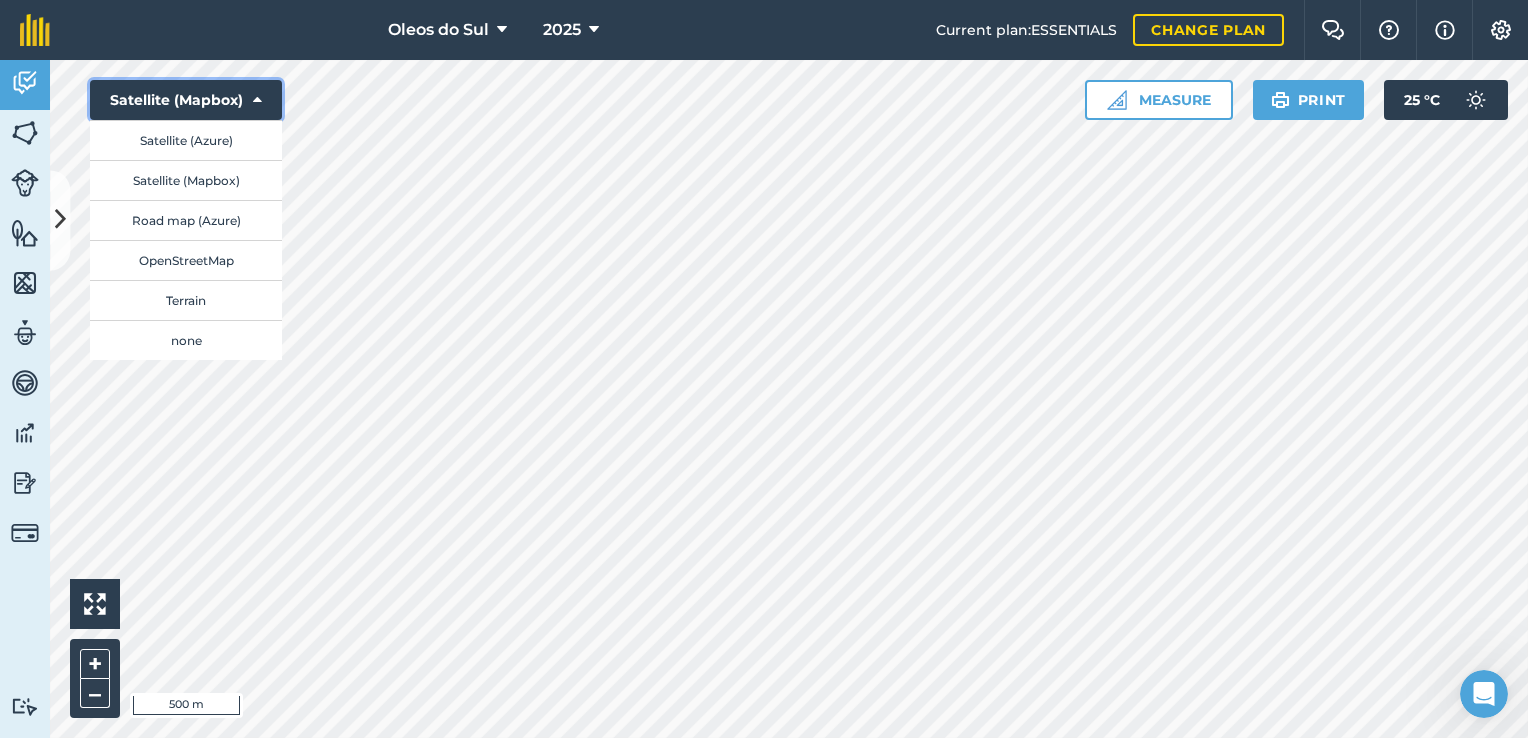 click on "Satellite (Mapbox)" at bounding box center (186, 100) 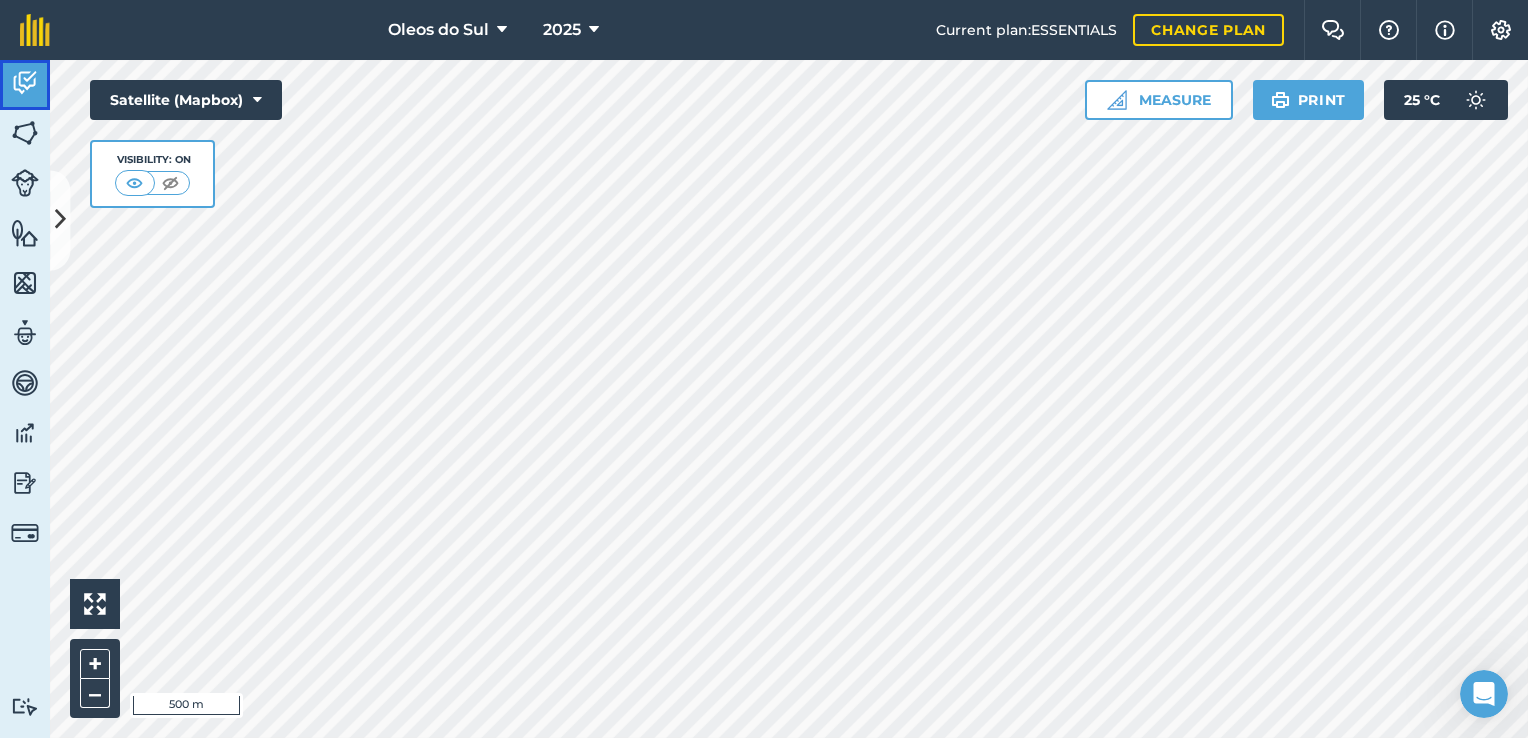 click at bounding box center [25, 83] 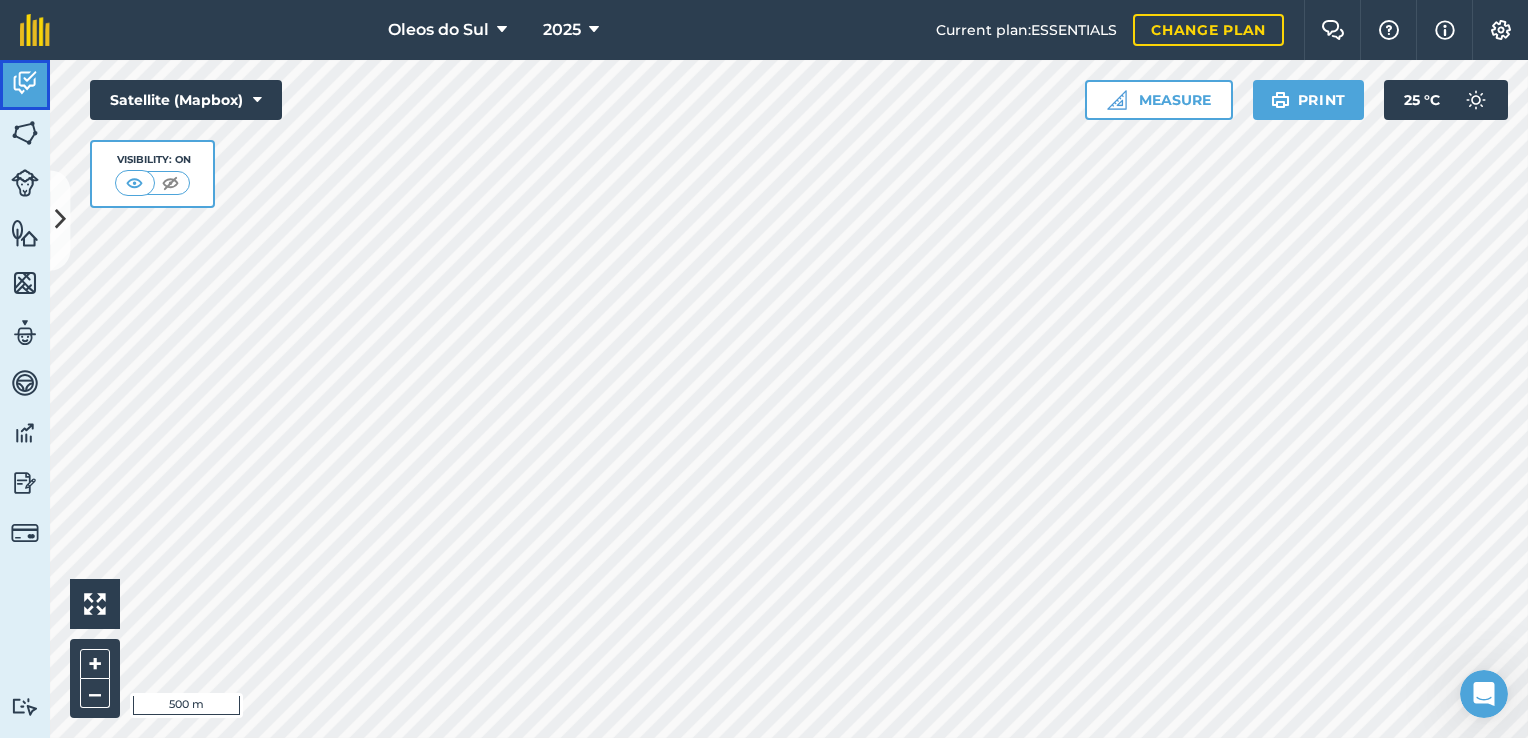 click at bounding box center (25, 83) 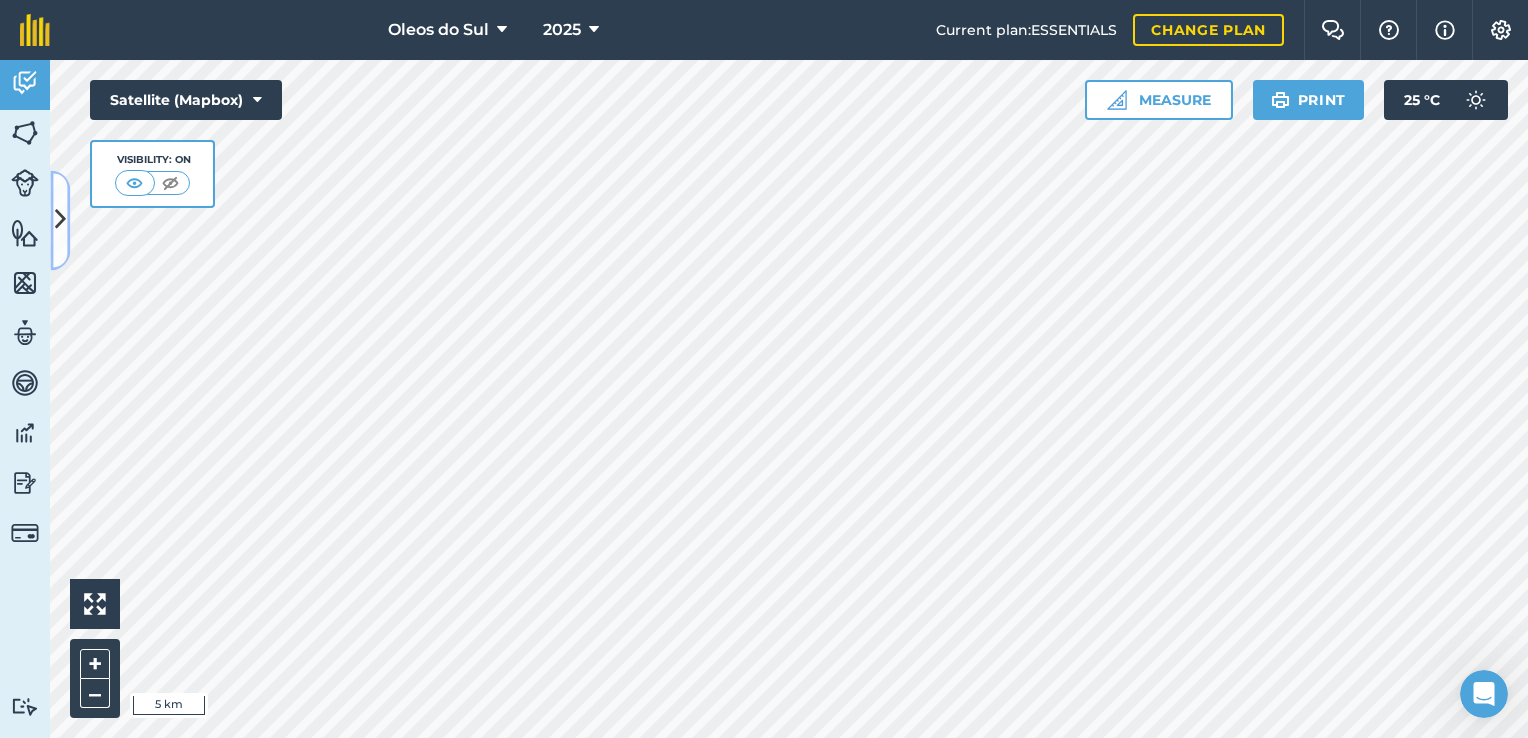 click at bounding box center (60, 220) 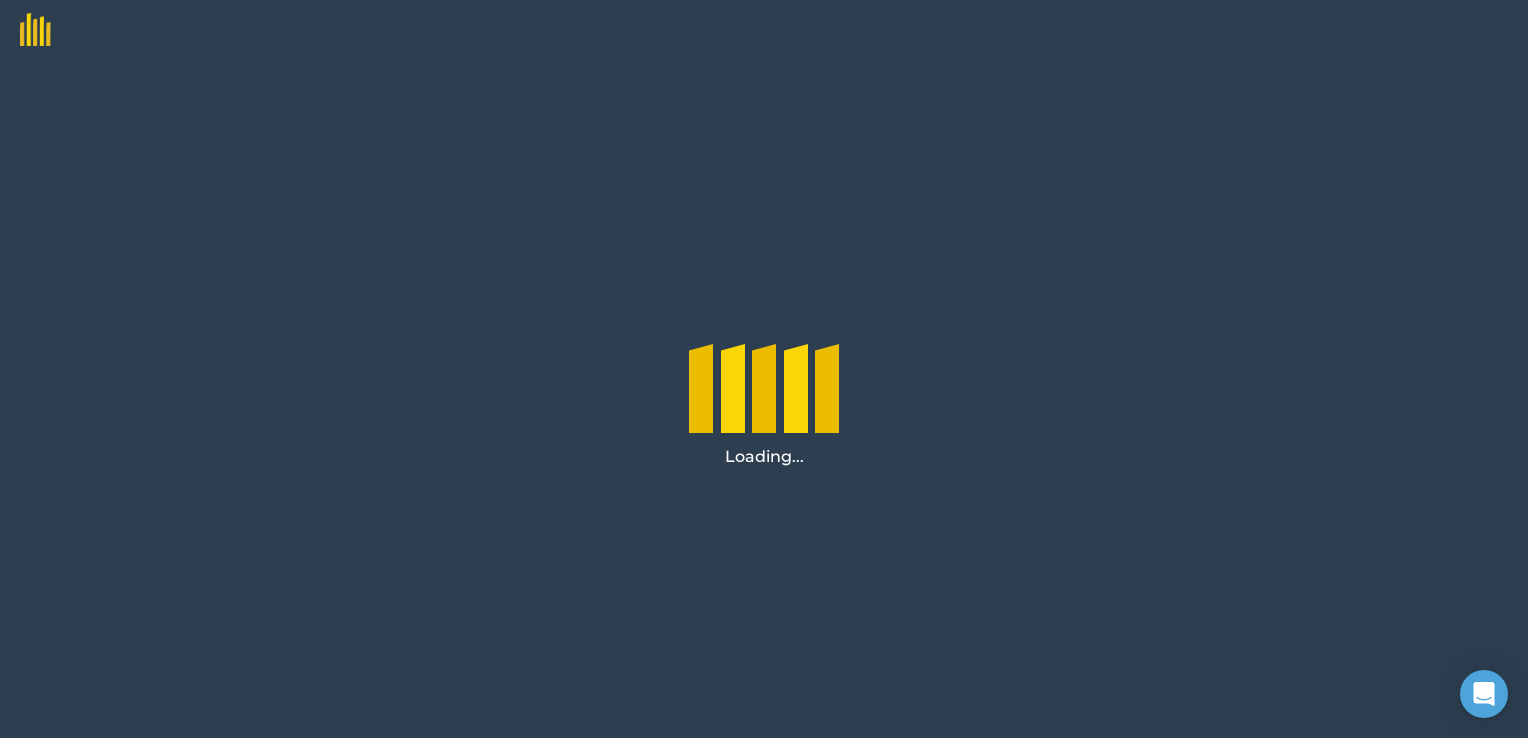 scroll, scrollTop: 0, scrollLeft: 0, axis: both 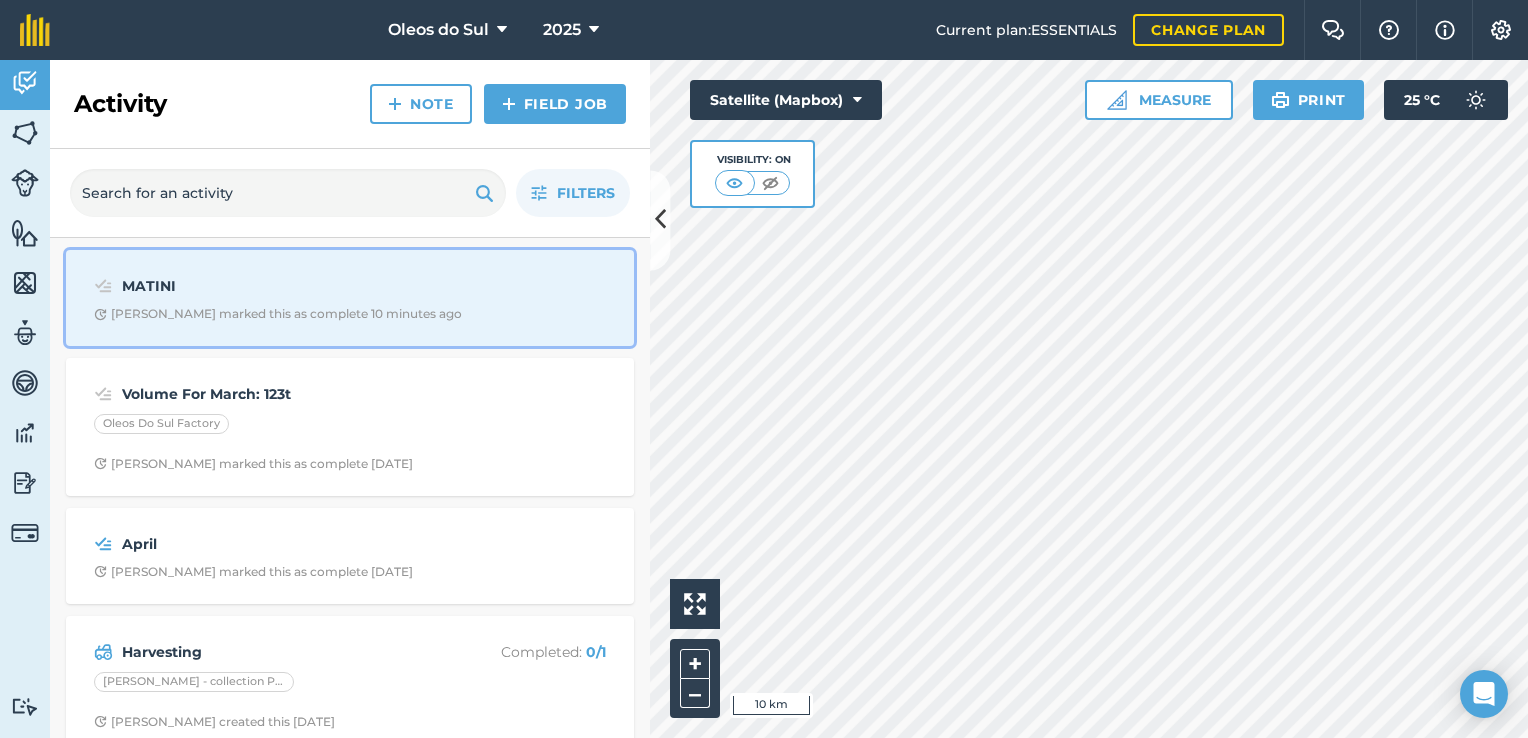 click on "[PERSON_NAME] marked this as complete 10 minutes ago" at bounding box center [278, 314] 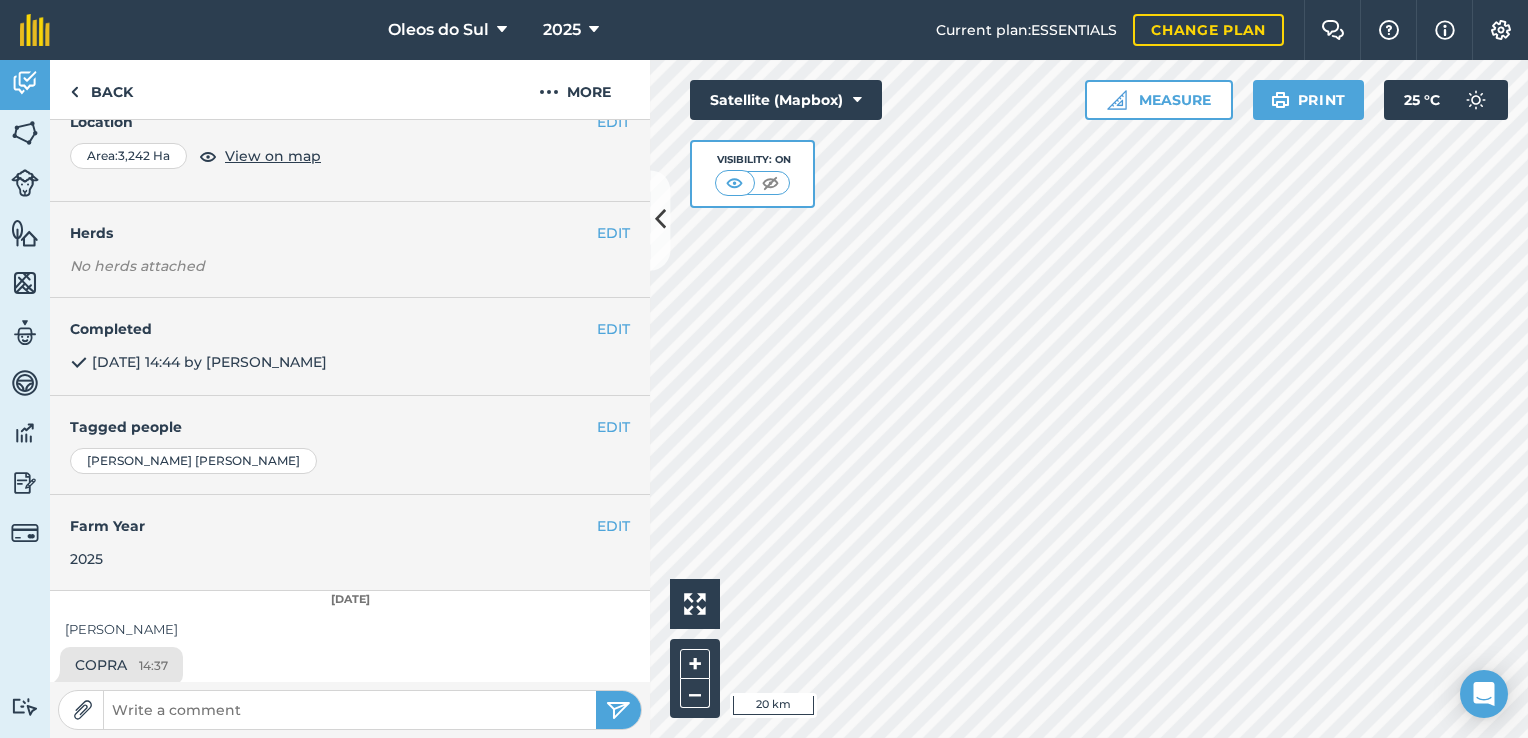 scroll, scrollTop: 156, scrollLeft: 0, axis: vertical 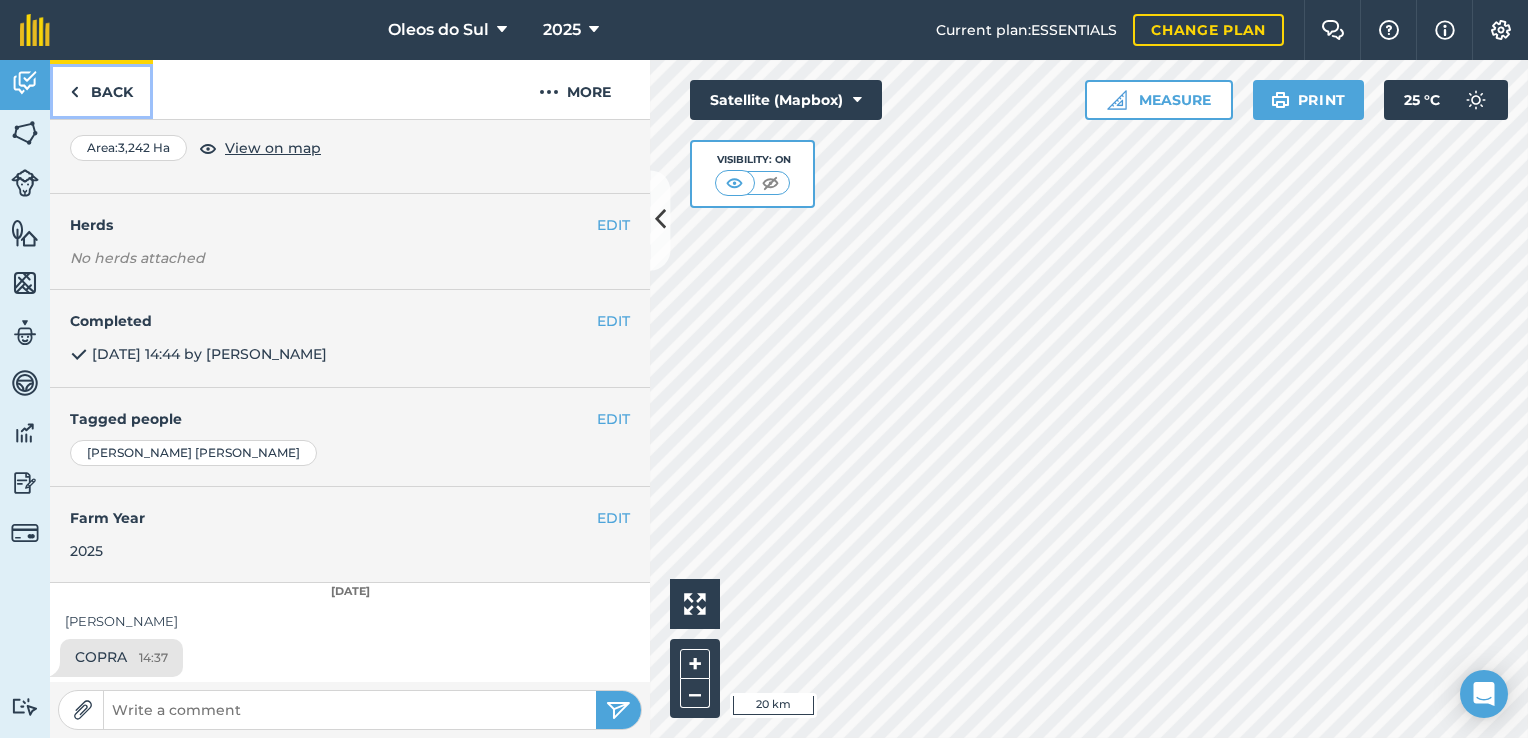 click on "Back" at bounding box center (101, 89) 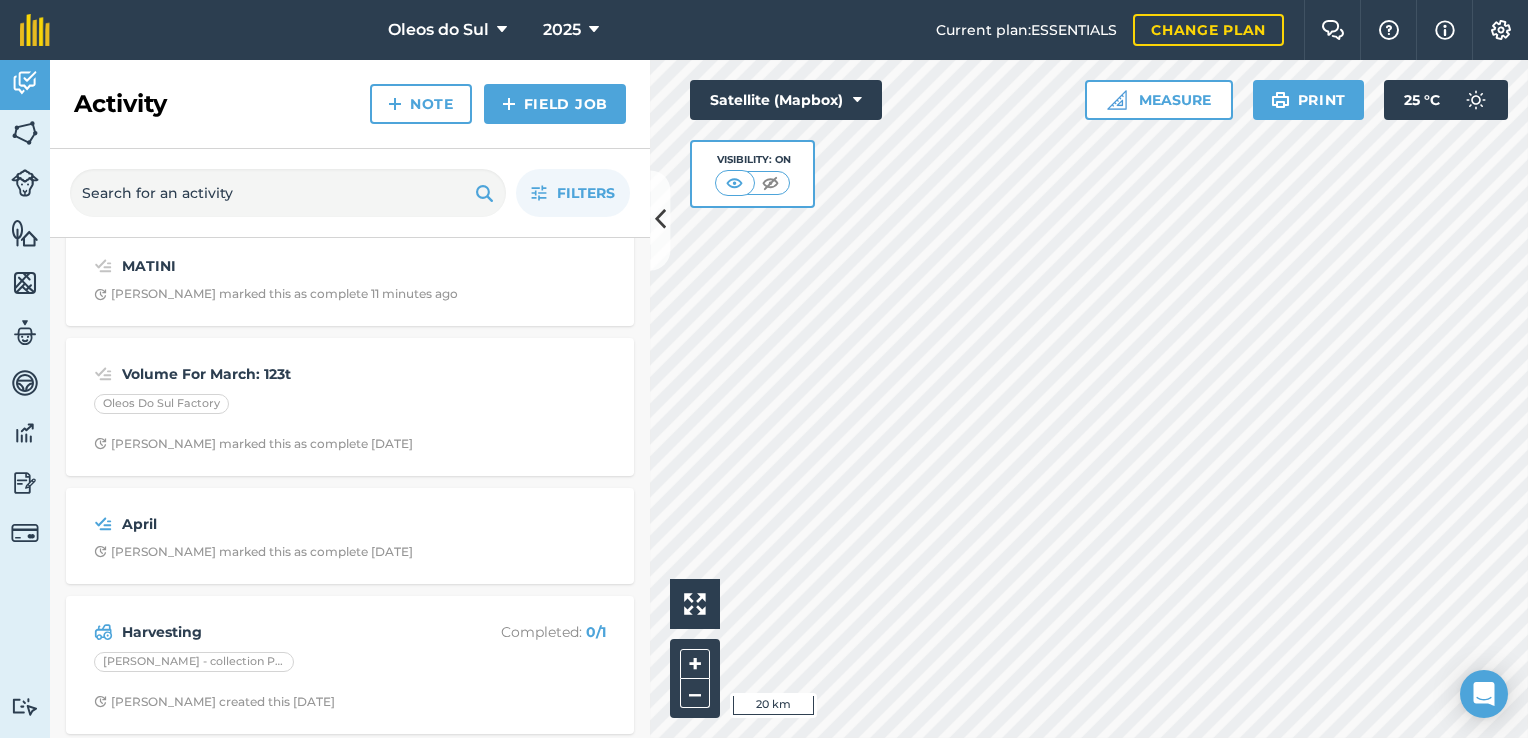 scroll, scrollTop: 26, scrollLeft: 0, axis: vertical 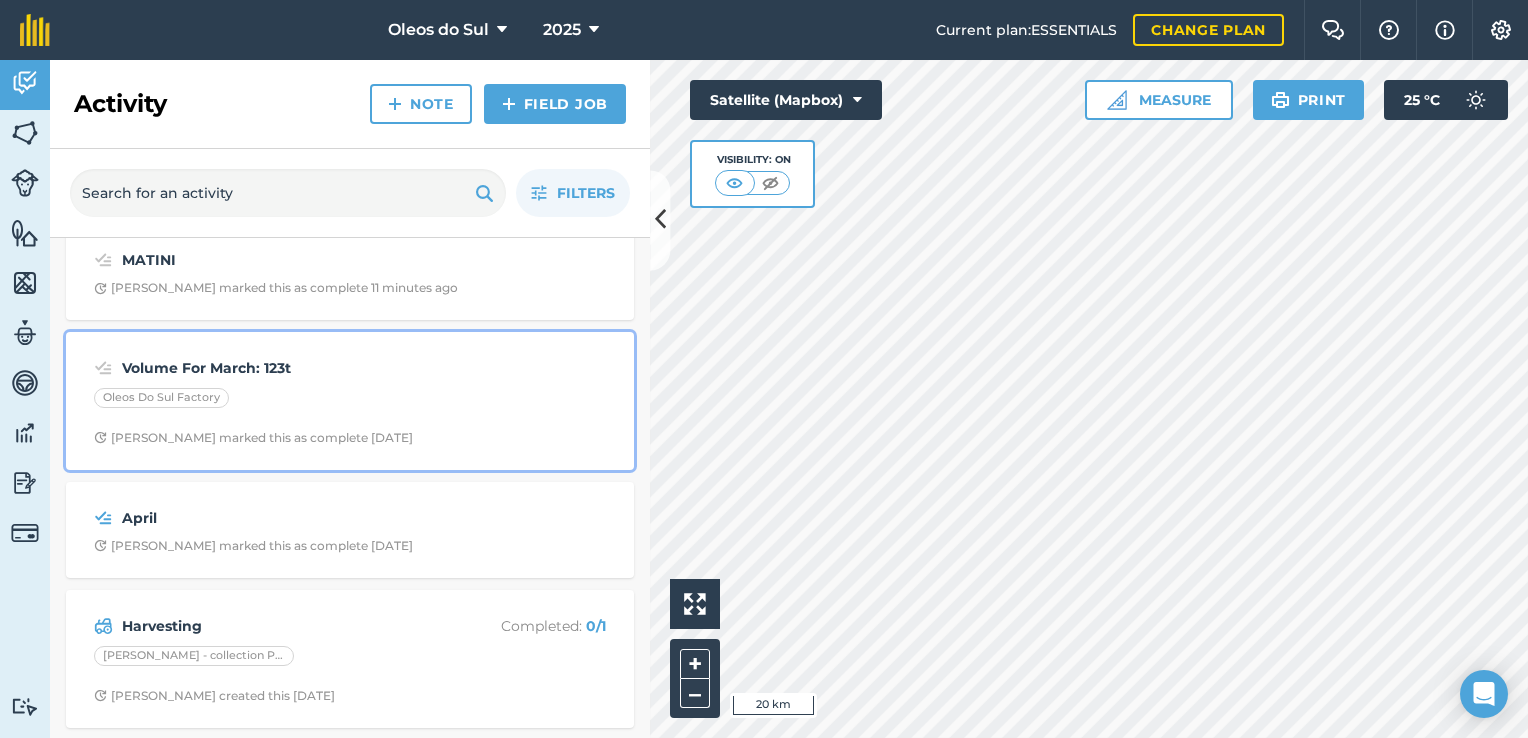 click on "Oleos Do Sul Factory" at bounding box center [350, 401] 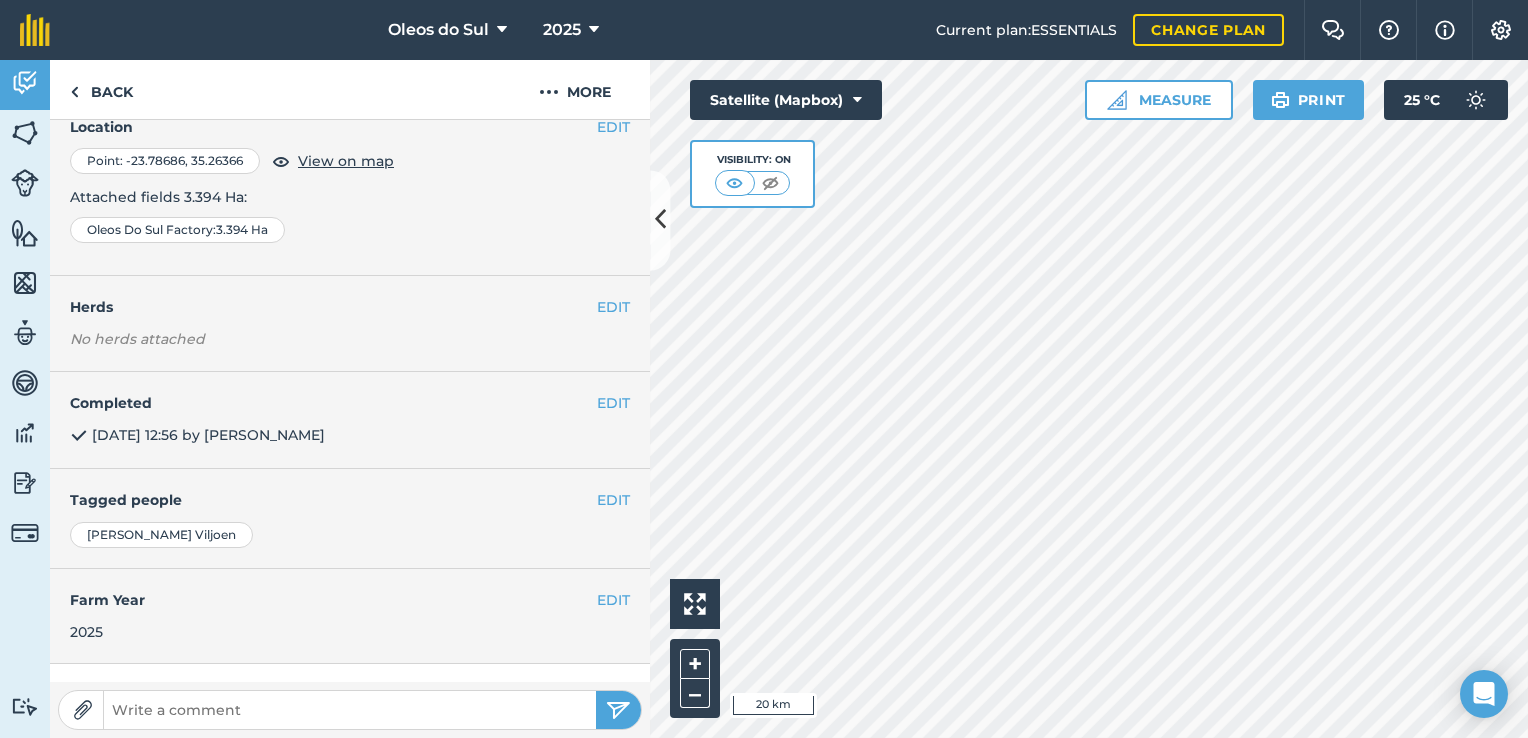 scroll, scrollTop: 78, scrollLeft: 0, axis: vertical 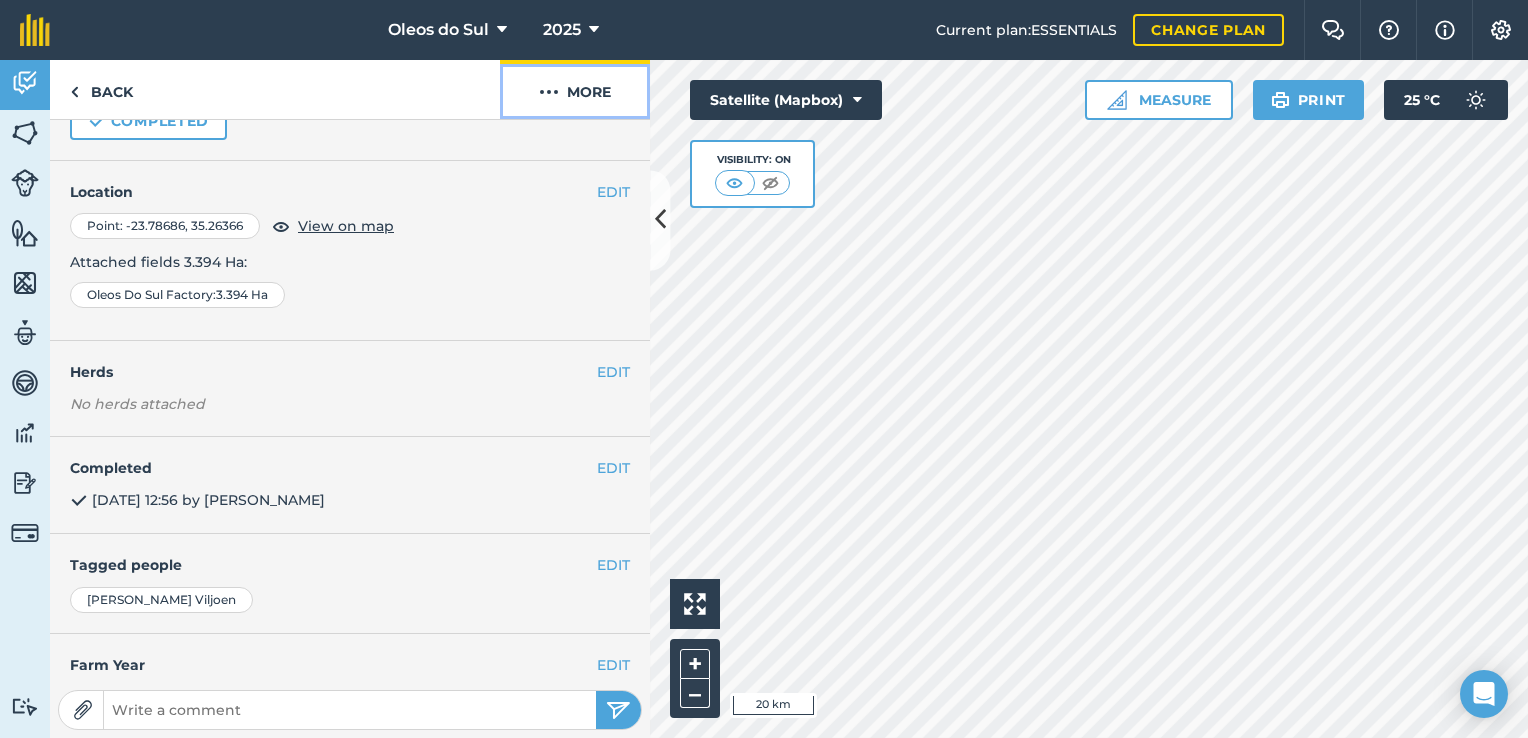 click on "More" at bounding box center [575, 89] 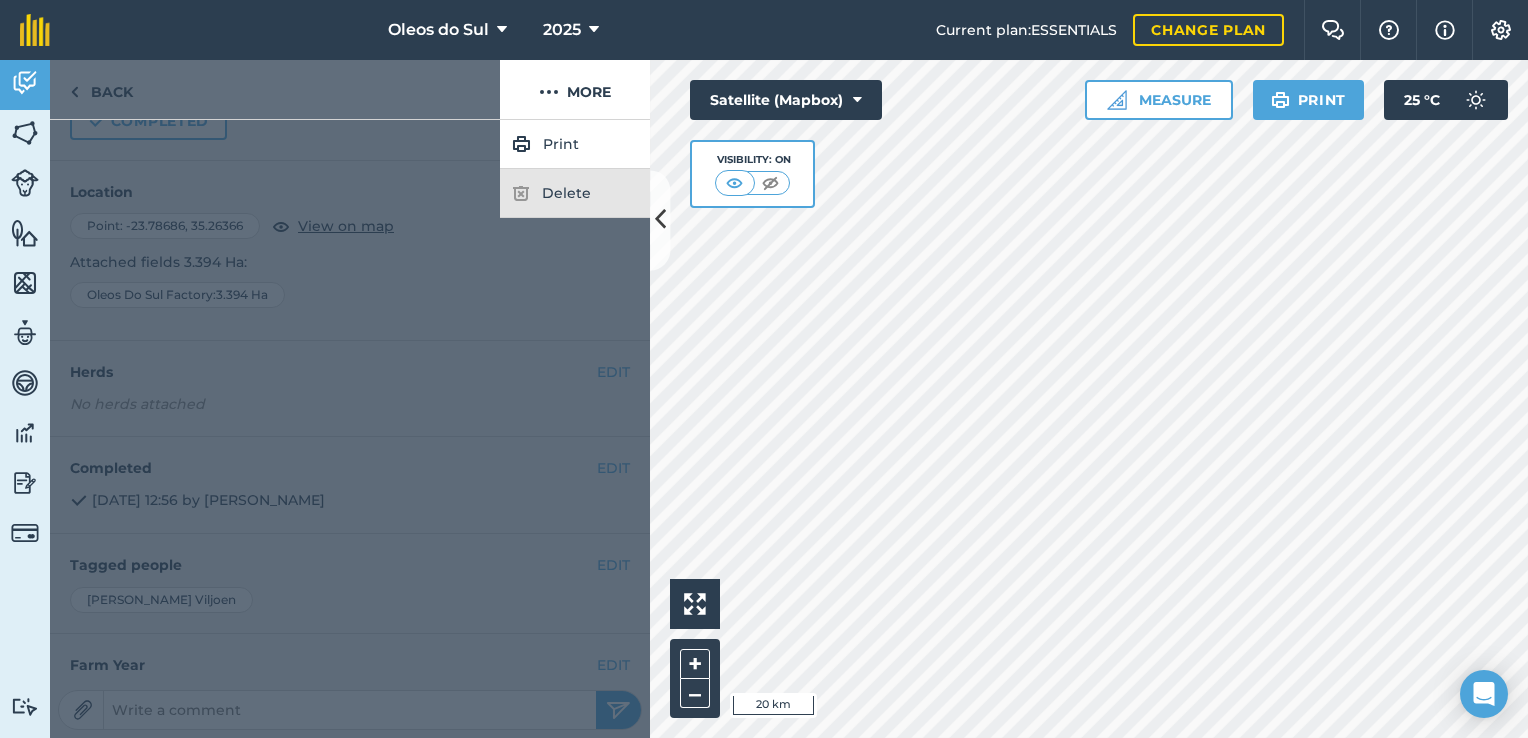 click at bounding box center [350, 429] 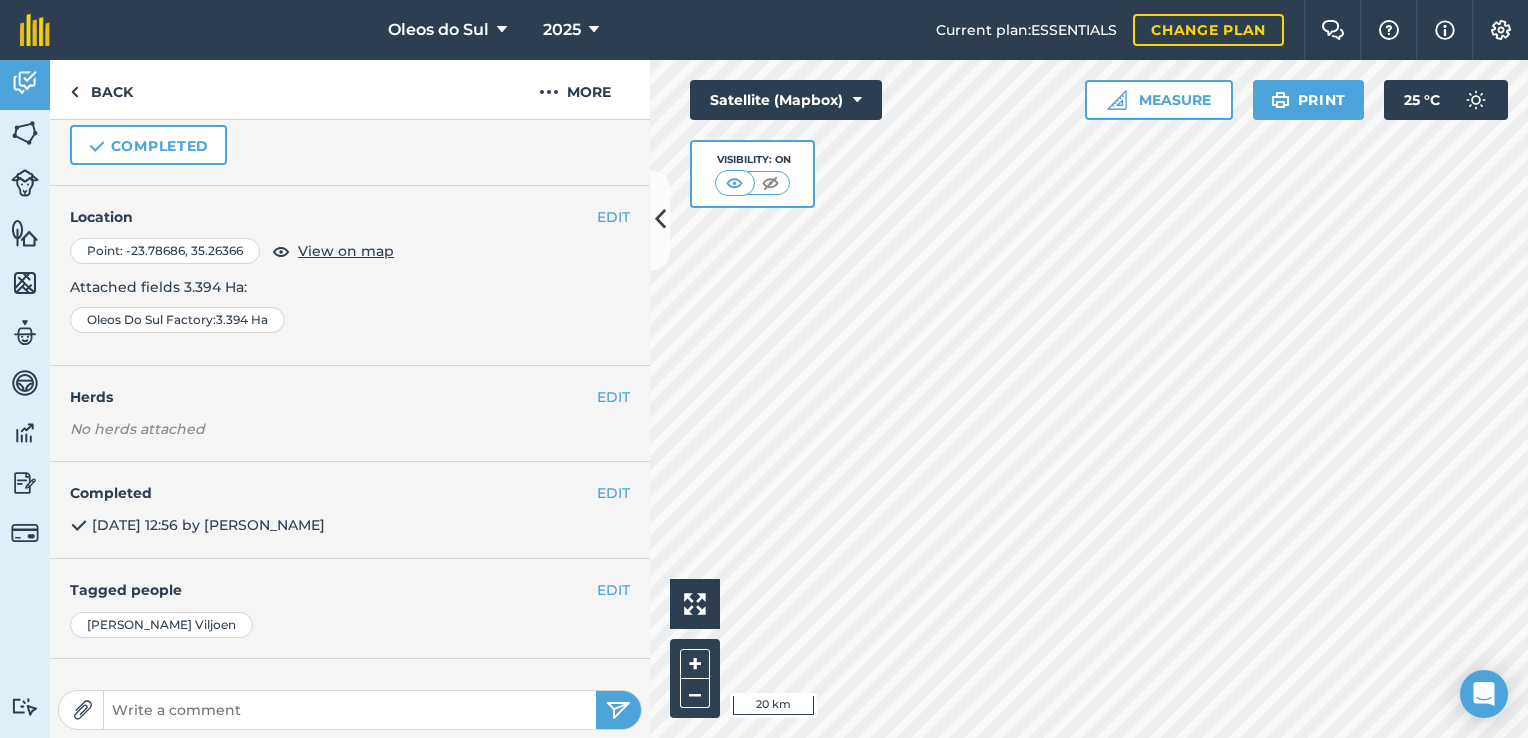 scroll, scrollTop: 0, scrollLeft: 0, axis: both 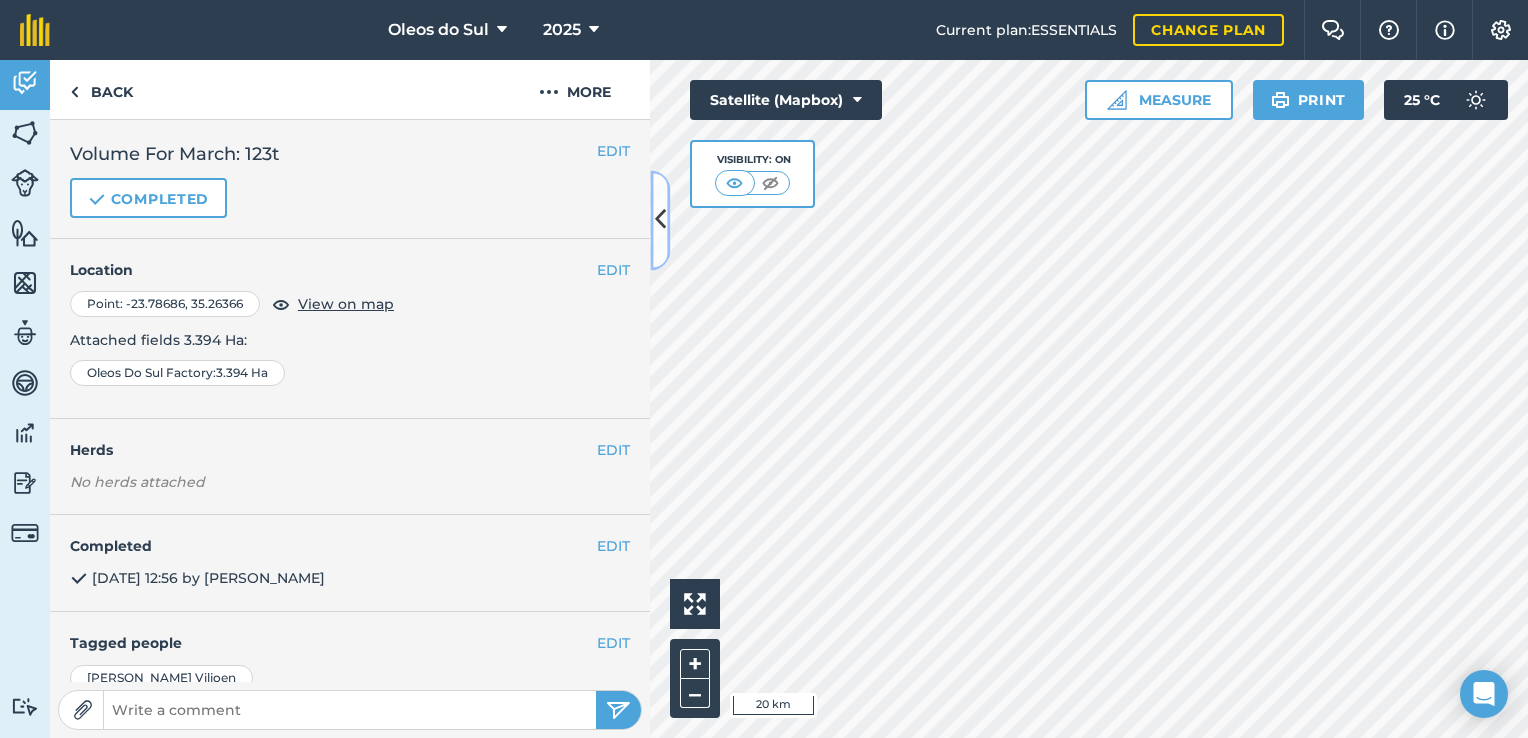 click at bounding box center [660, 220] 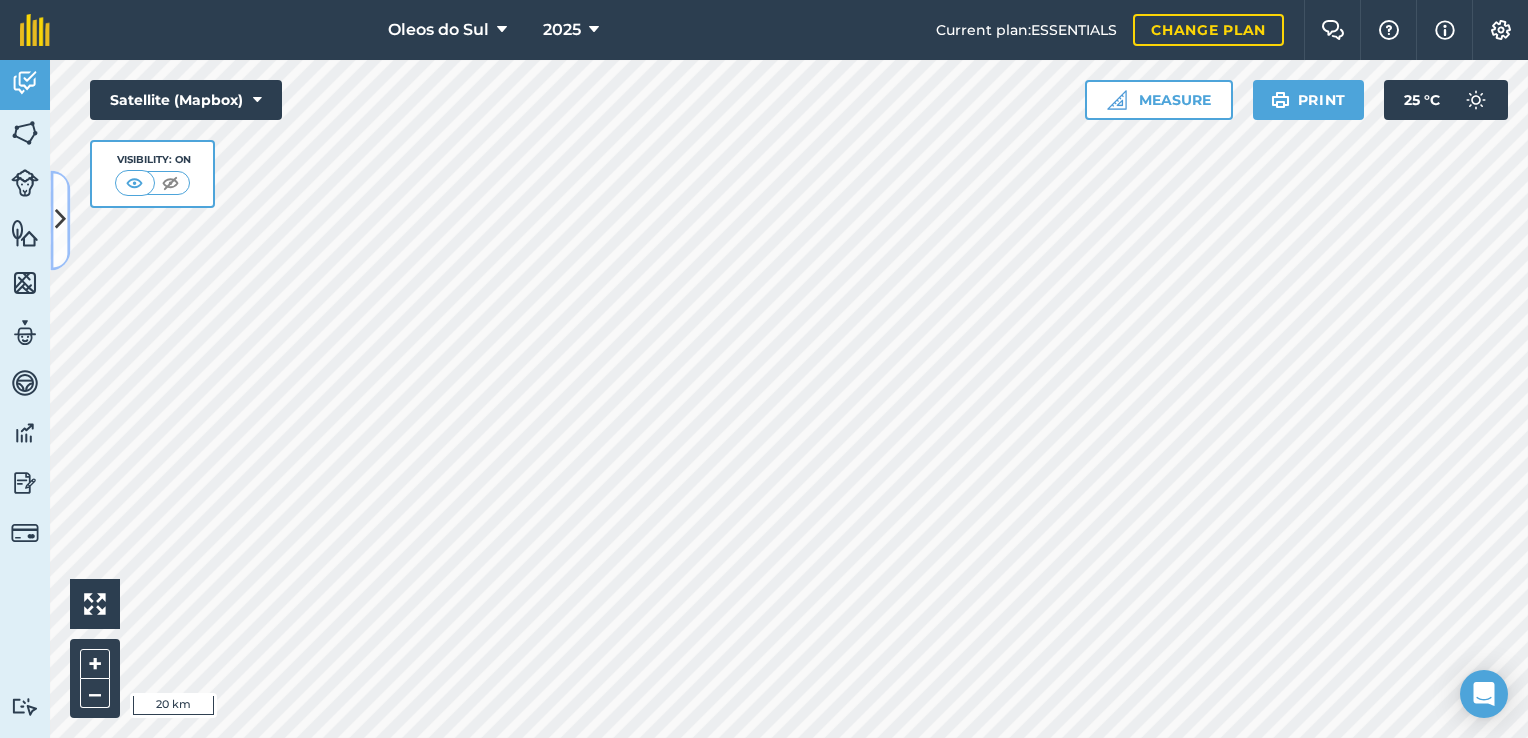 click at bounding box center (60, 220) 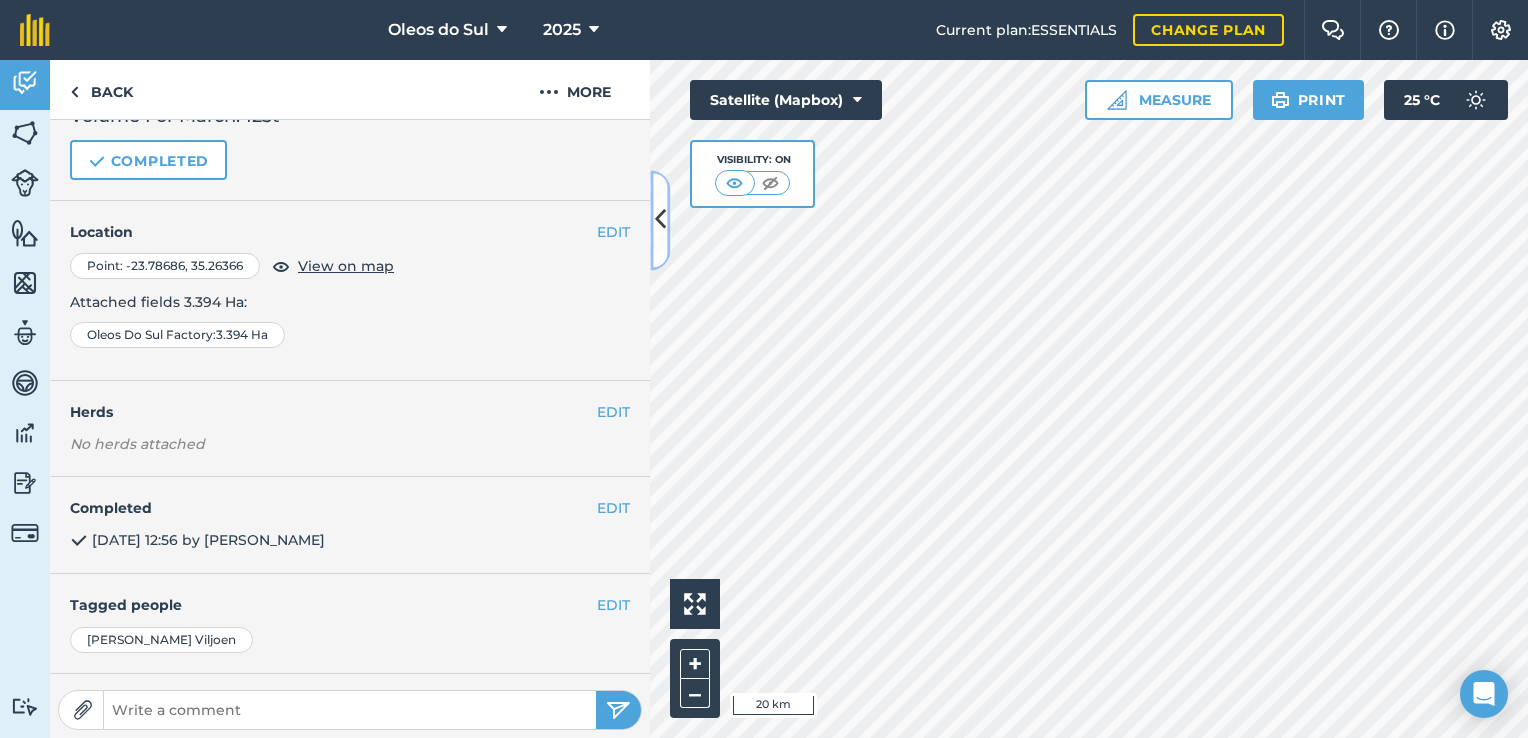 scroll, scrollTop: 0, scrollLeft: 0, axis: both 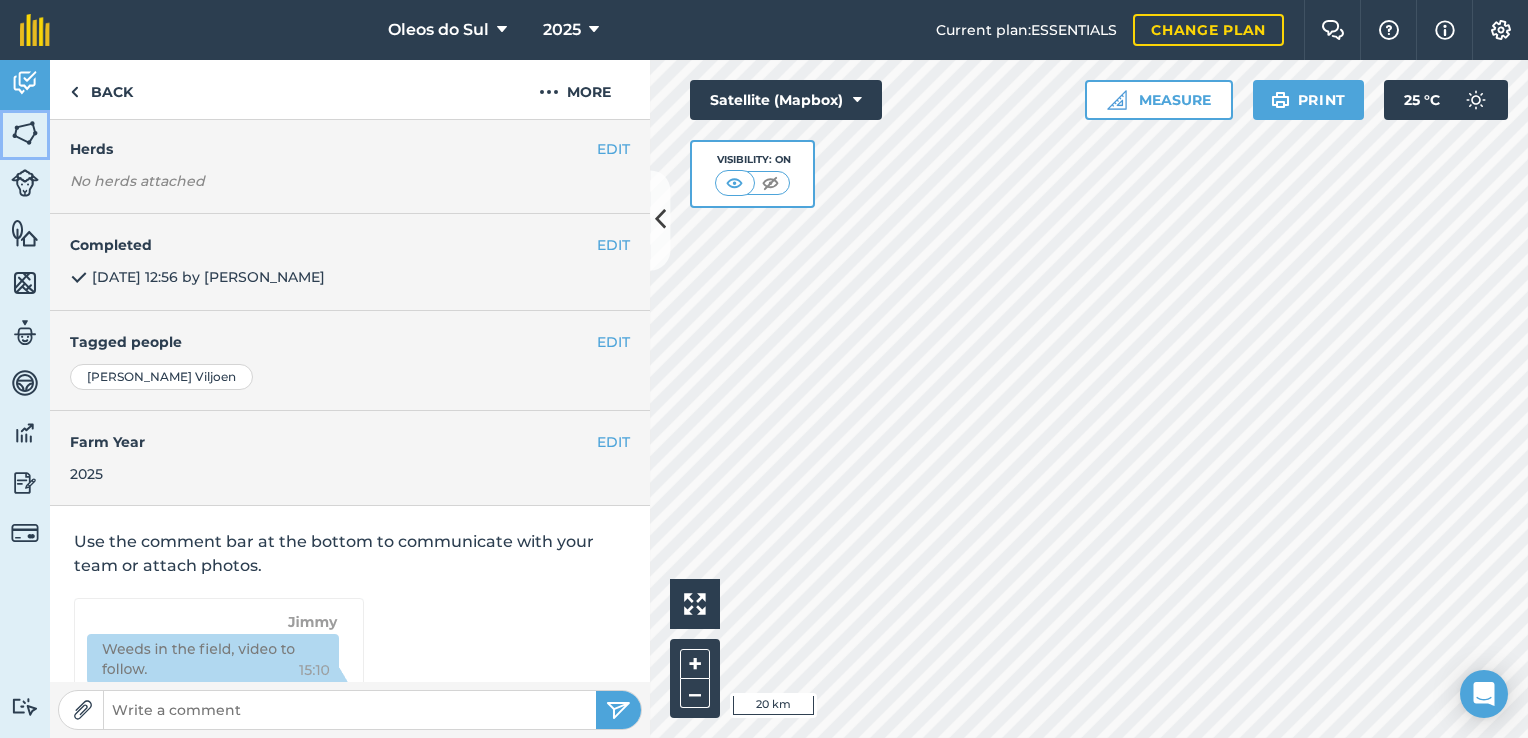 click at bounding box center [25, 133] 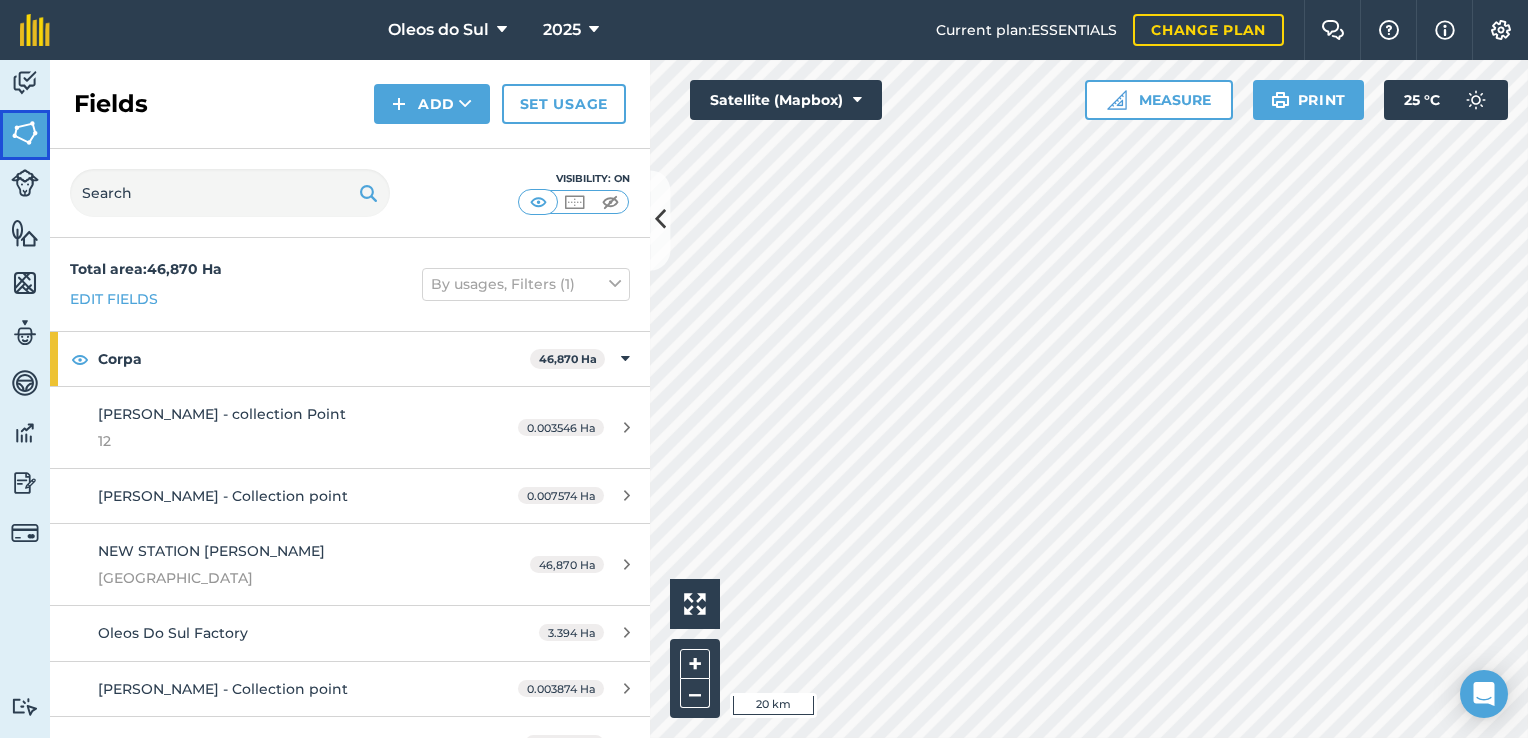 scroll, scrollTop: 31, scrollLeft: 0, axis: vertical 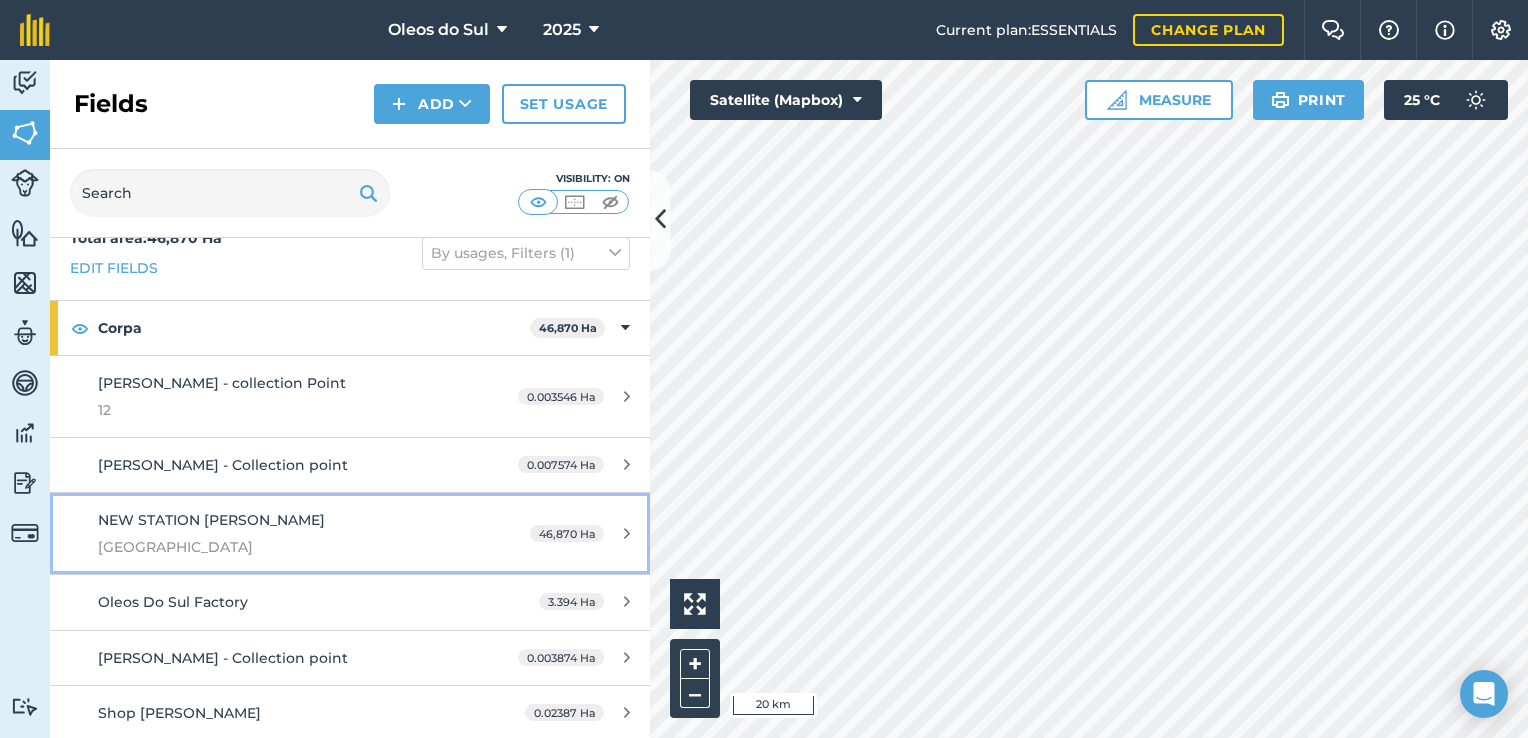 click on "NEW STATION [PERSON_NAME]" at bounding box center [211, 520] 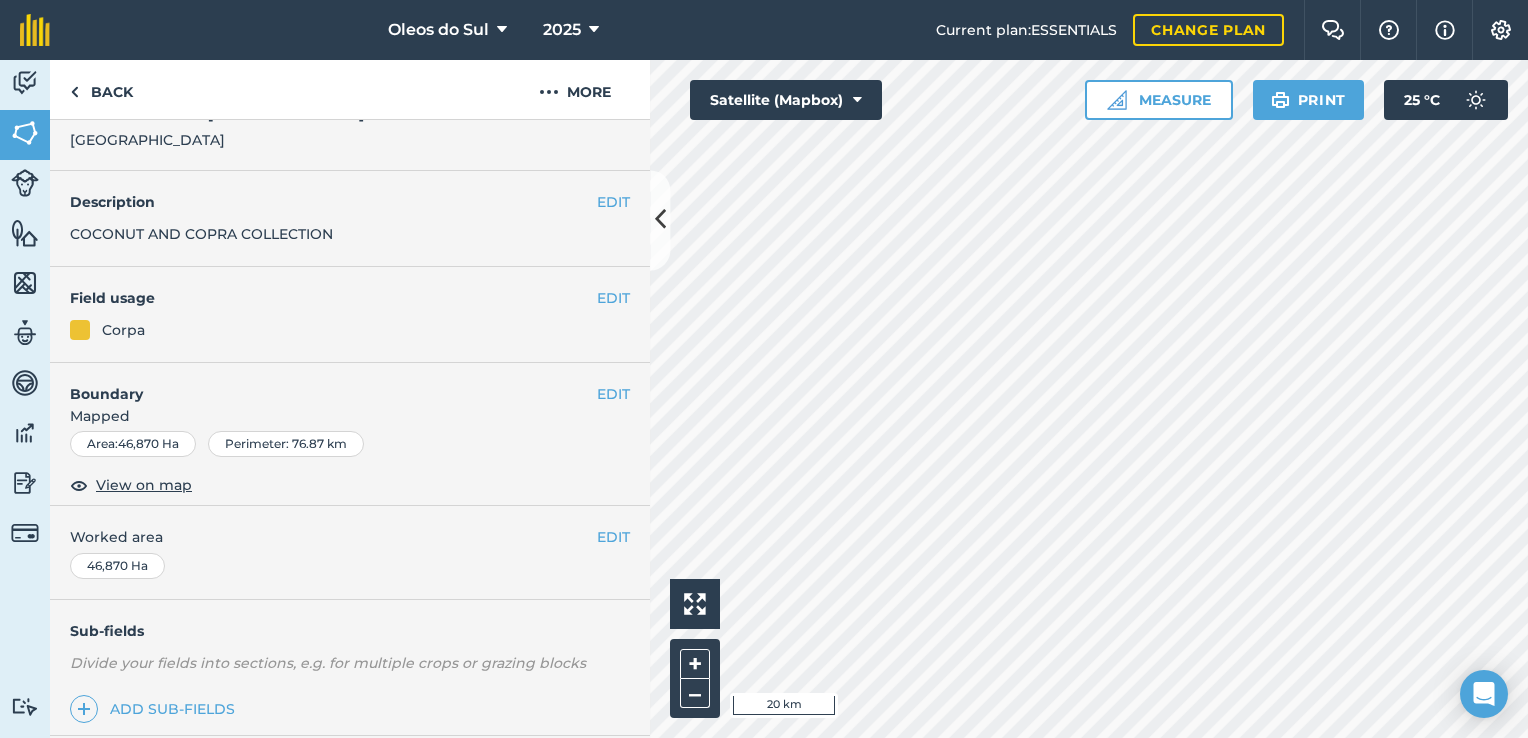 scroll, scrollTop: 30, scrollLeft: 0, axis: vertical 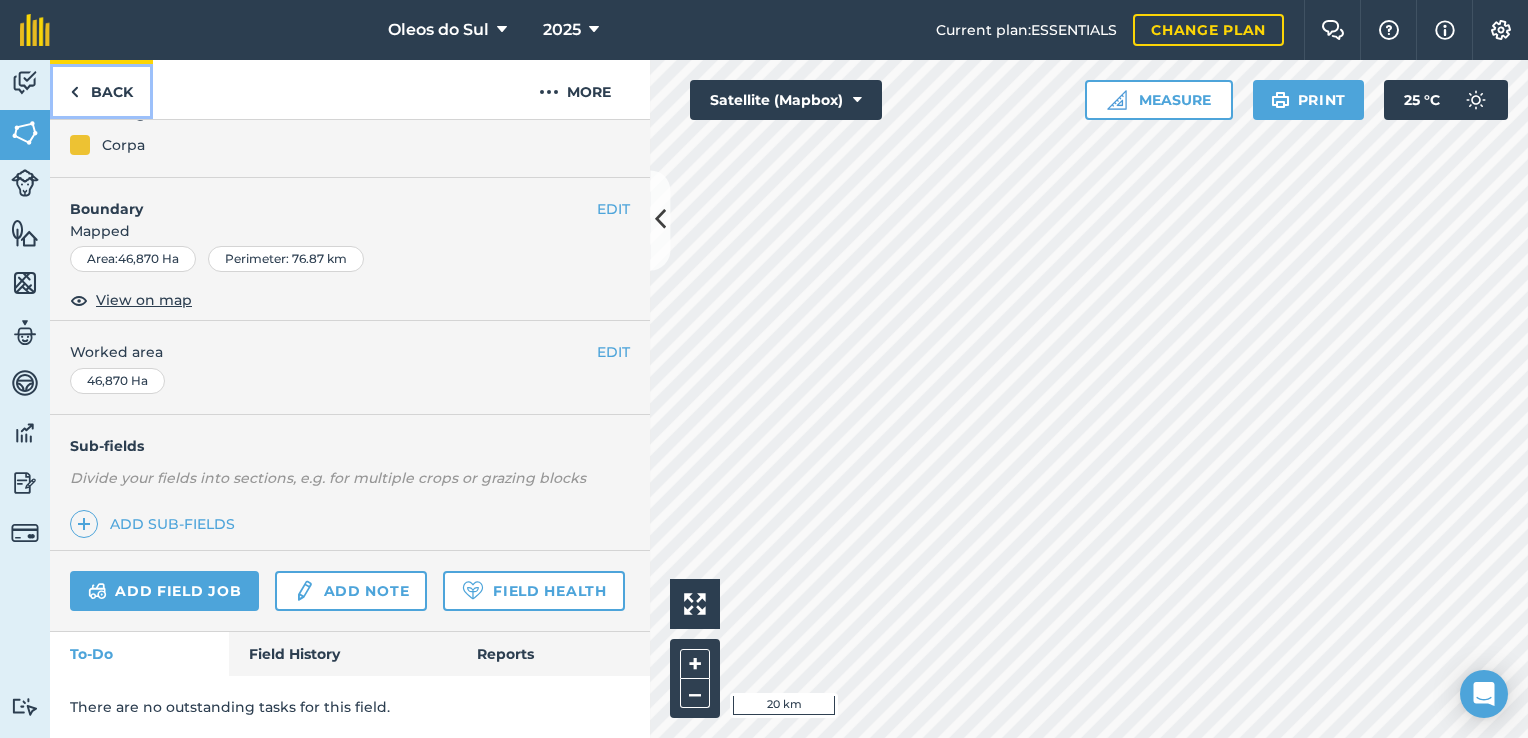 click on "Back" at bounding box center (101, 89) 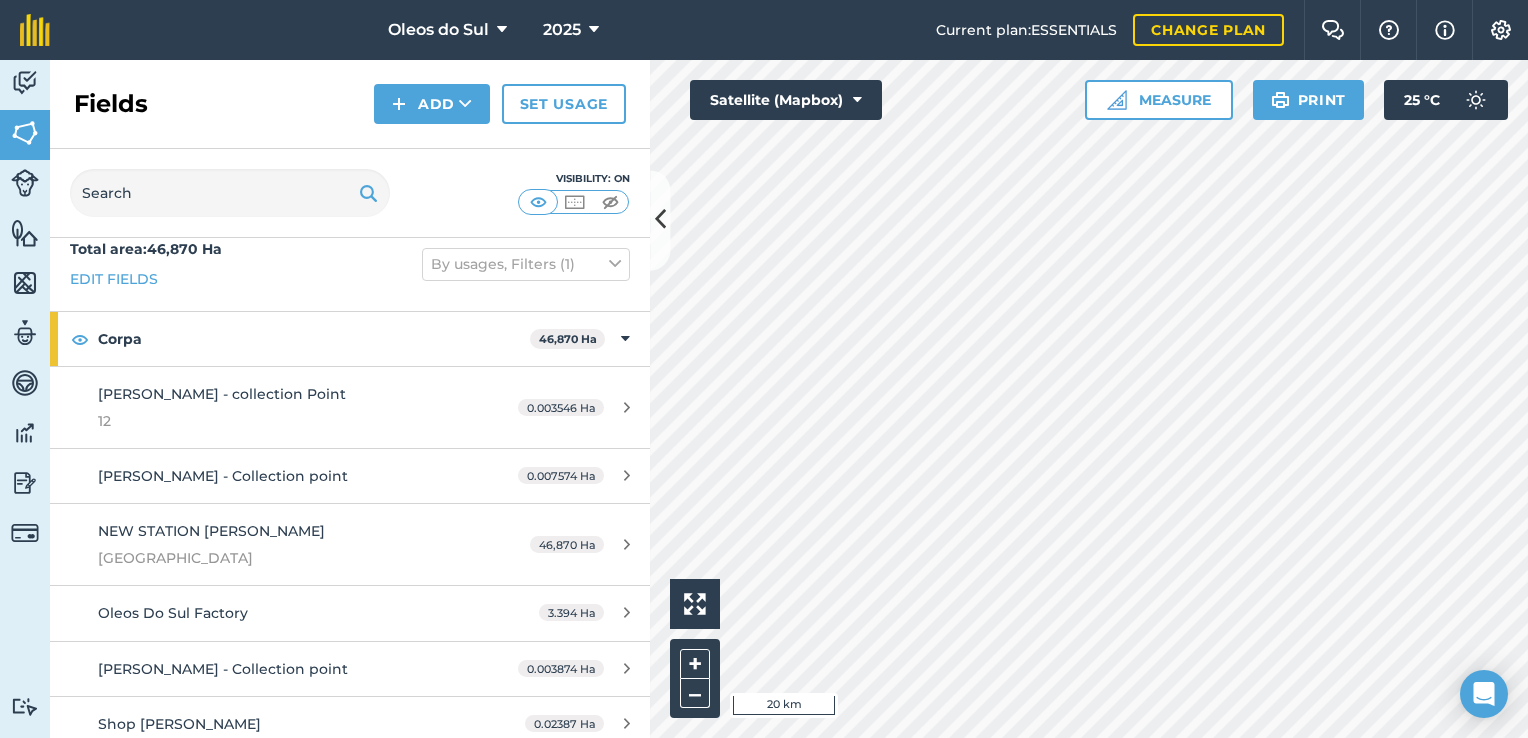 scroll, scrollTop: 31, scrollLeft: 0, axis: vertical 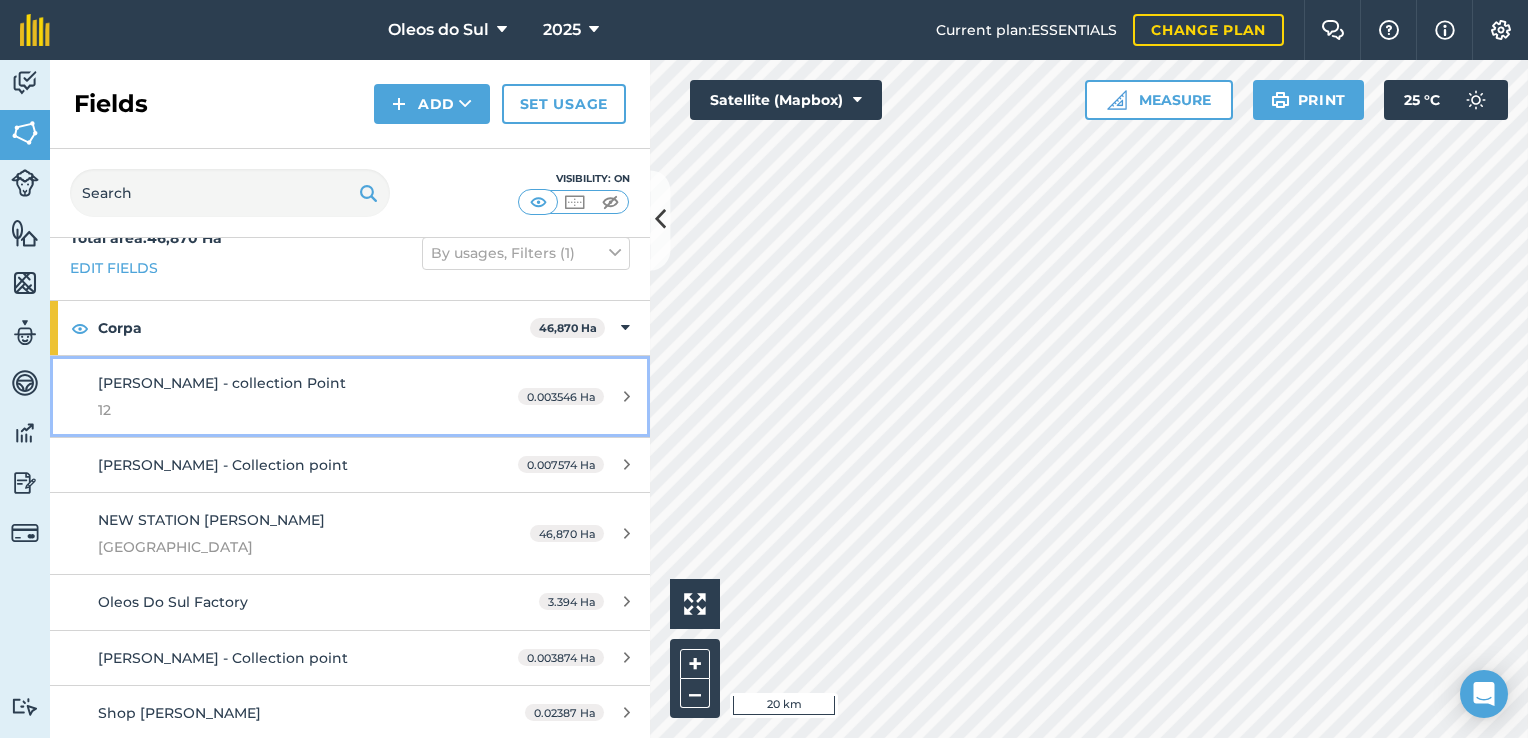 click on "[PERSON_NAME] - collection Point 12" at bounding box center (286, 396) 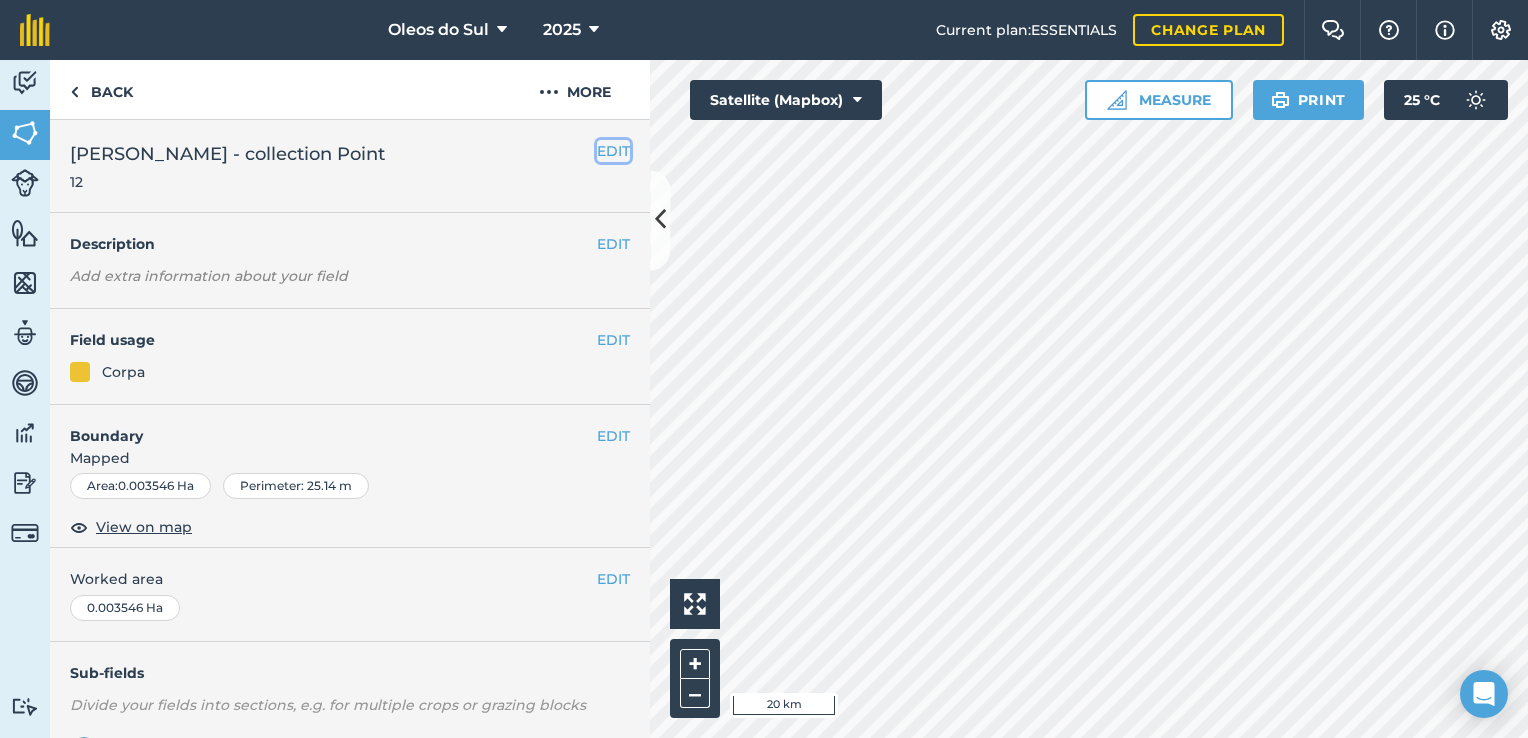 click on "EDIT" at bounding box center [613, 151] 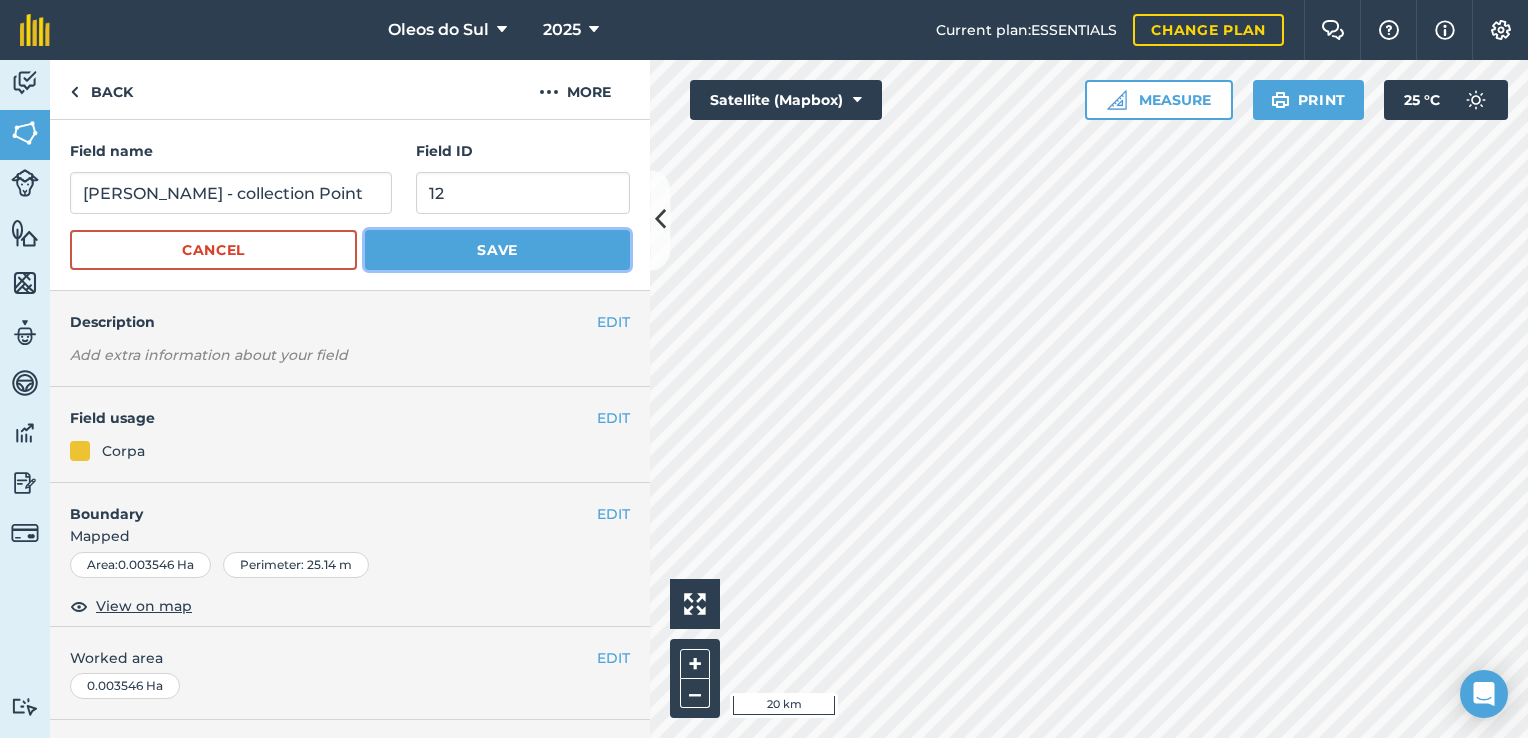 click on "Save" at bounding box center (497, 250) 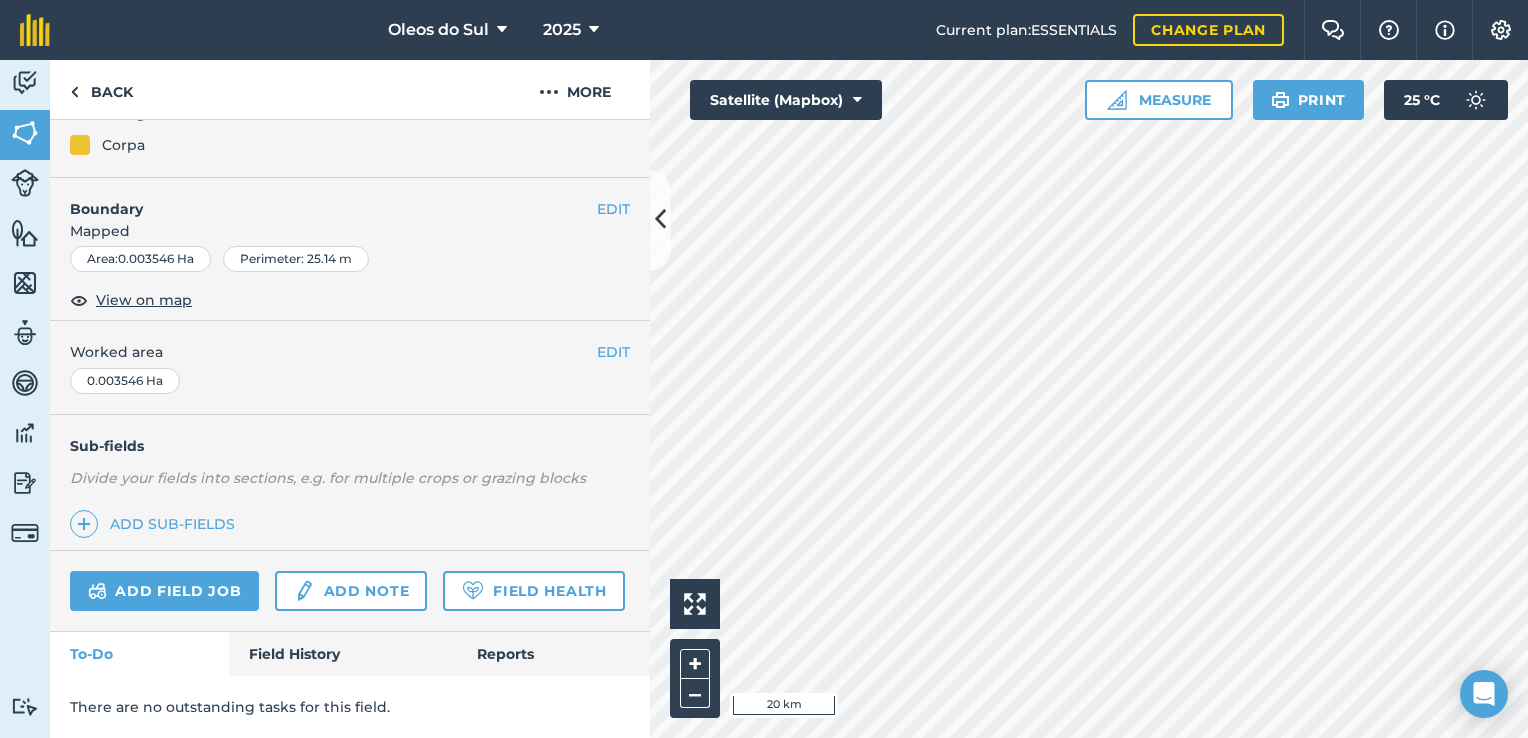 scroll, scrollTop: 280, scrollLeft: 0, axis: vertical 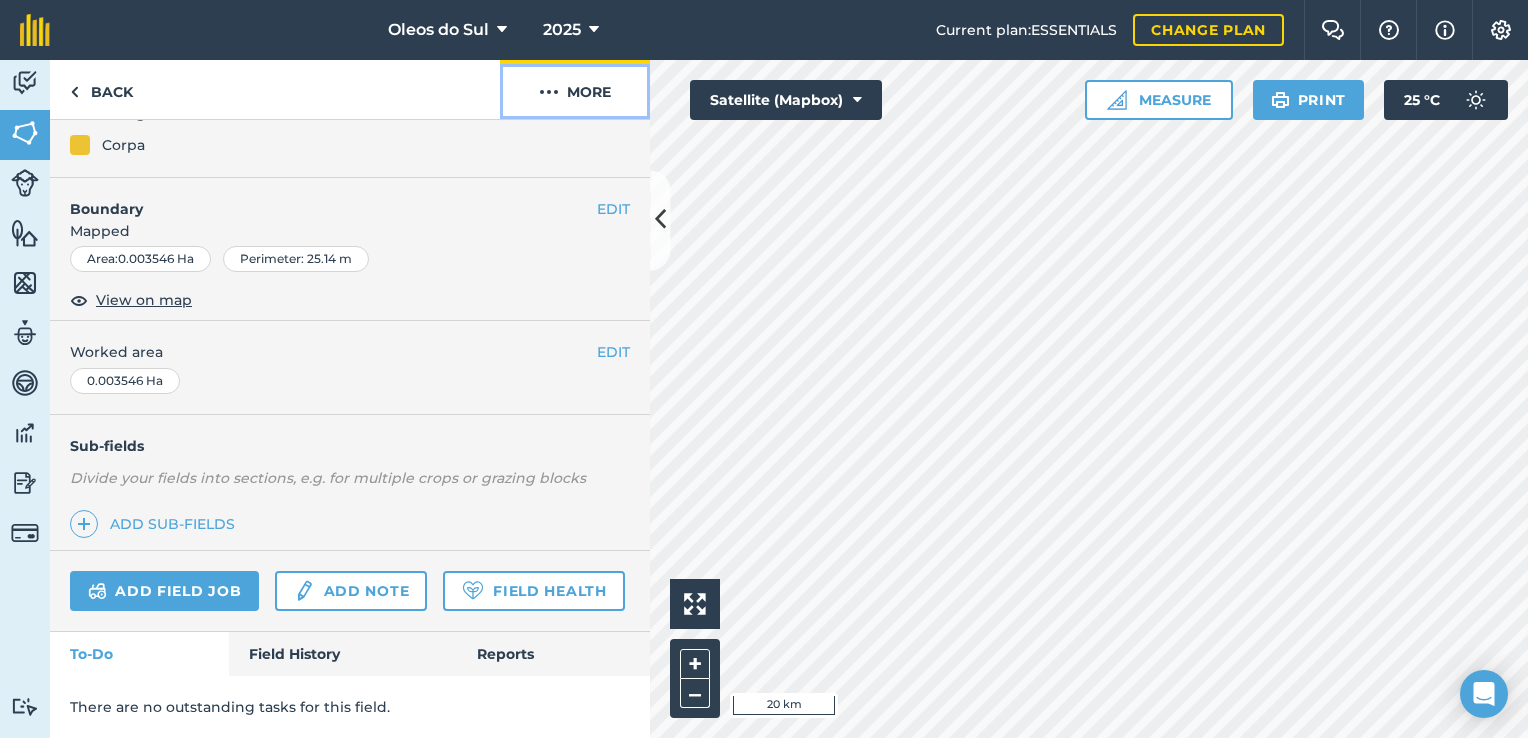 click at bounding box center [549, 92] 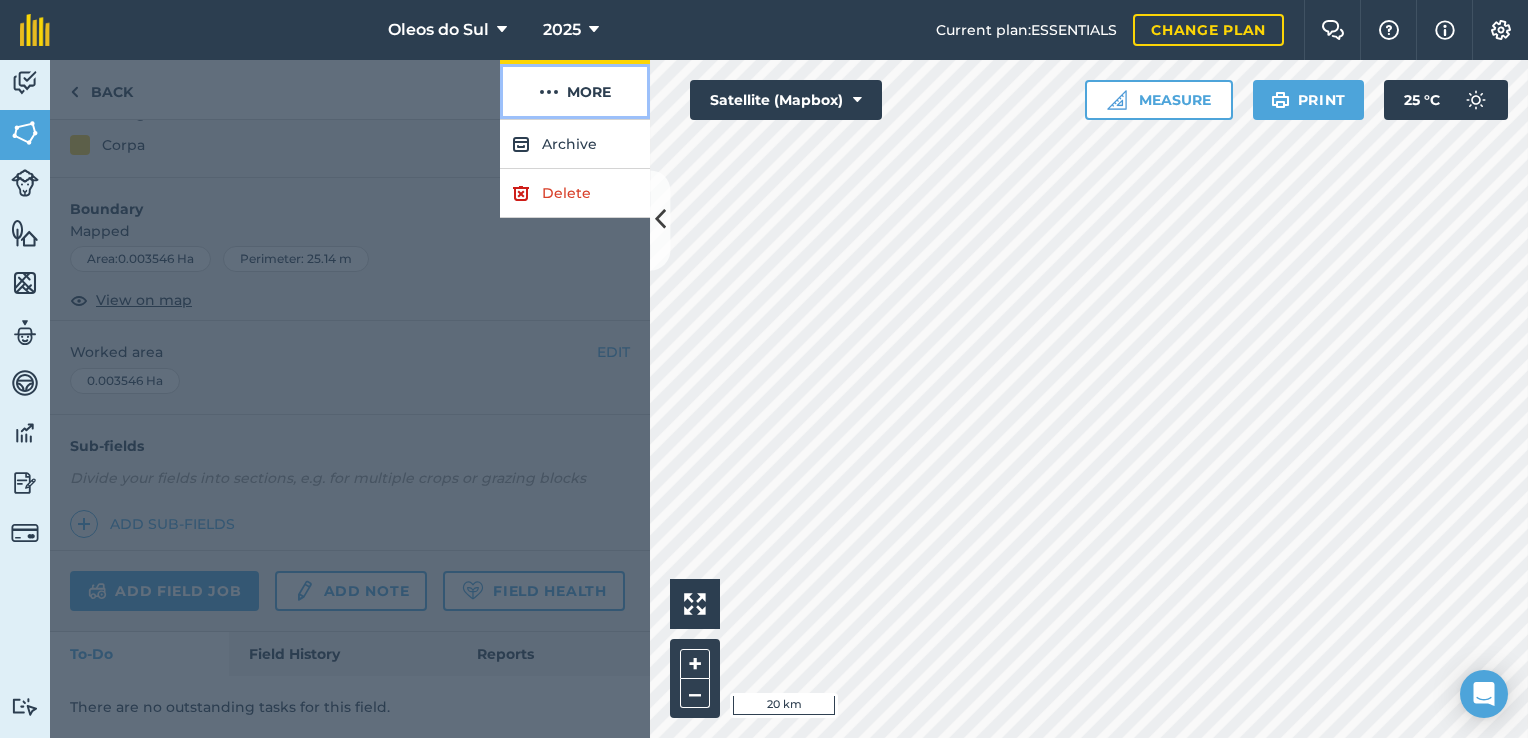 click at bounding box center [549, 92] 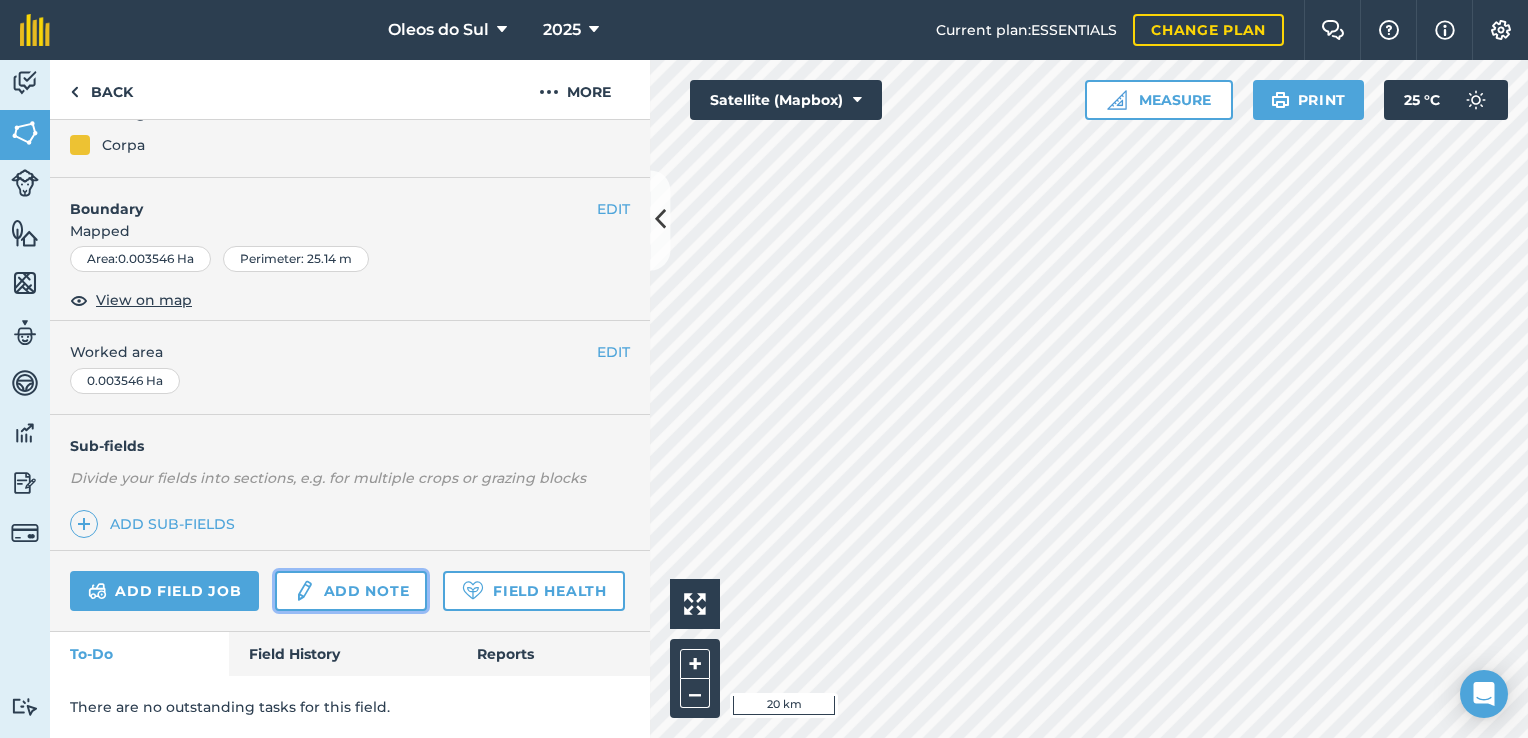 click on "Add note" at bounding box center [351, 591] 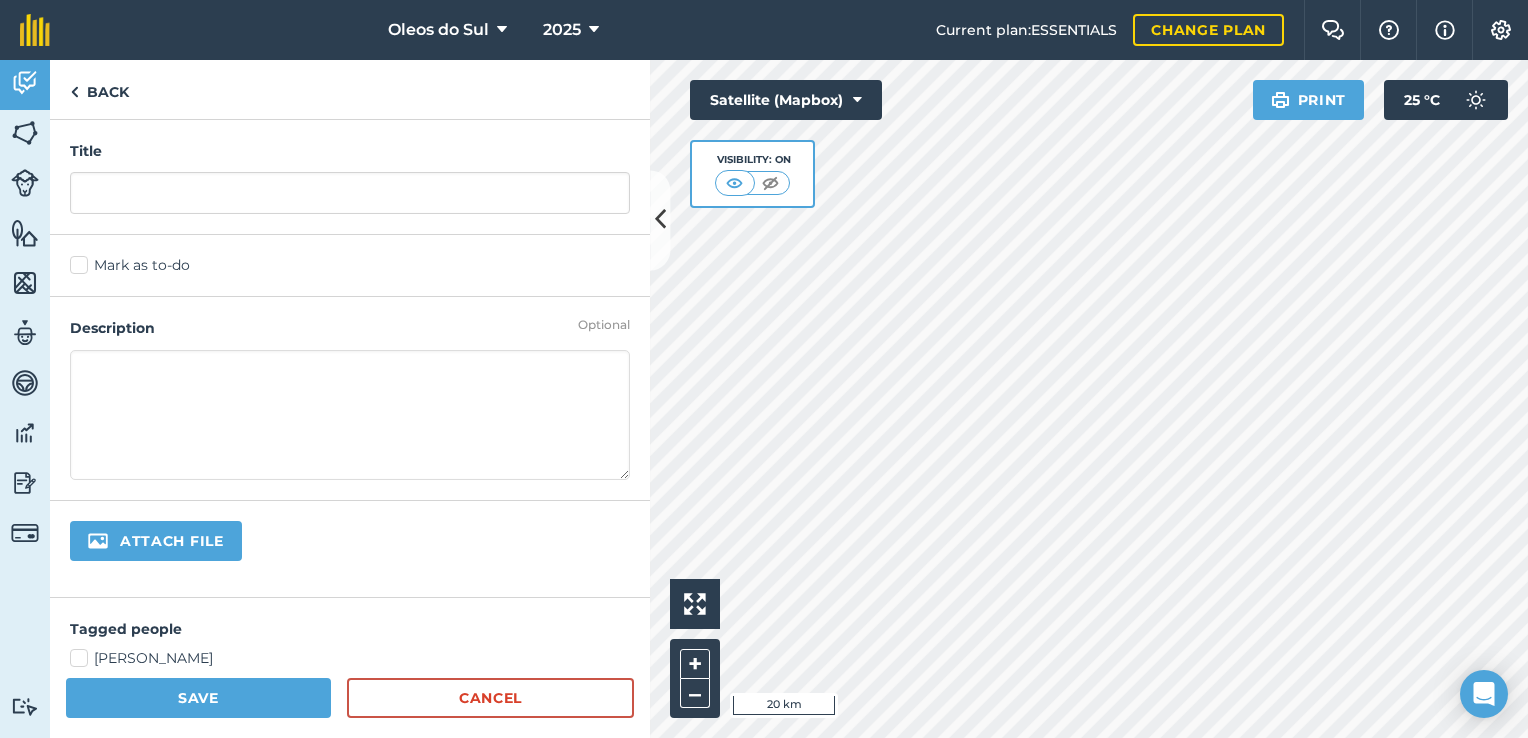 click at bounding box center (350, 415) 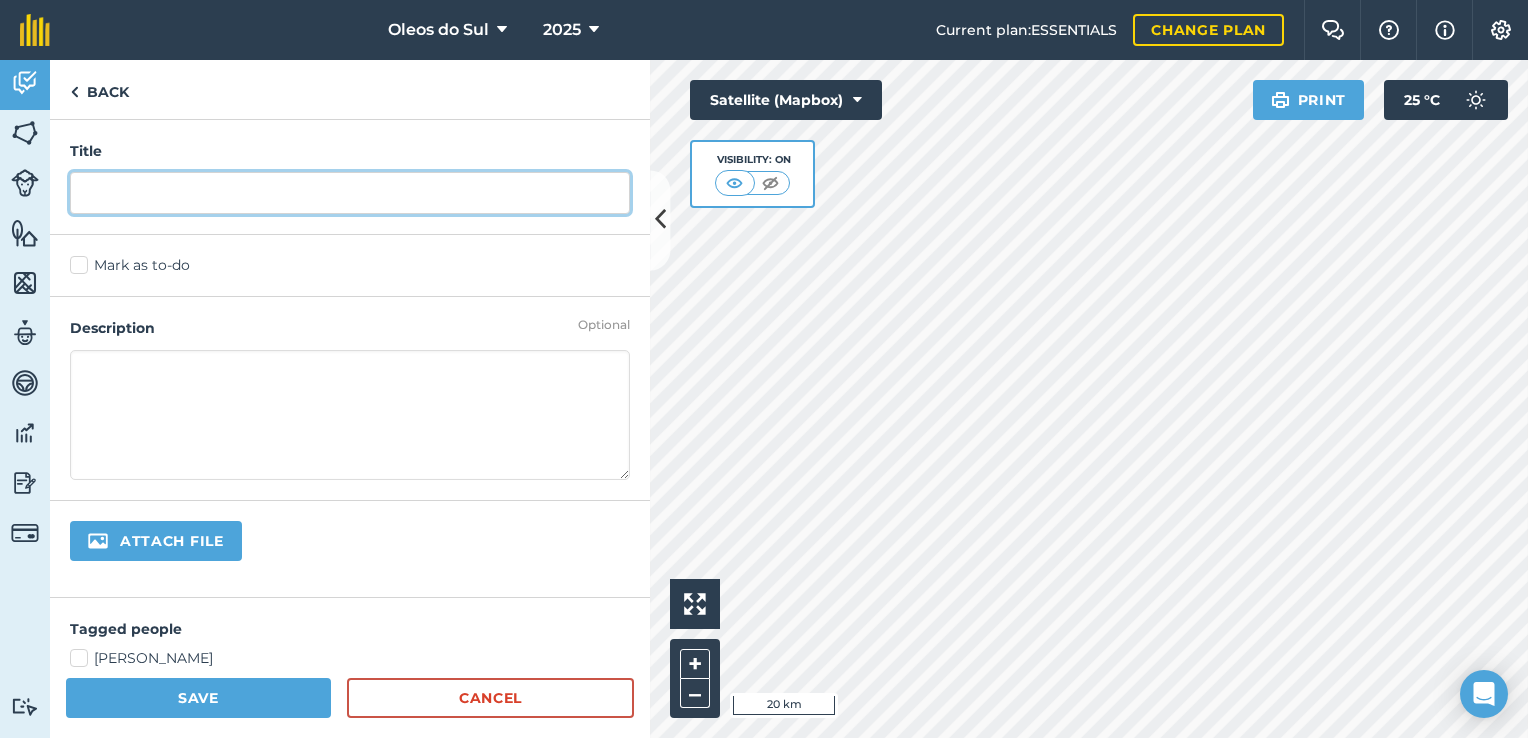 click at bounding box center [350, 193] 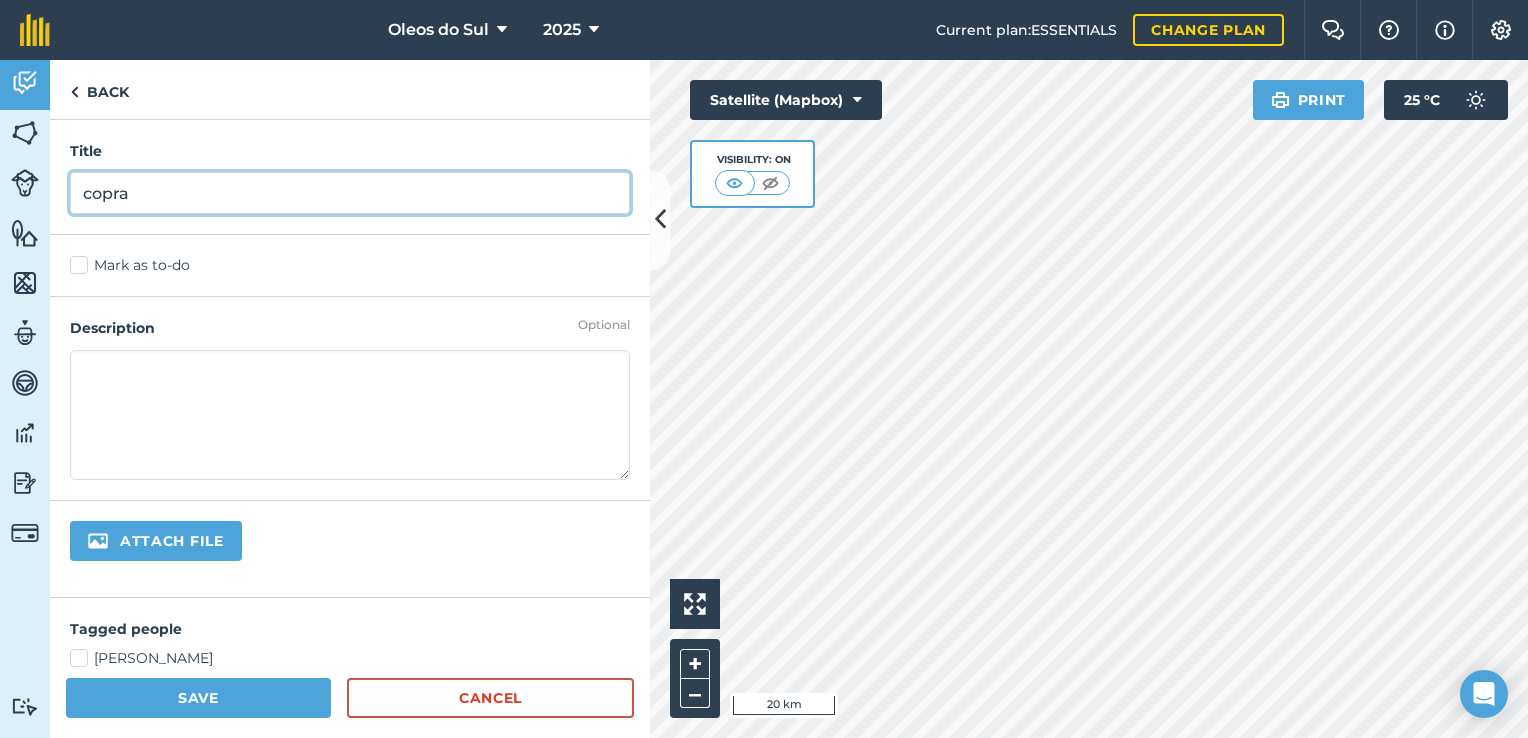 click on "copra" at bounding box center [350, 193] 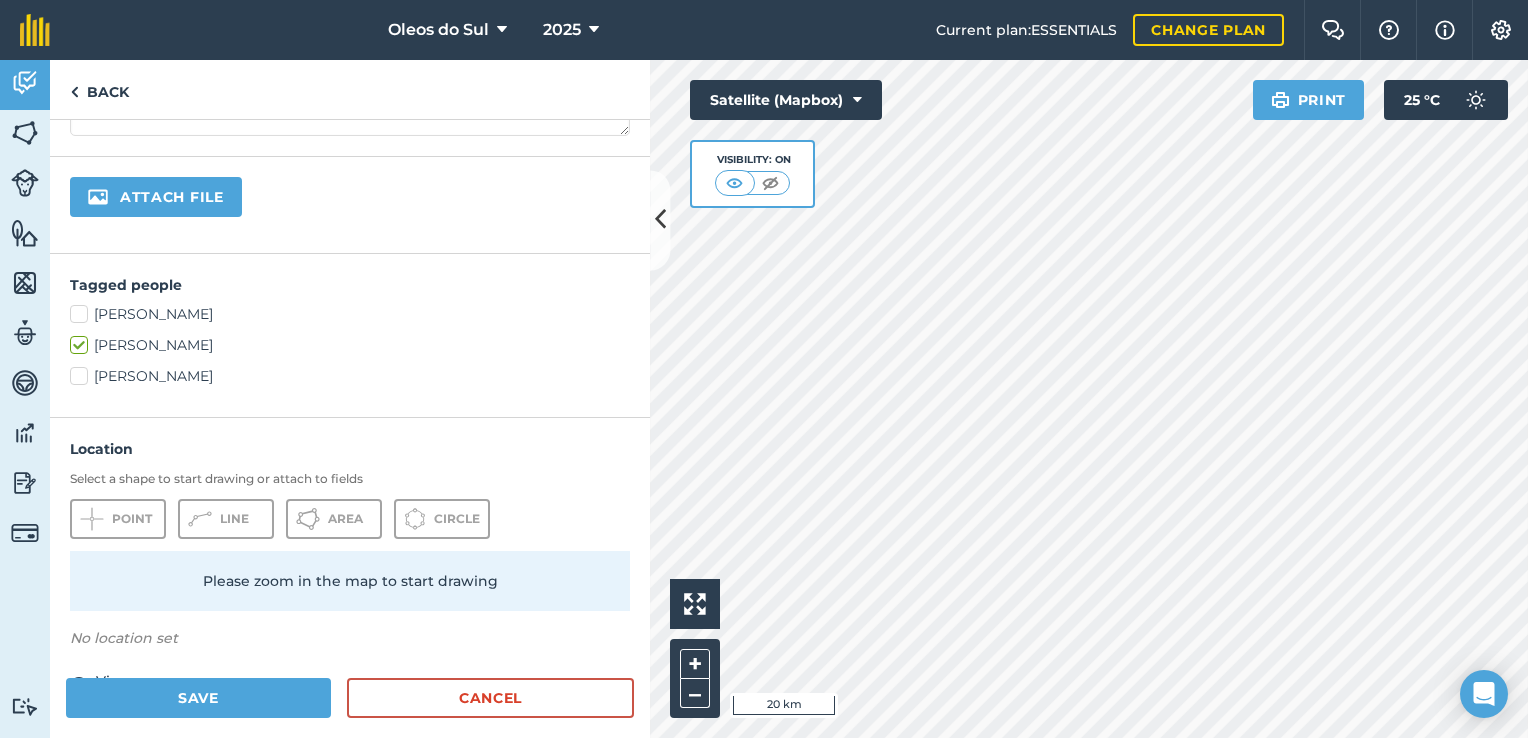 scroll, scrollTop: 400, scrollLeft: 0, axis: vertical 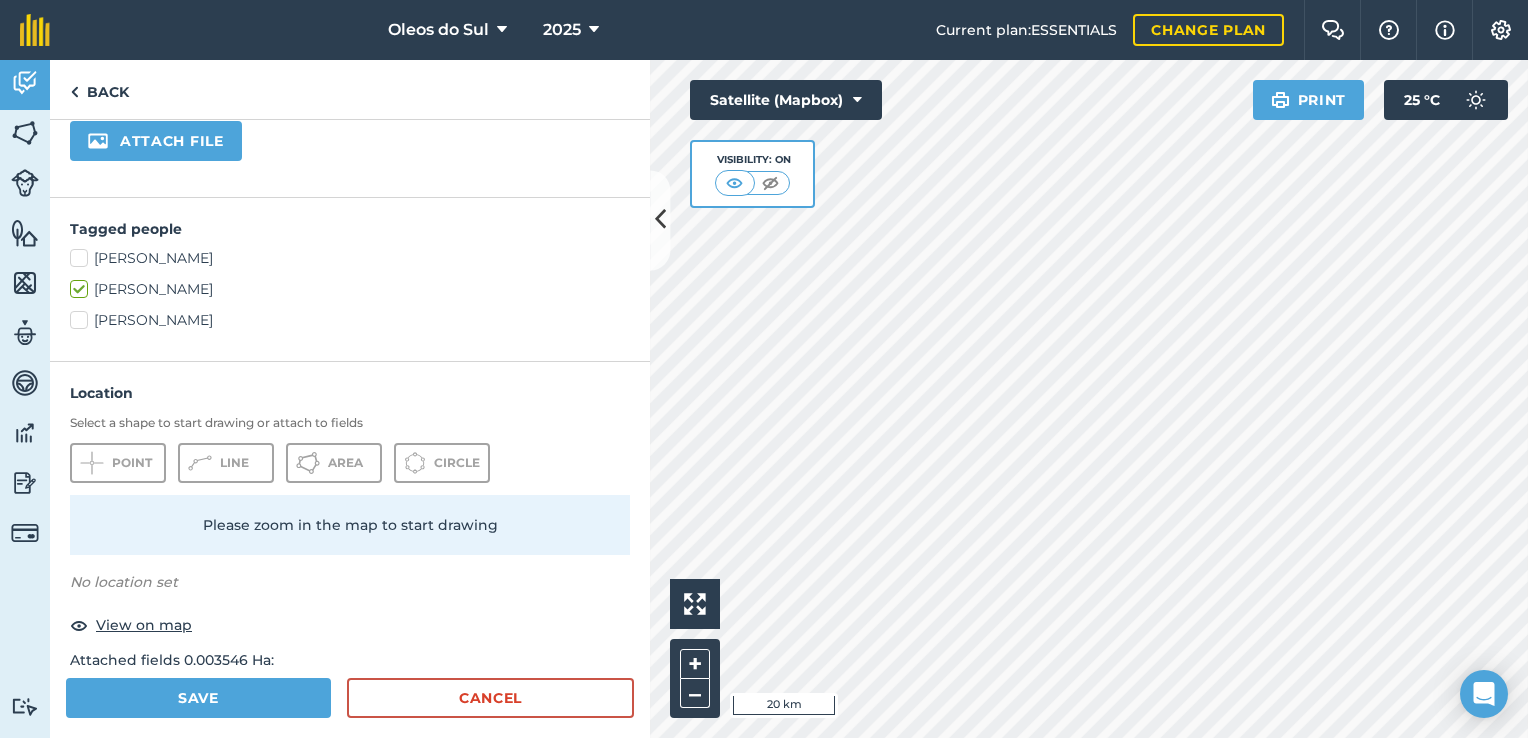 type on "Copra" 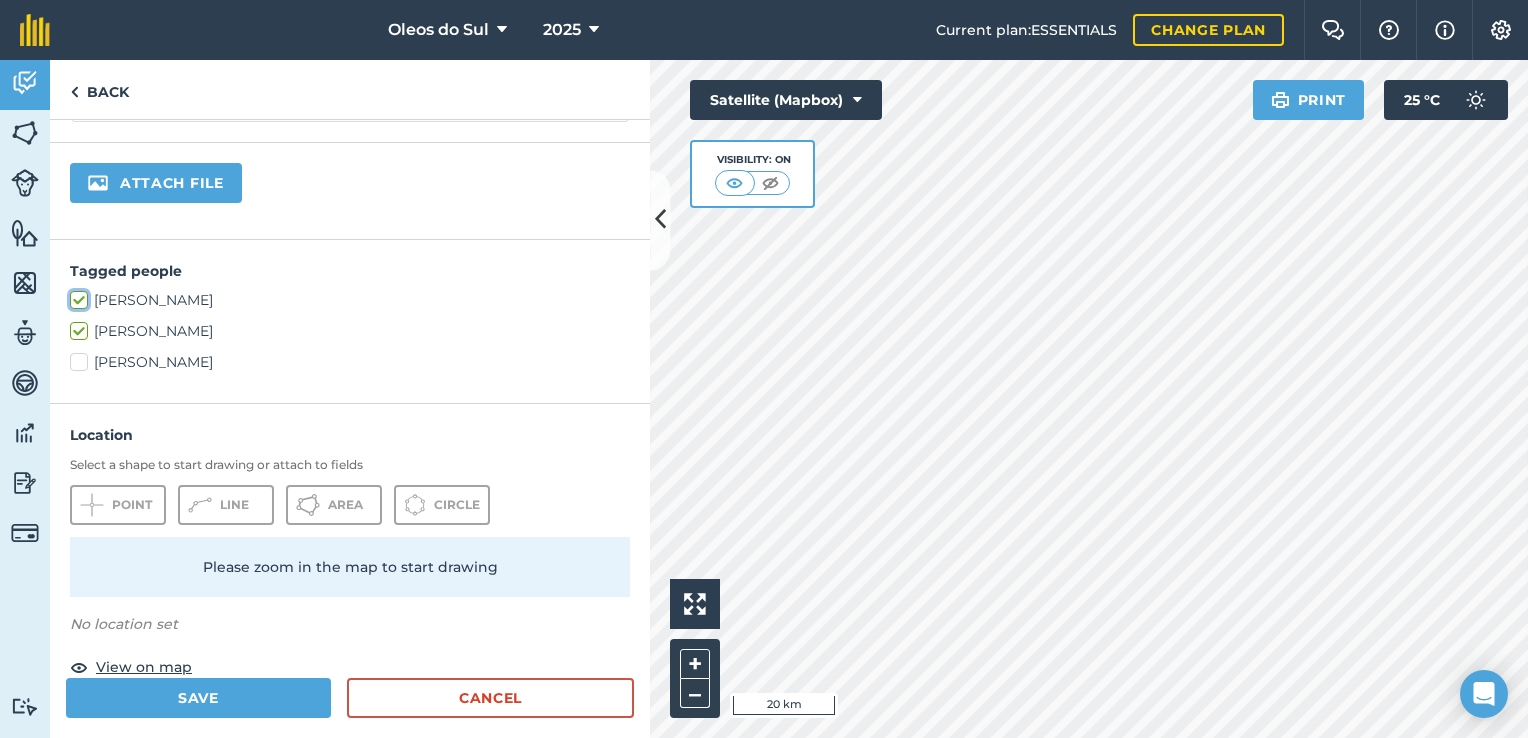 scroll, scrollTop: 400, scrollLeft: 0, axis: vertical 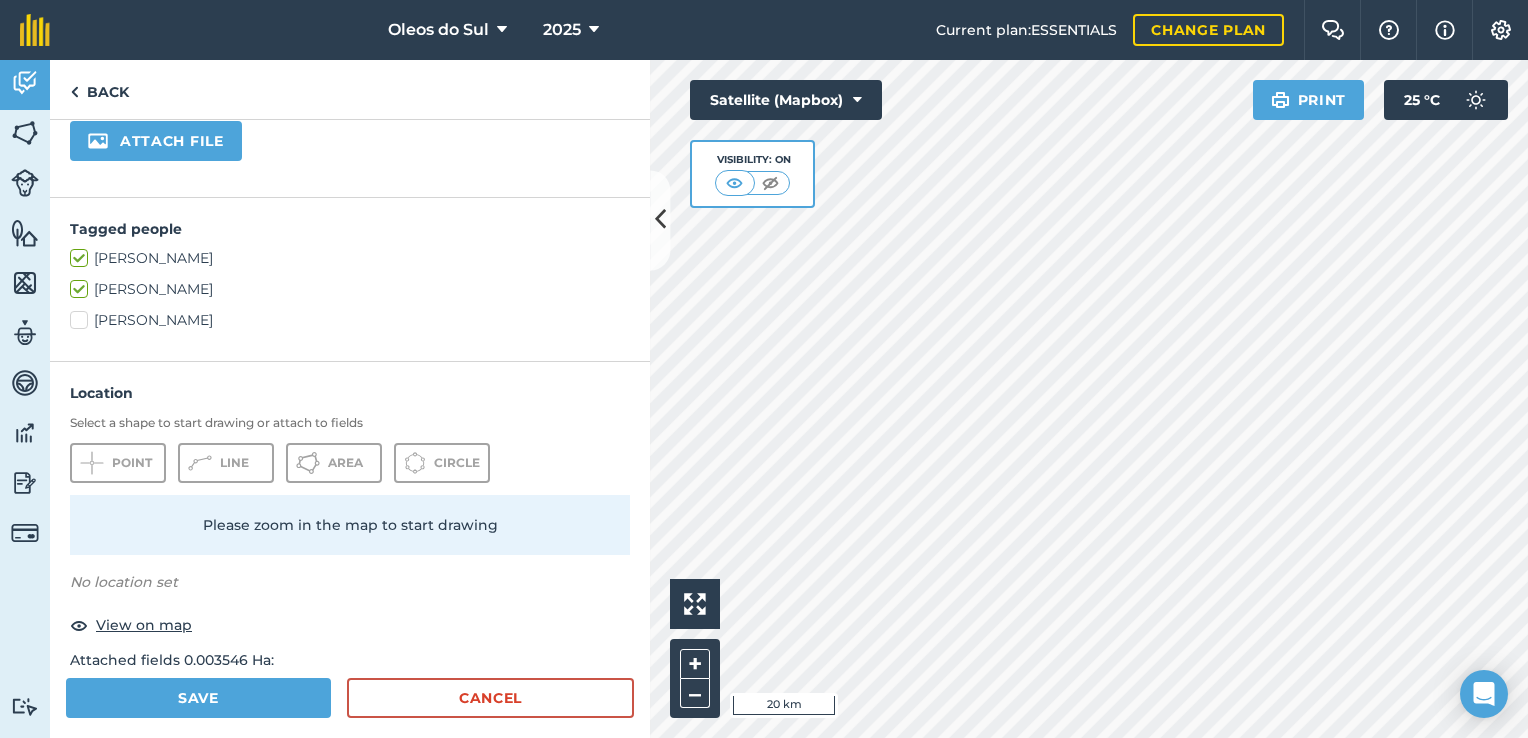 click on "[PERSON_NAME]" at bounding box center (350, 258) 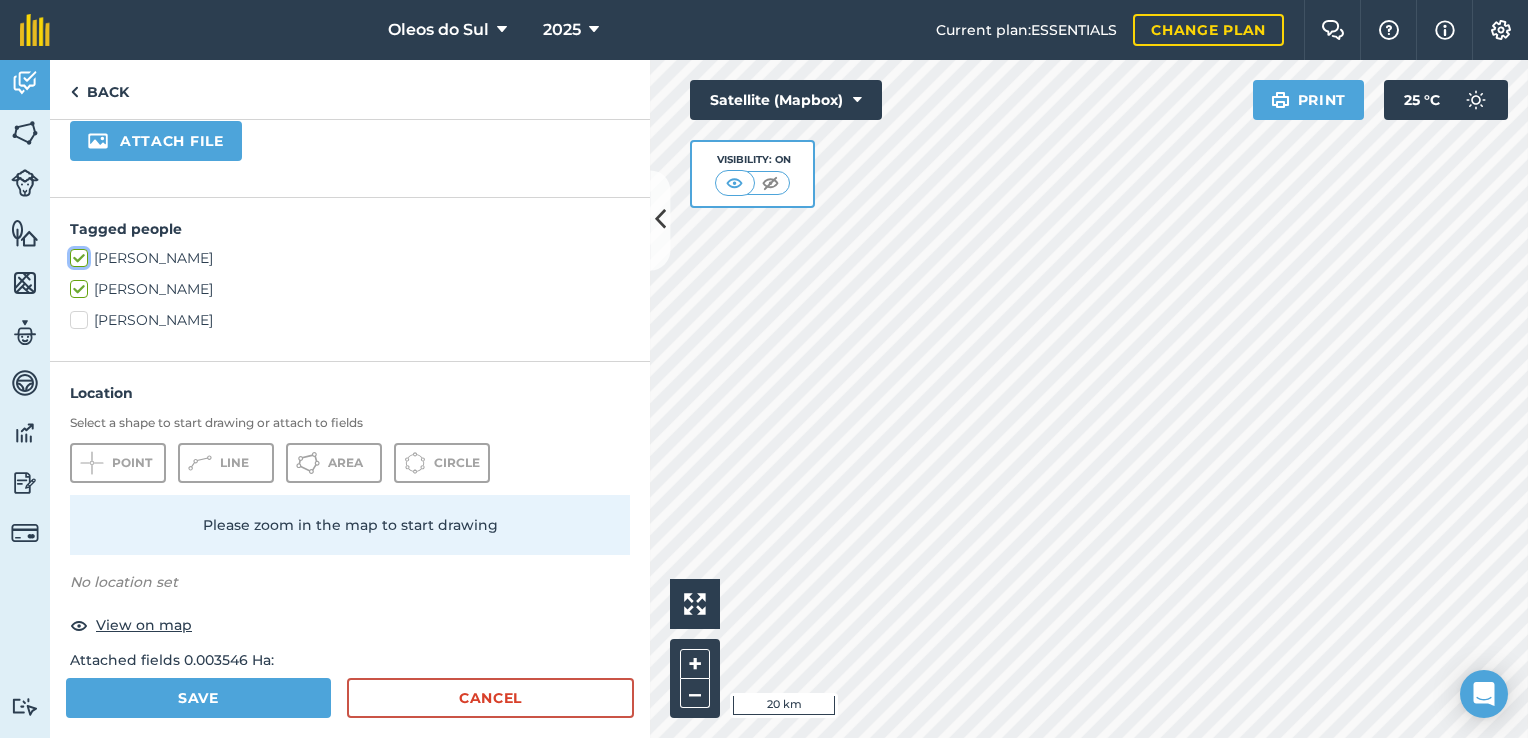 checkbox on "false" 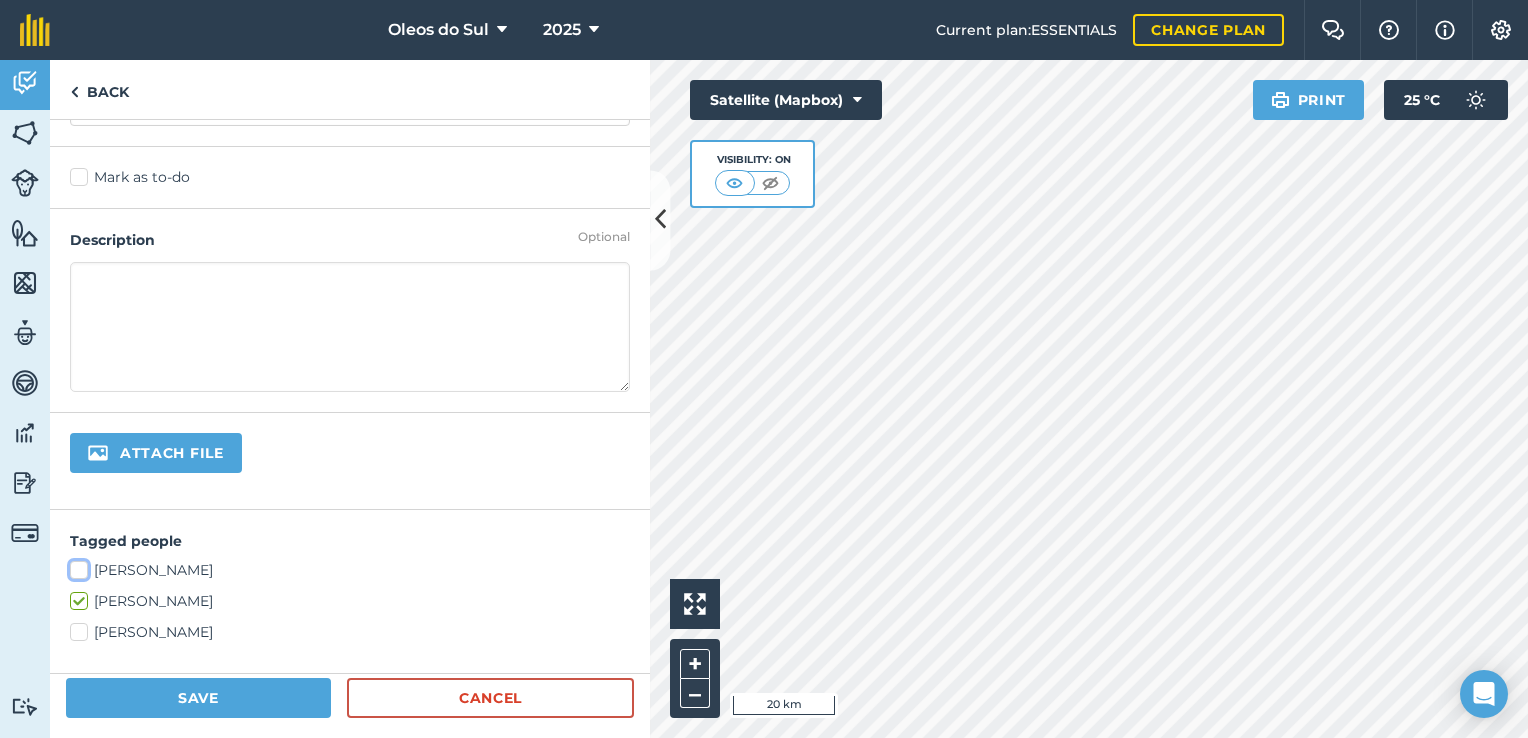 scroll, scrollTop: 0, scrollLeft: 0, axis: both 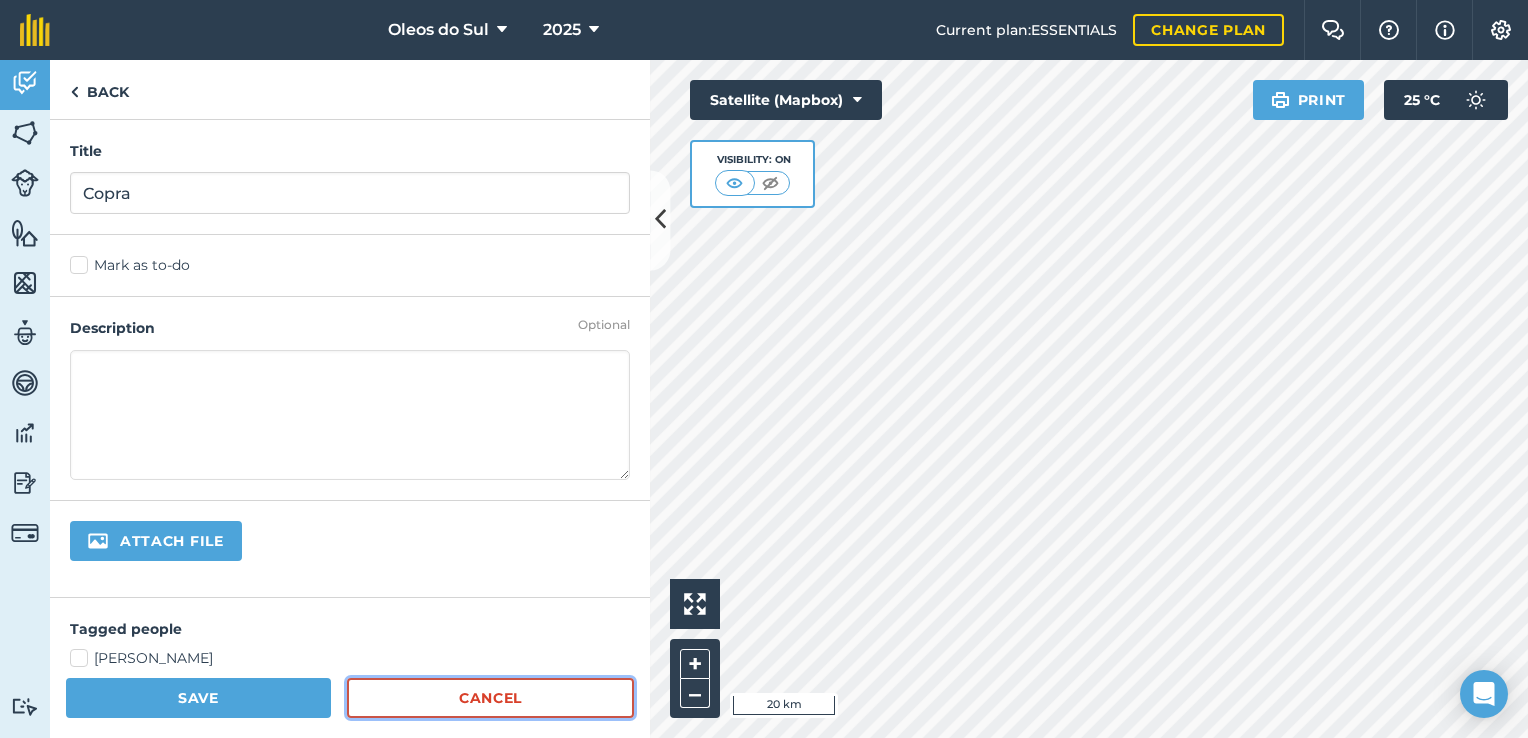 click on "Cancel" at bounding box center [490, 698] 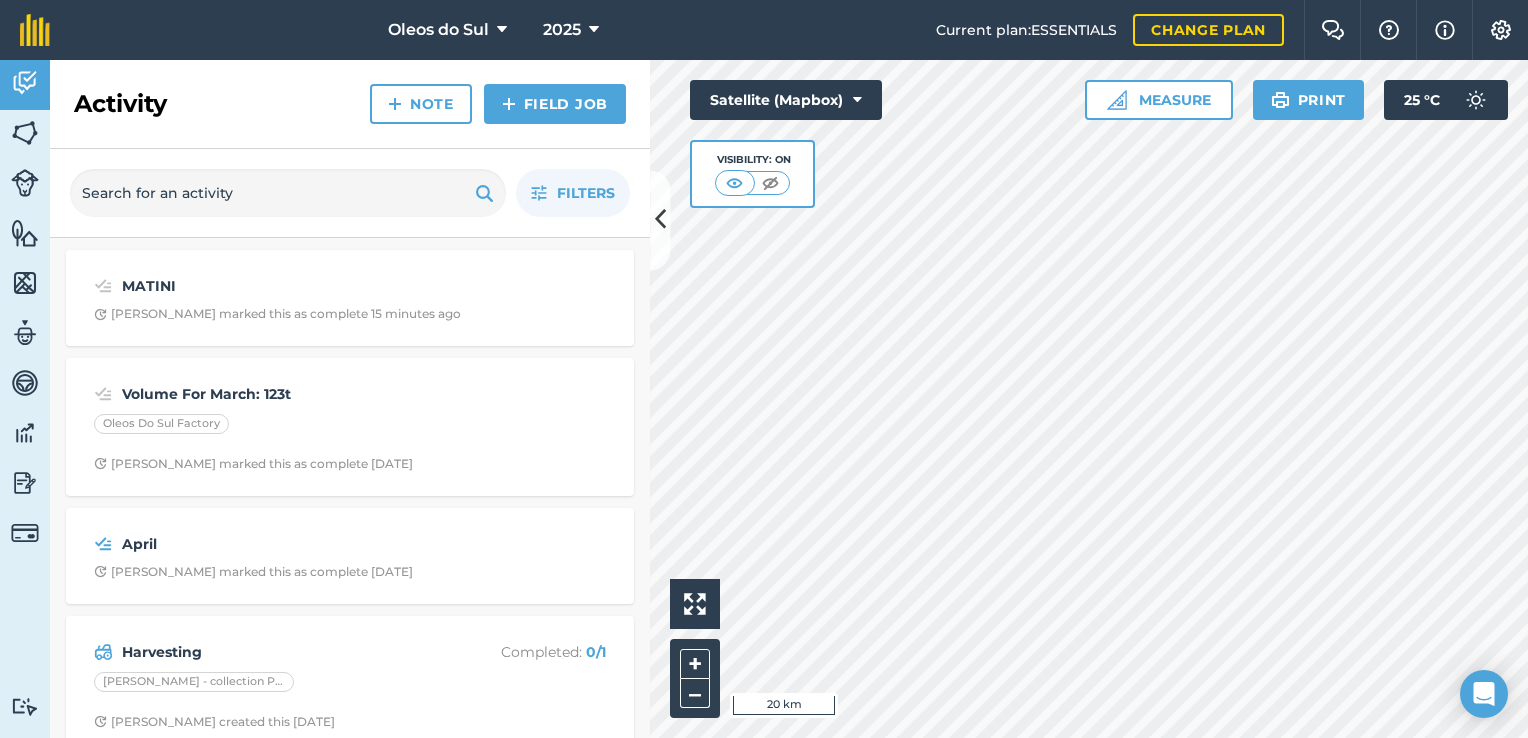 scroll, scrollTop: 26, scrollLeft: 0, axis: vertical 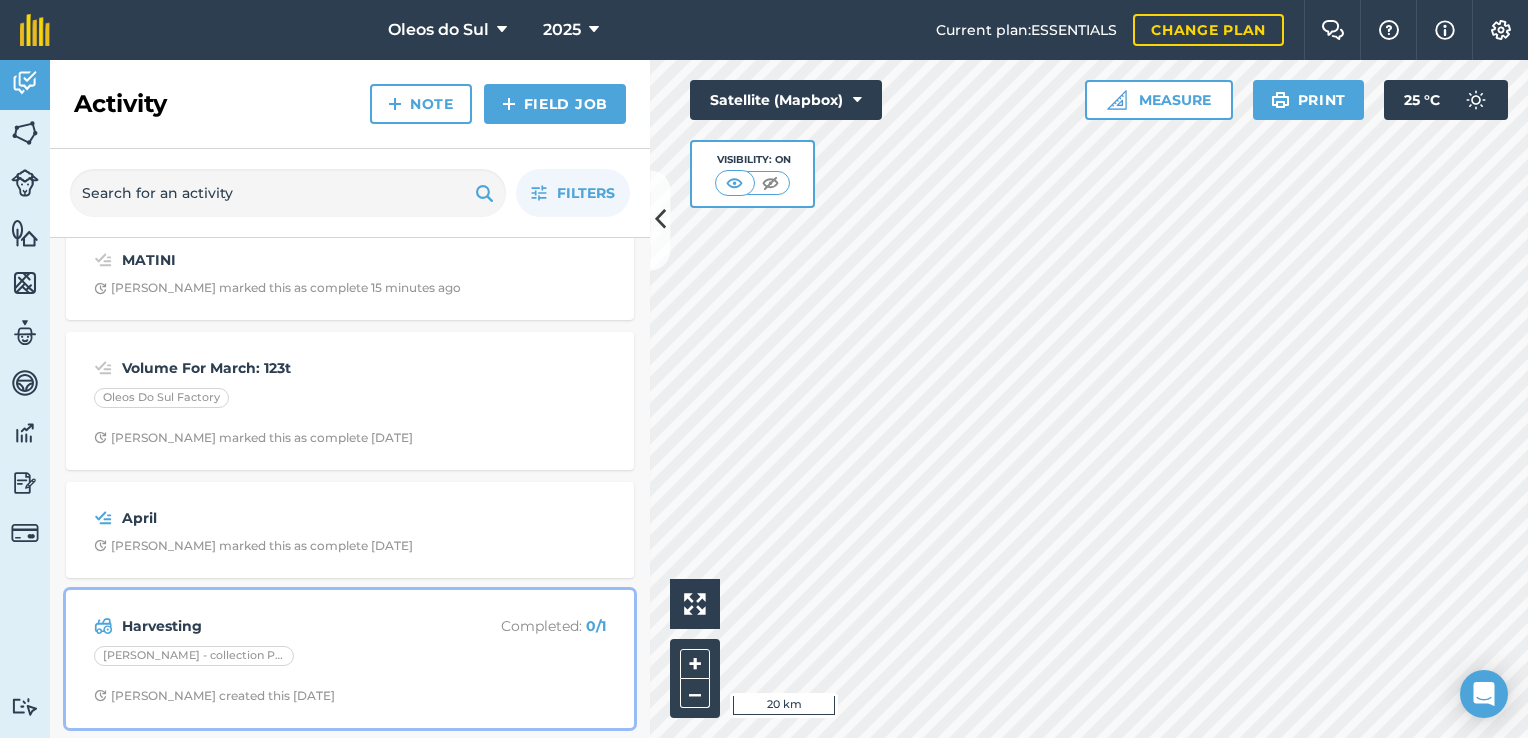 click on "Harvesting" at bounding box center (280, 626) 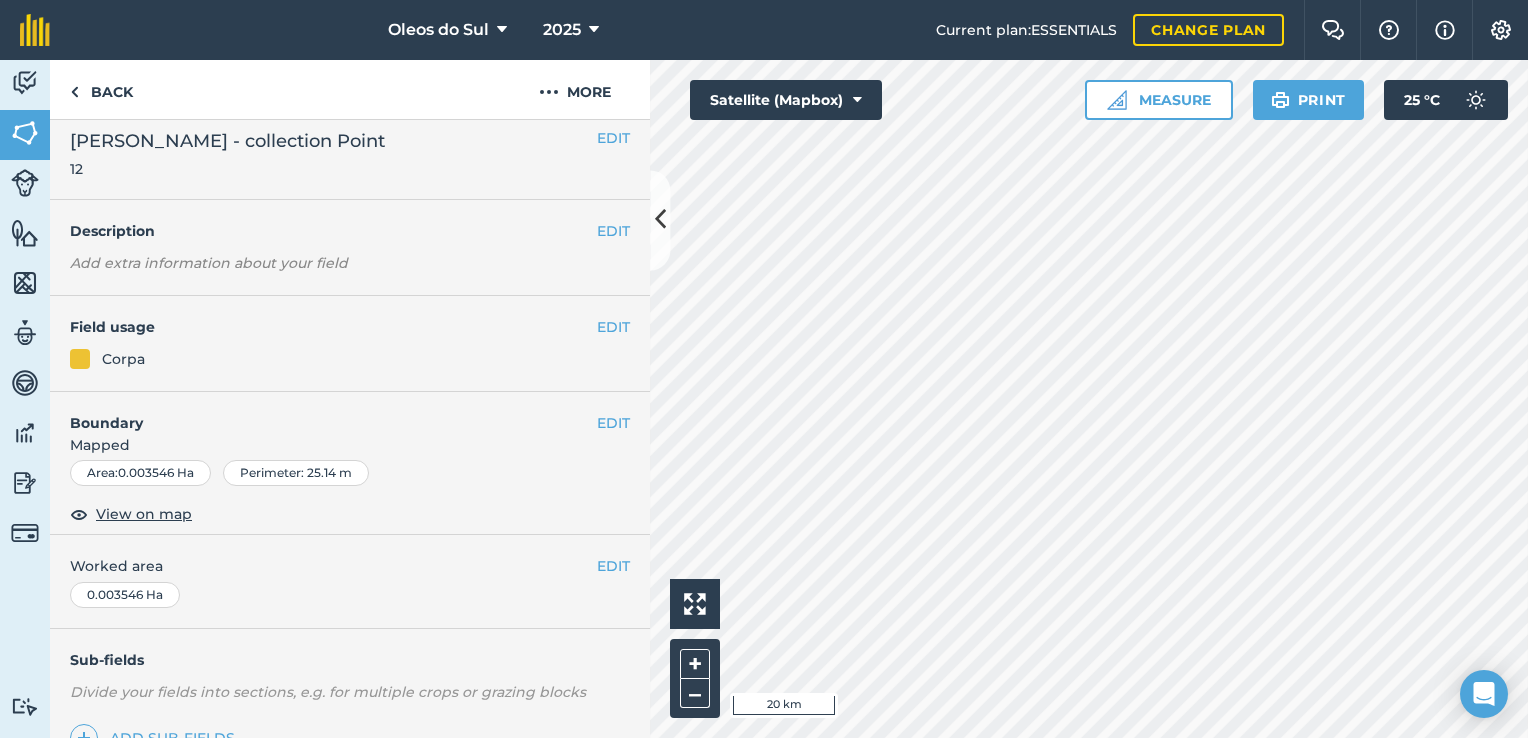scroll, scrollTop: 0, scrollLeft: 0, axis: both 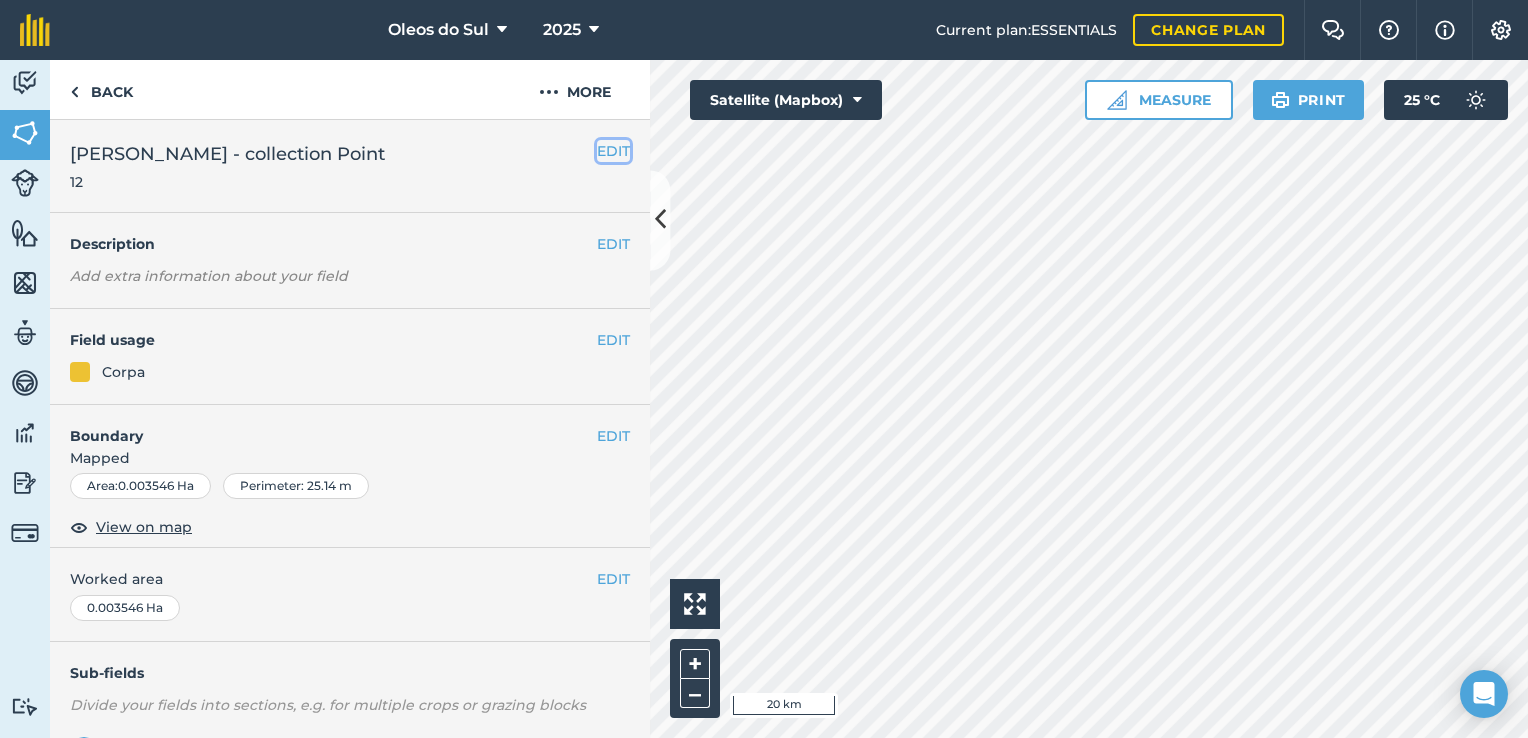 click on "EDIT" at bounding box center (613, 151) 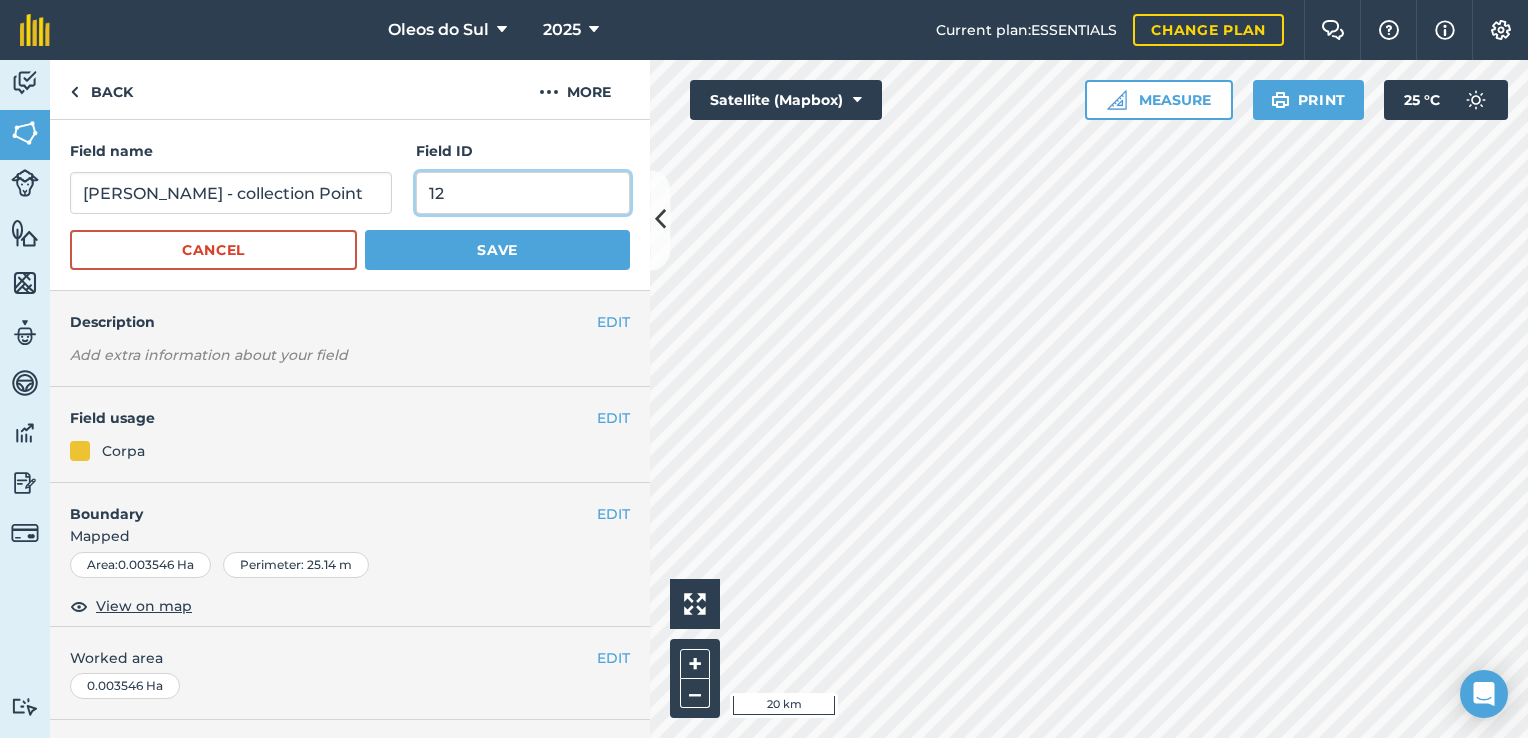 drag, startPoint x: 530, startPoint y: 193, endPoint x: 304, endPoint y: 196, distance: 226.01991 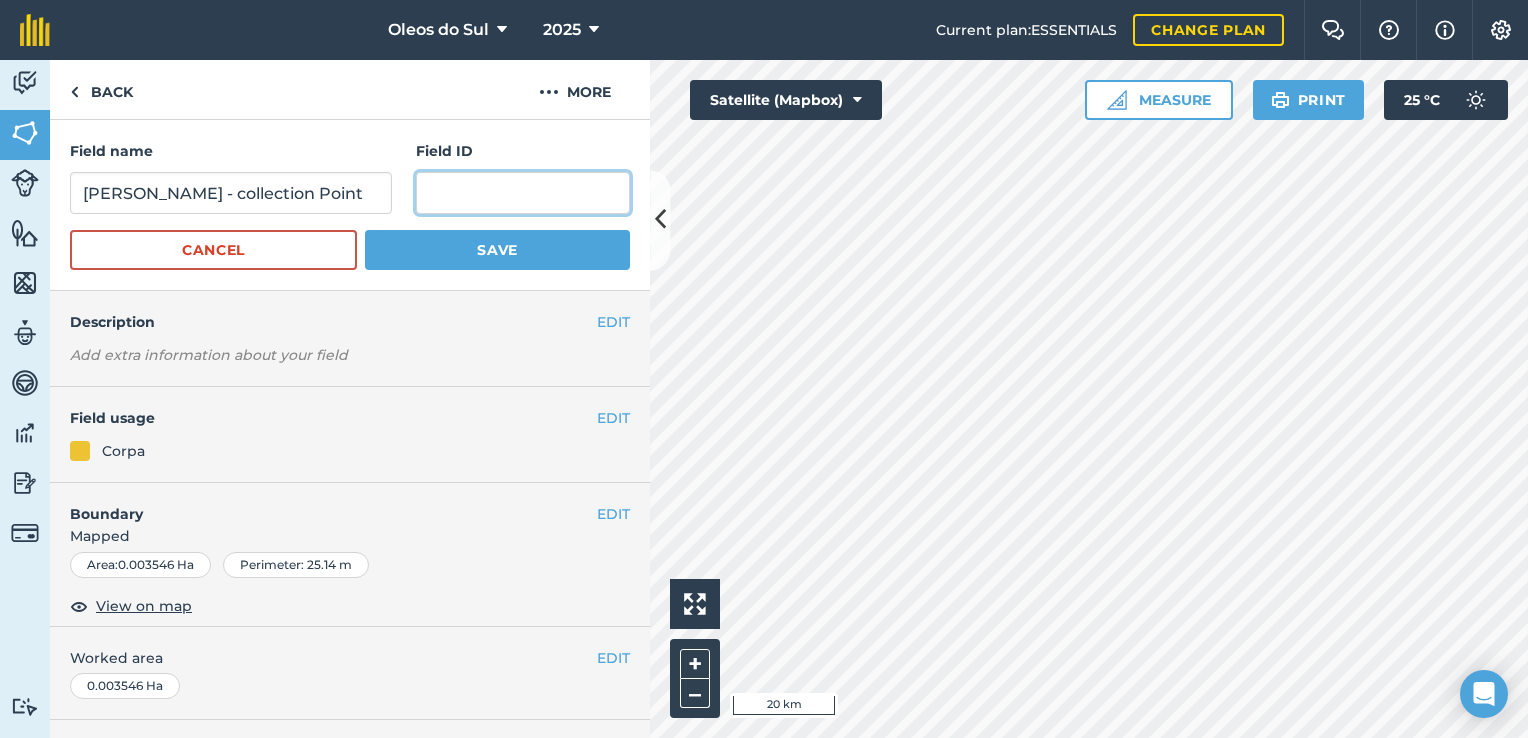 type 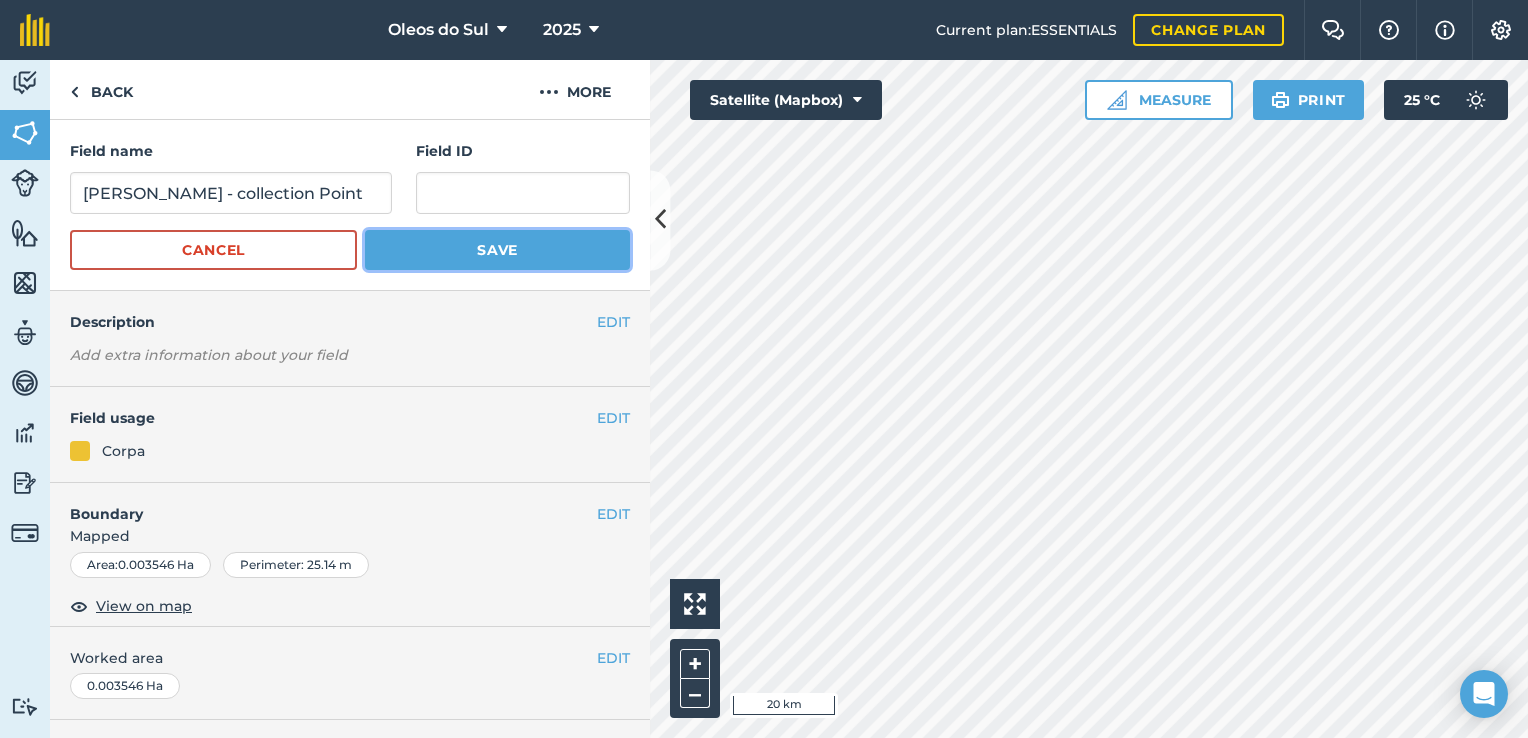click on "Save" at bounding box center (497, 250) 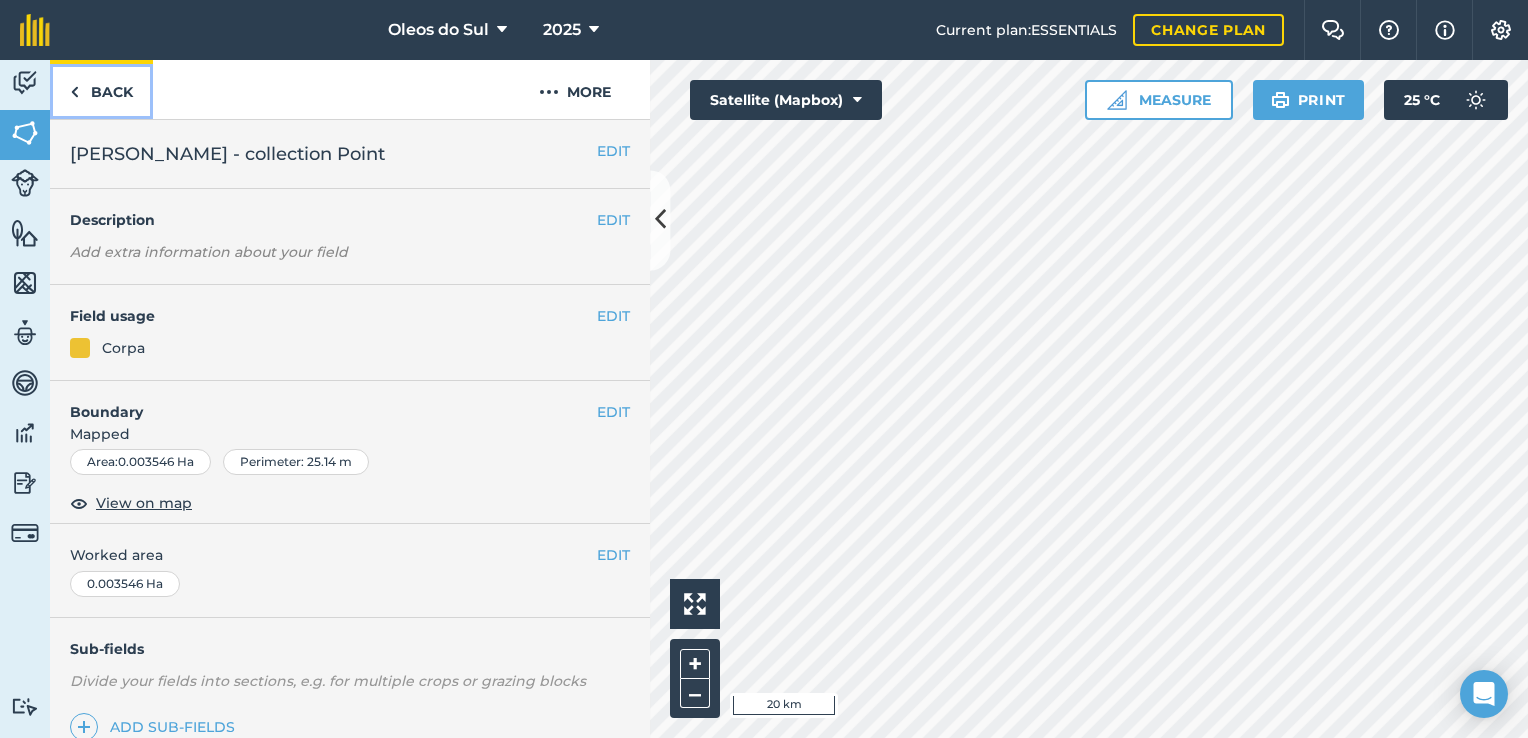 click on "Back" at bounding box center [101, 89] 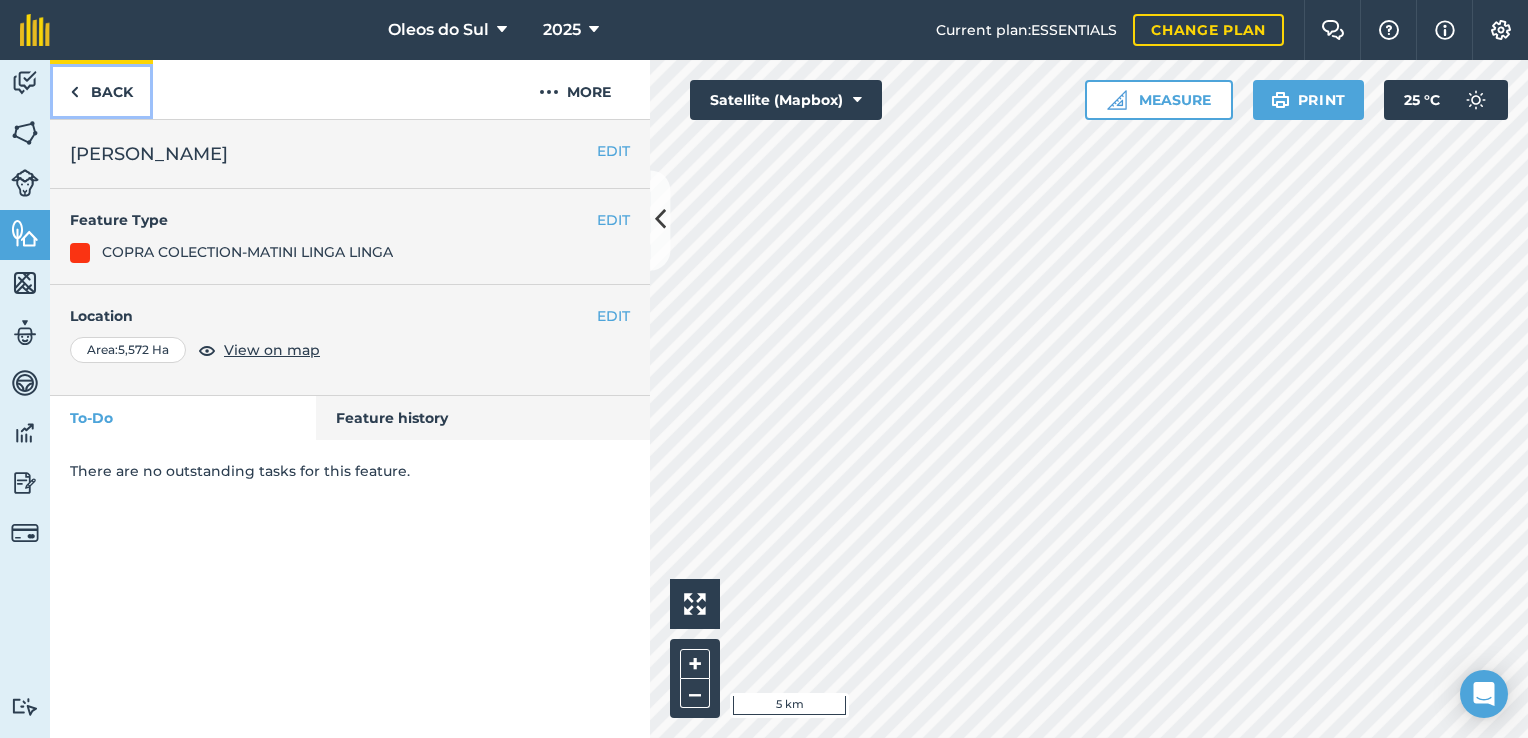 click on "Back" at bounding box center [101, 89] 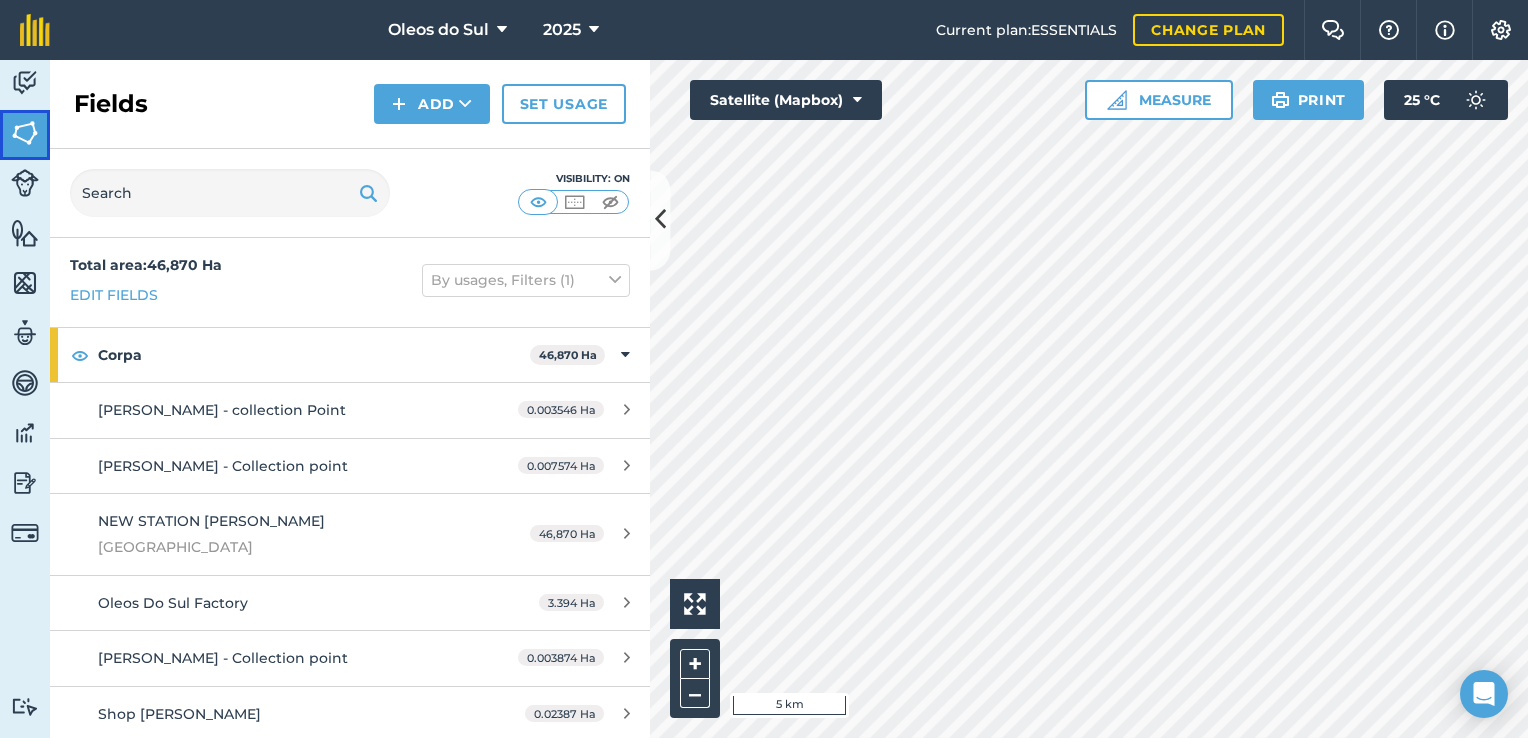 click at bounding box center [25, 133] 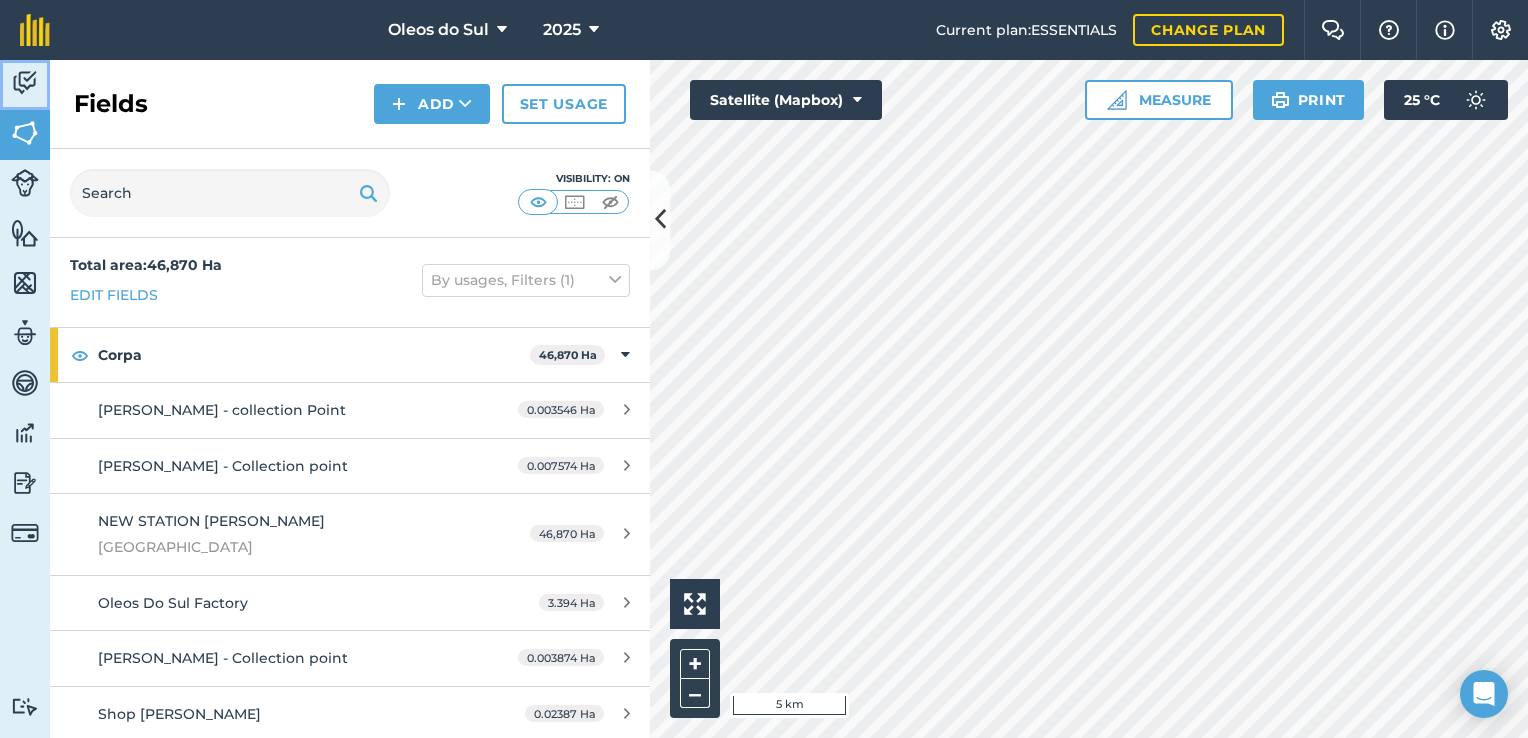 click at bounding box center (25, 83) 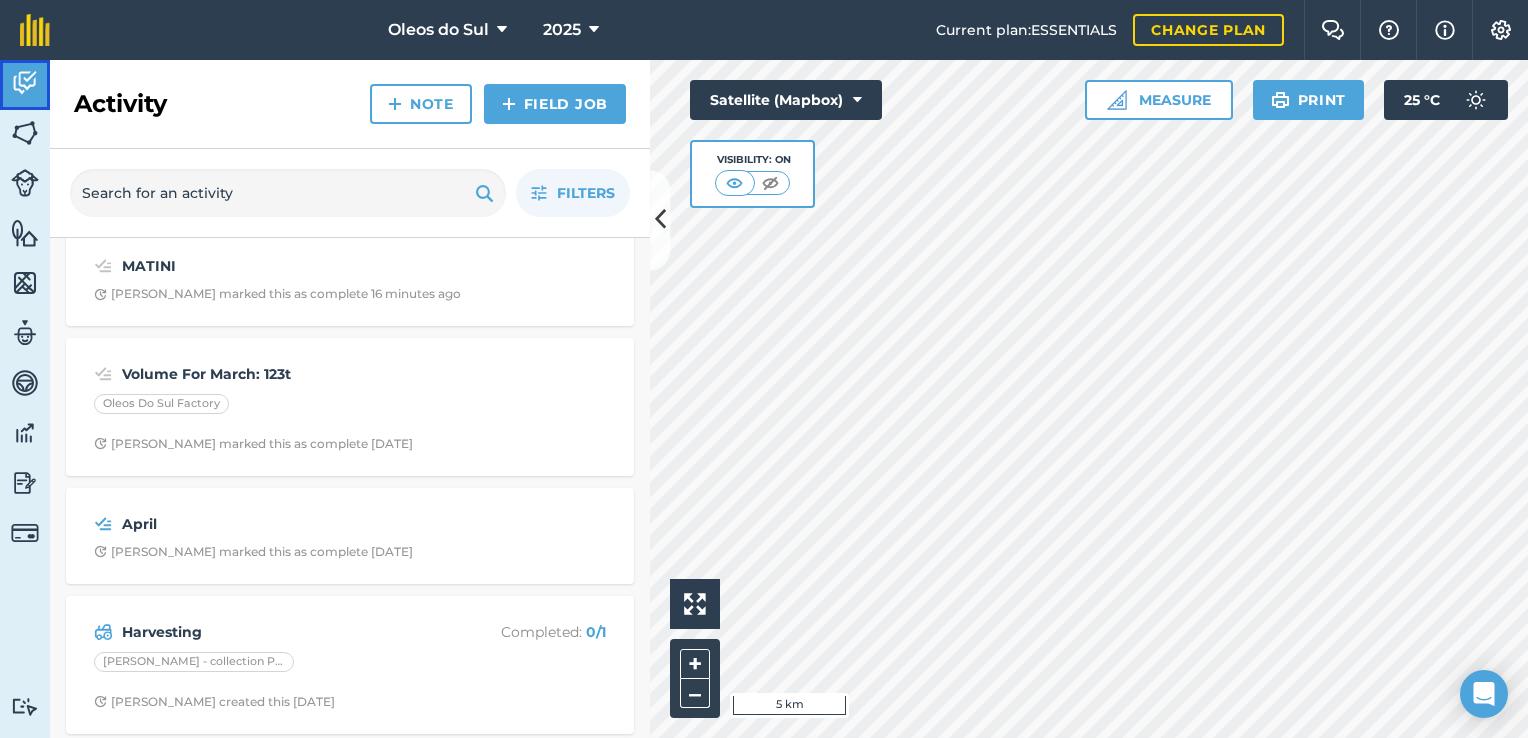 scroll, scrollTop: 26, scrollLeft: 0, axis: vertical 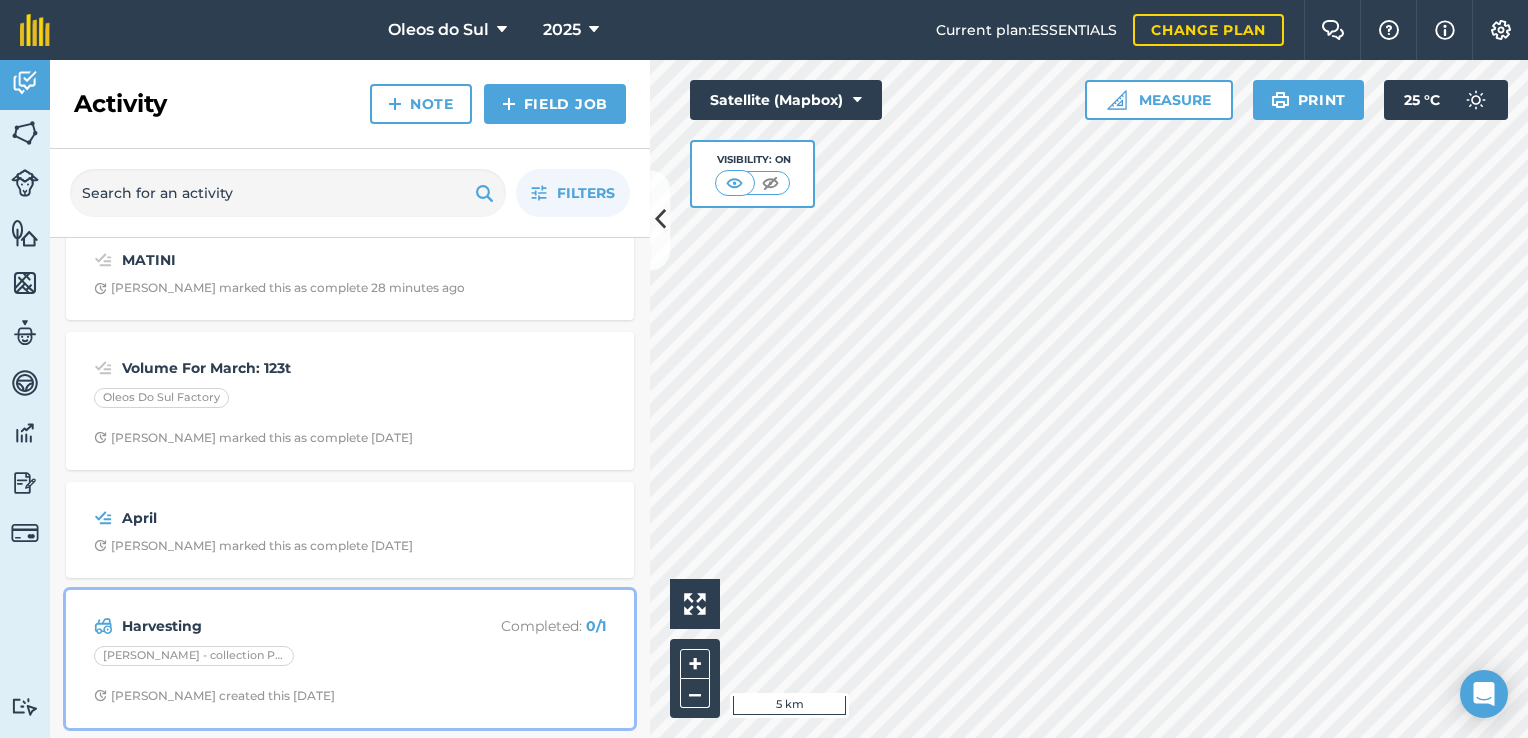 click on "Harvesting" at bounding box center (280, 626) 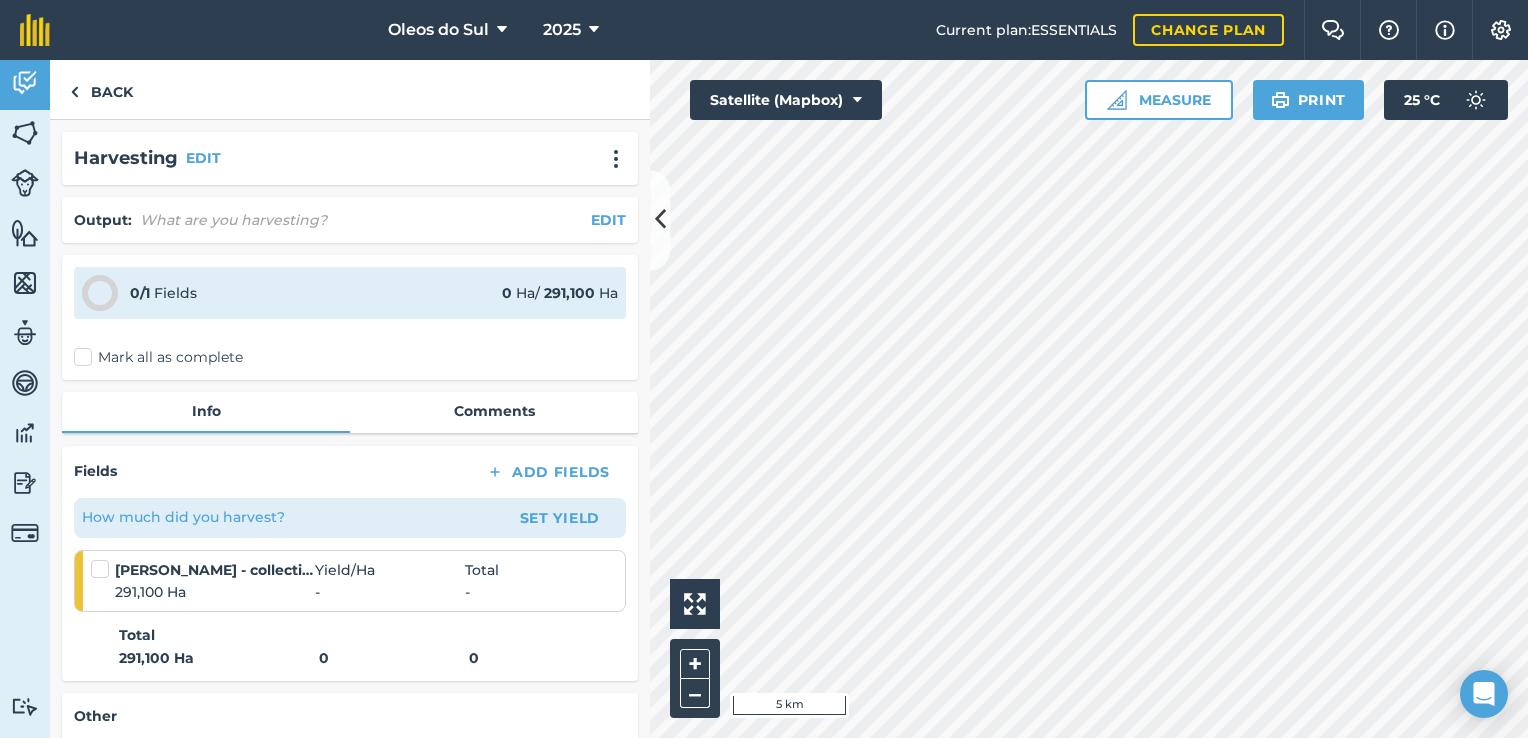 click at bounding box center (103, 559) 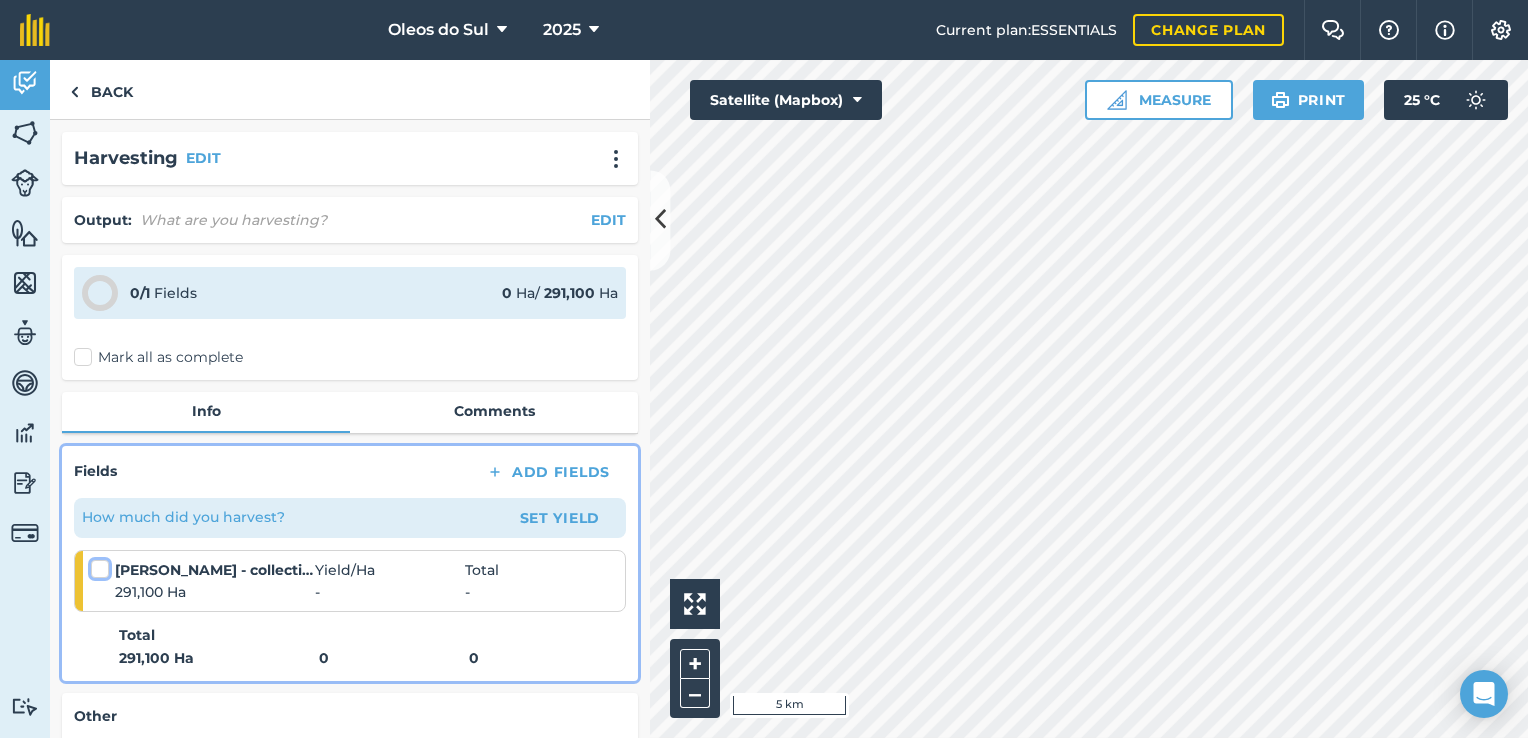 click at bounding box center [97, 565] 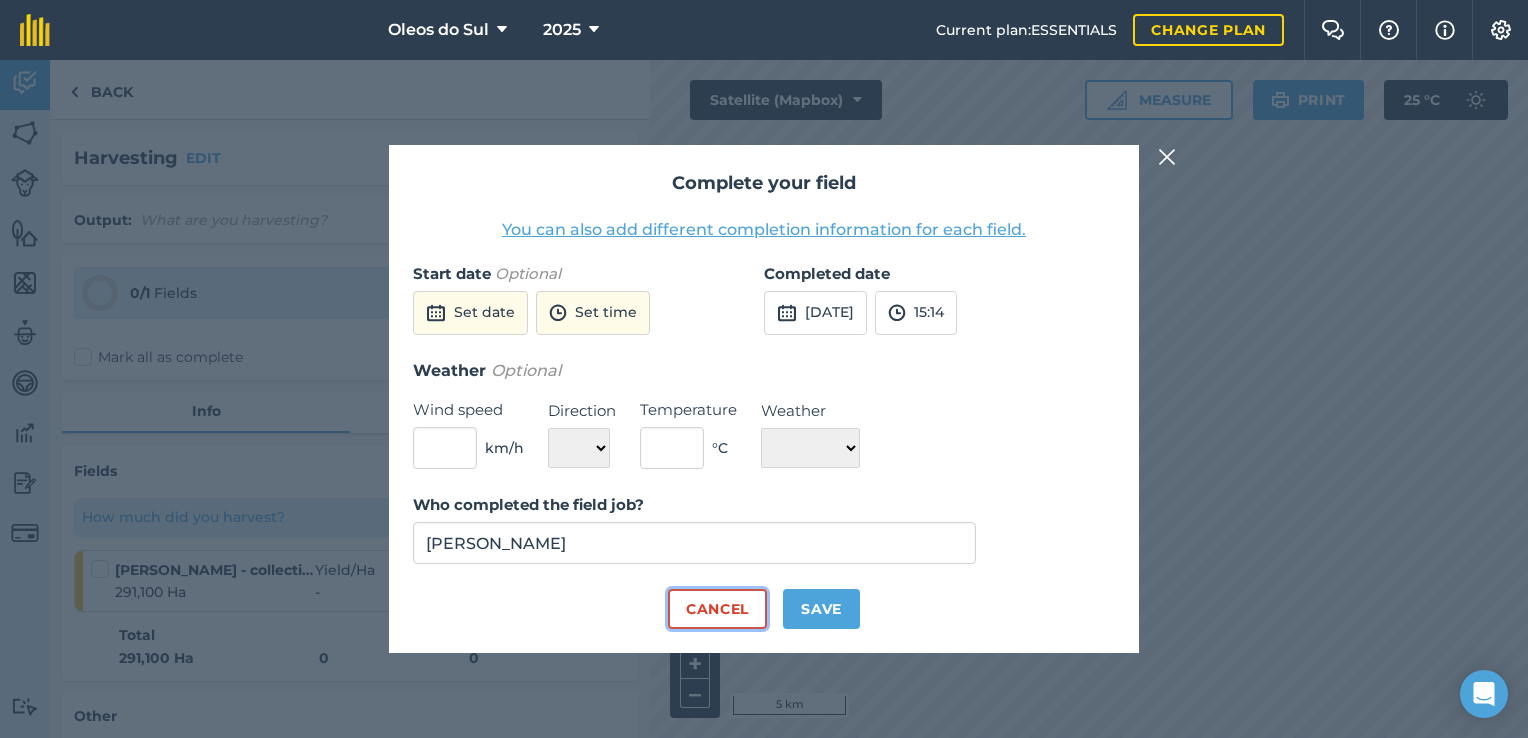 click on "Cancel" at bounding box center [717, 609] 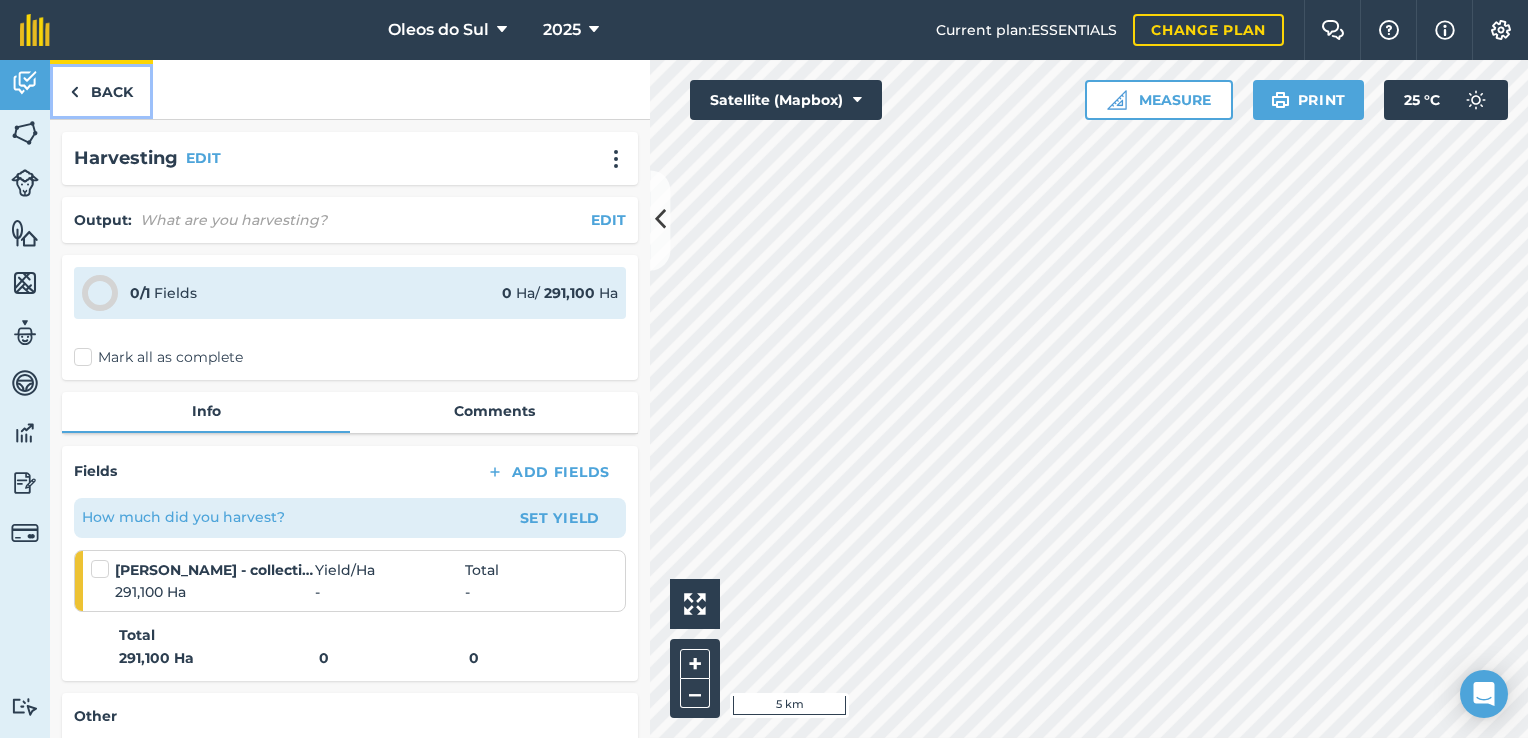 click on "Back" at bounding box center (101, 89) 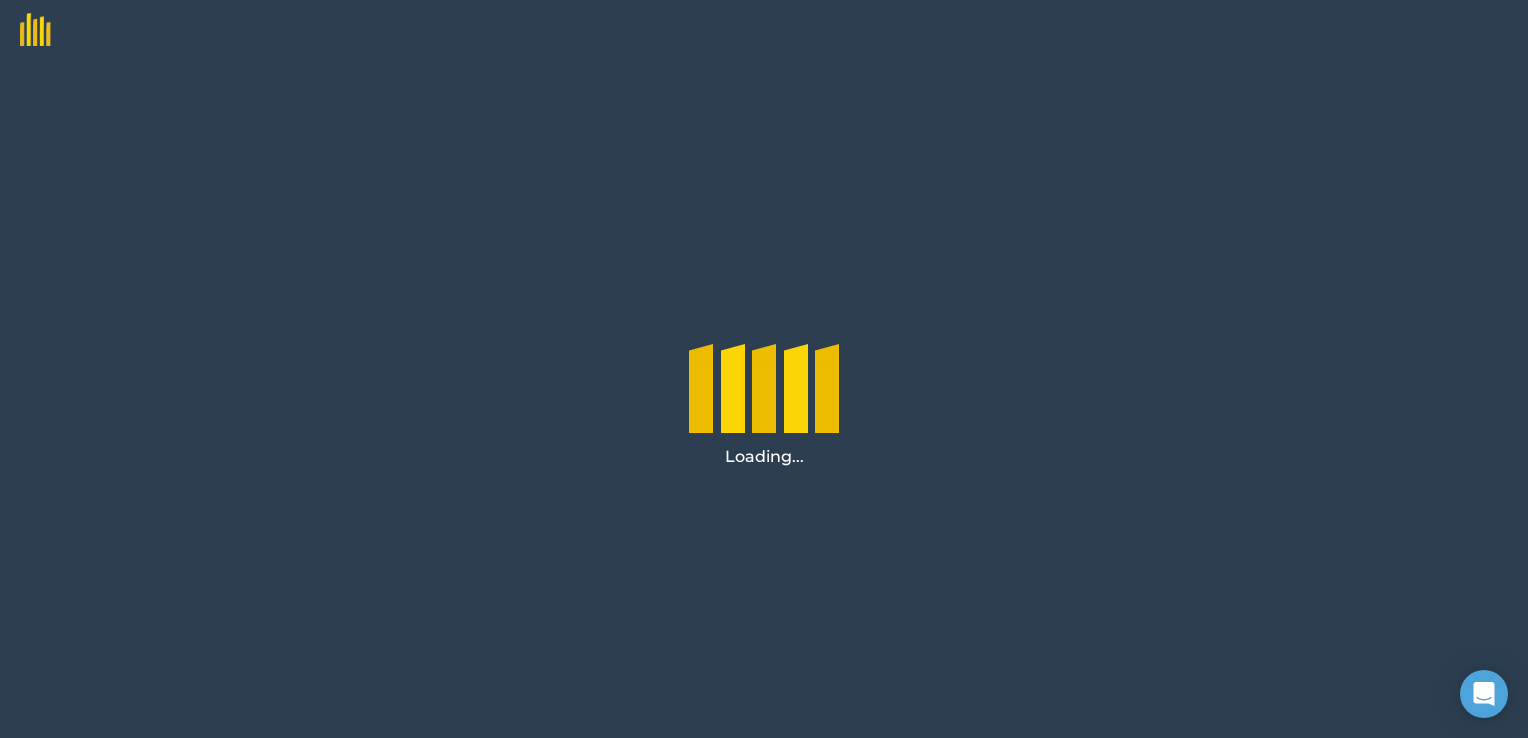scroll, scrollTop: 0, scrollLeft: 0, axis: both 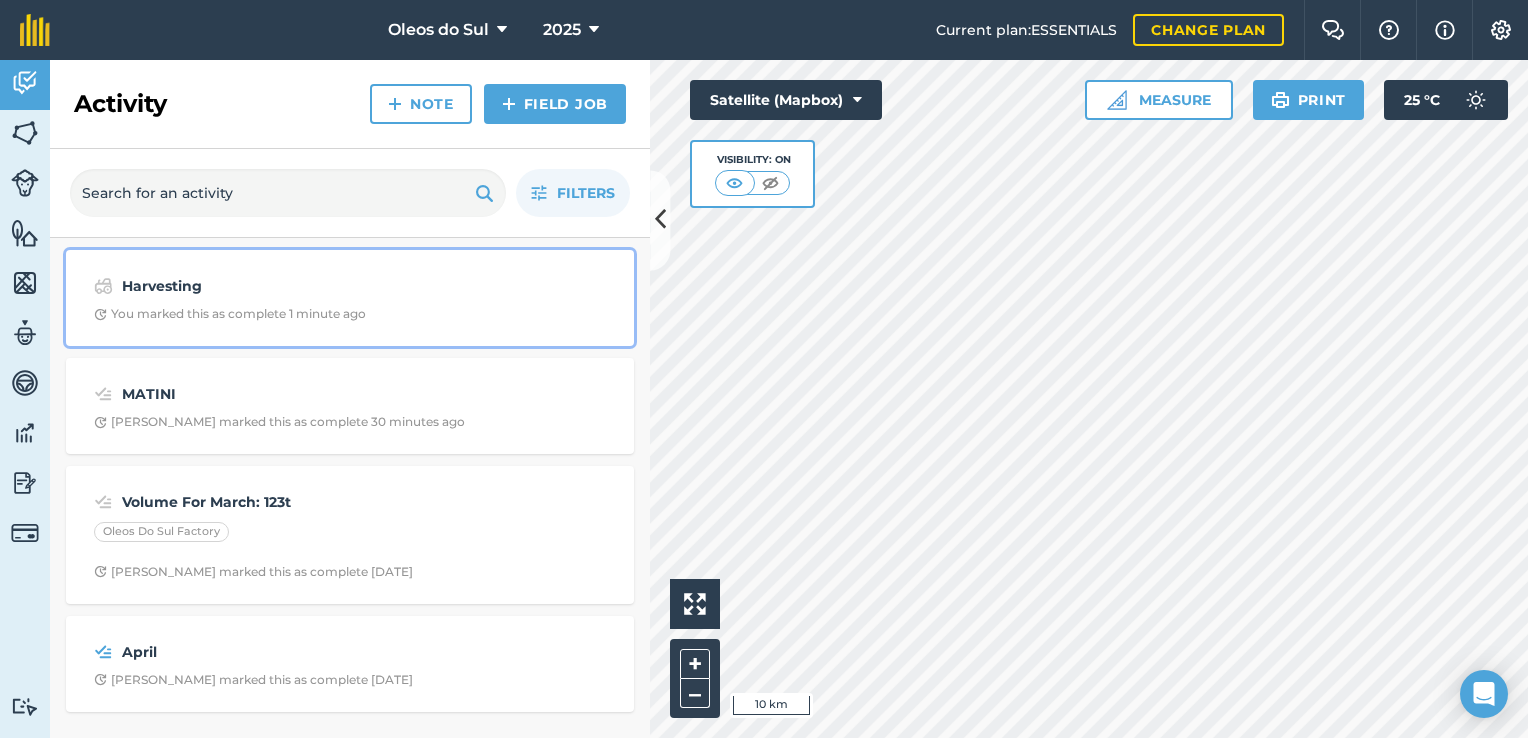 click on "You marked this as complete 1 minute ago" at bounding box center (230, 314) 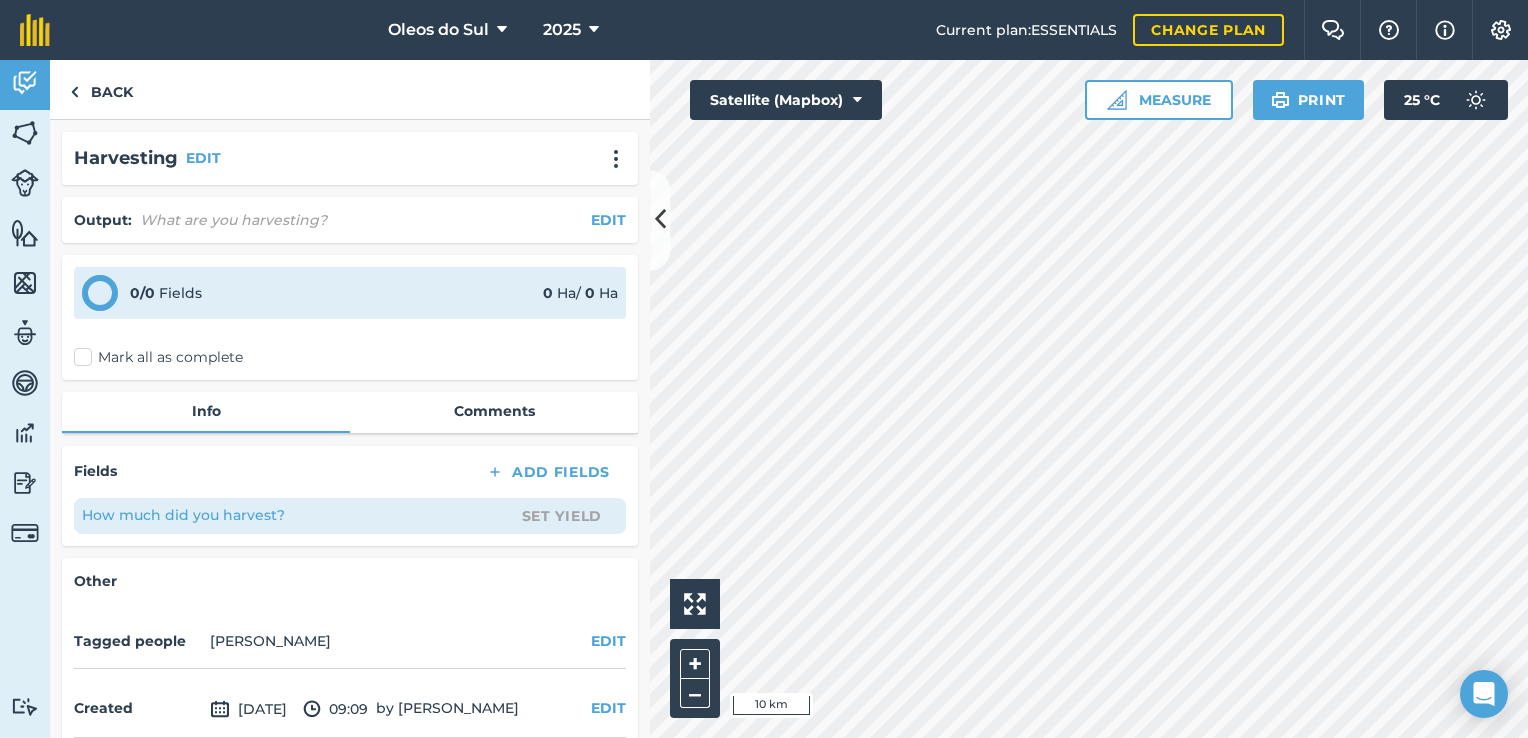 click on "0 / 0   Fields 0   Ha  /   0   Ha" at bounding box center [350, 293] 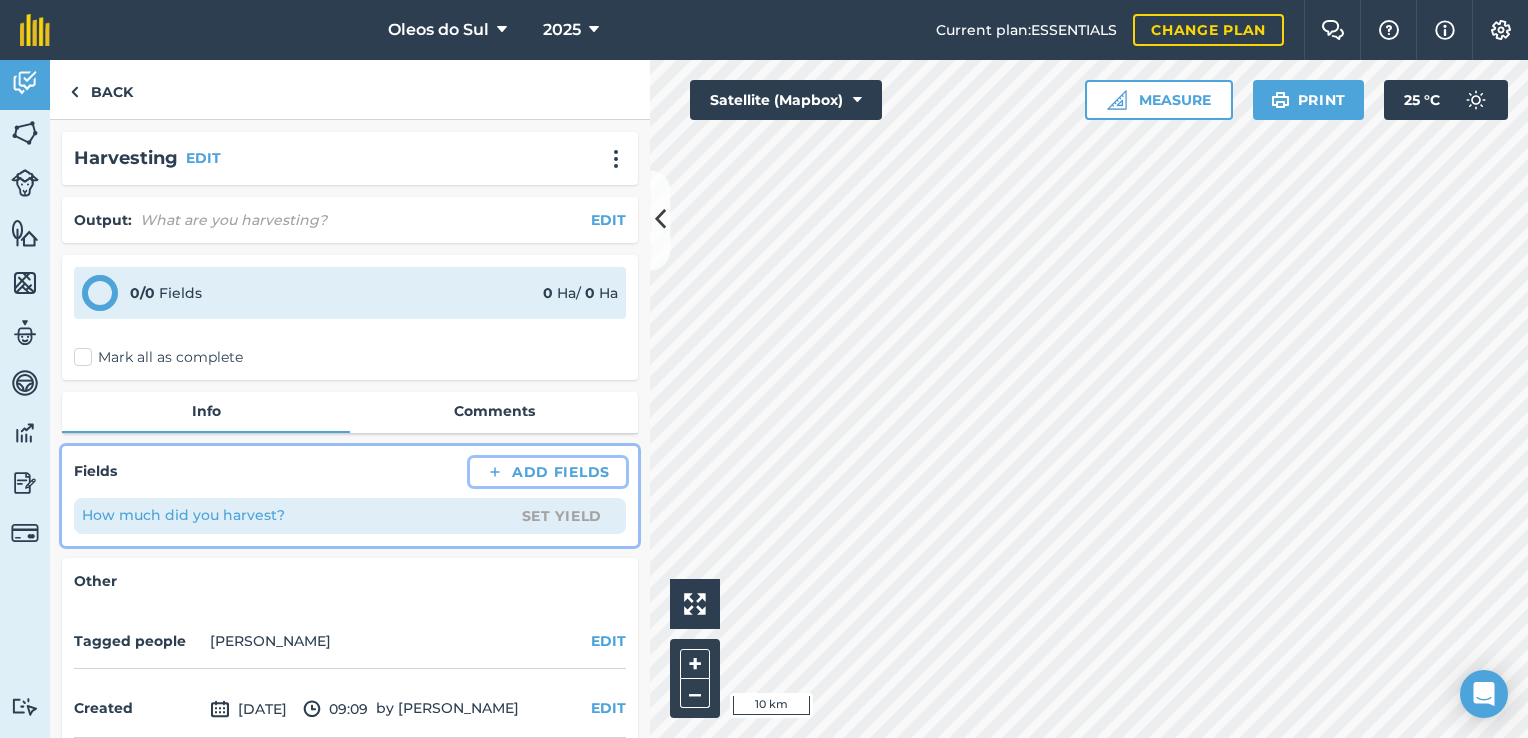 click on "Add Fields" at bounding box center [548, 472] 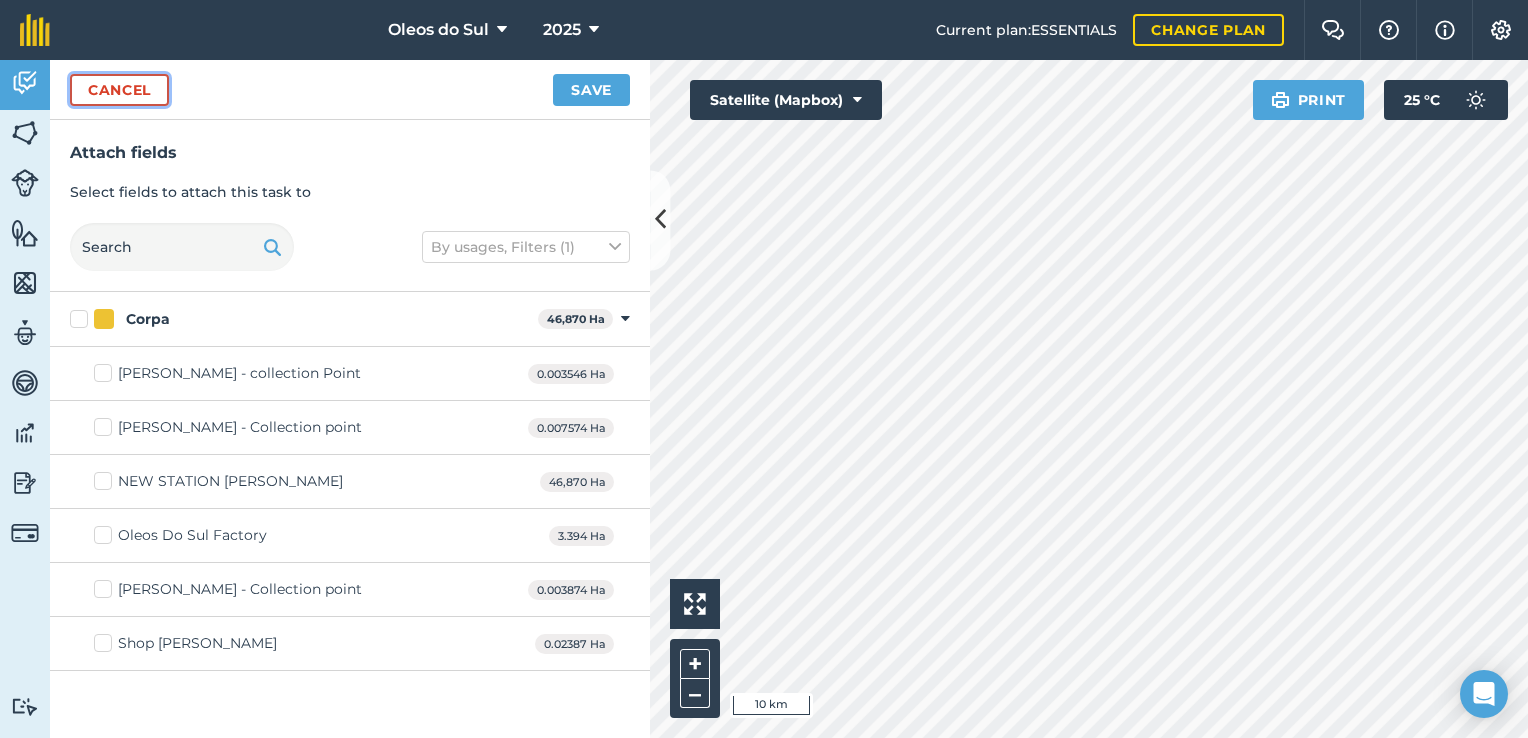 click on "Cancel" at bounding box center (119, 90) 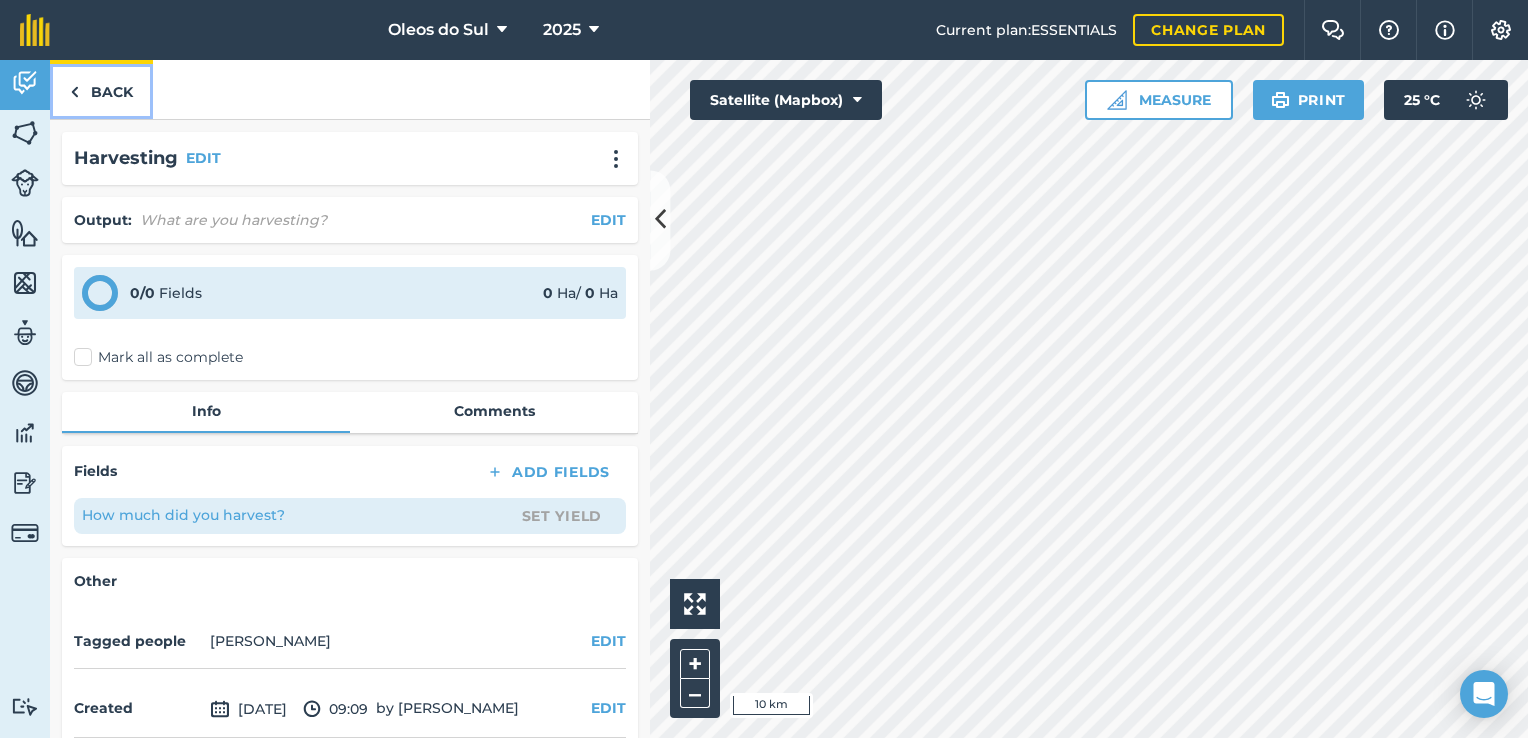 click on "Back" at bounding box center [101, 89] 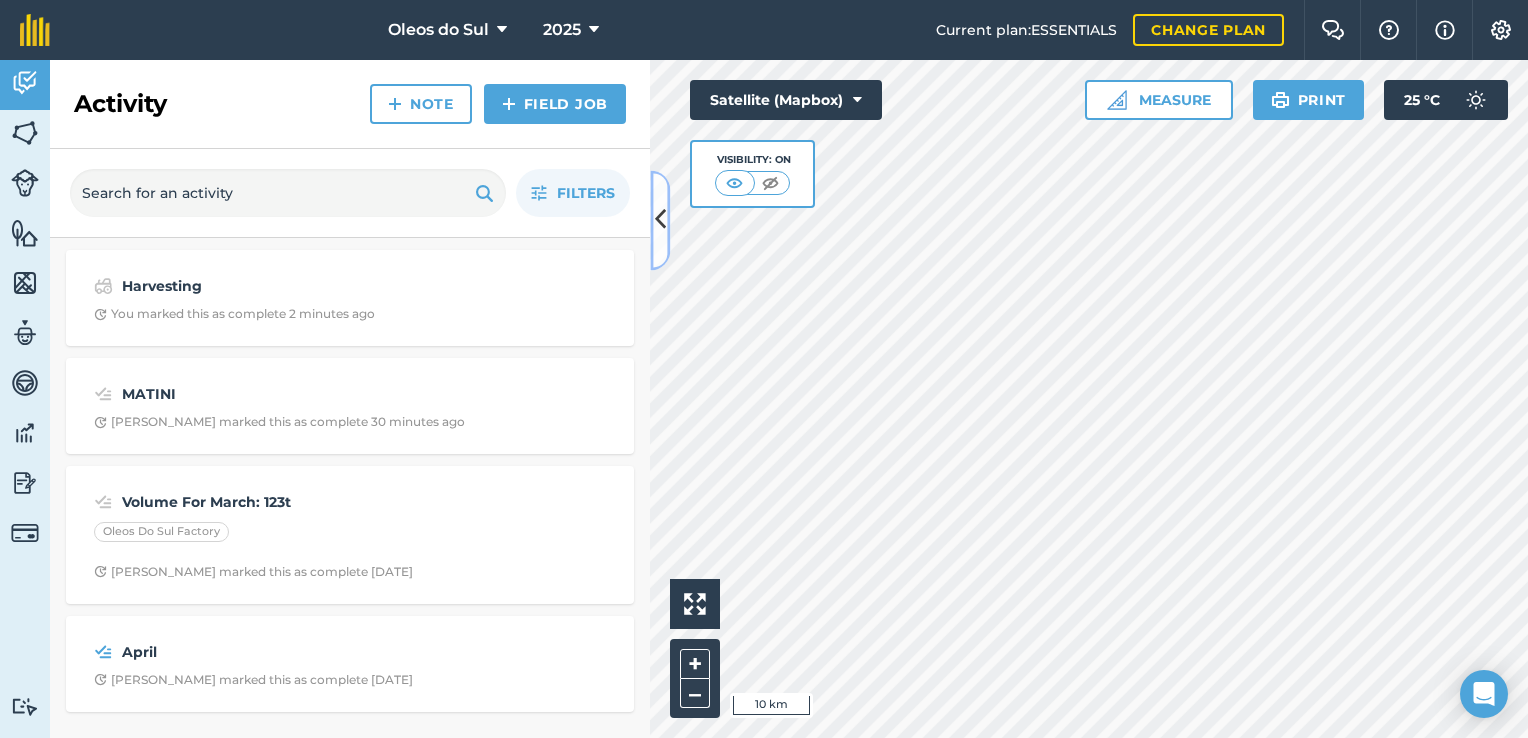 click at bounding box center [660, 220] 